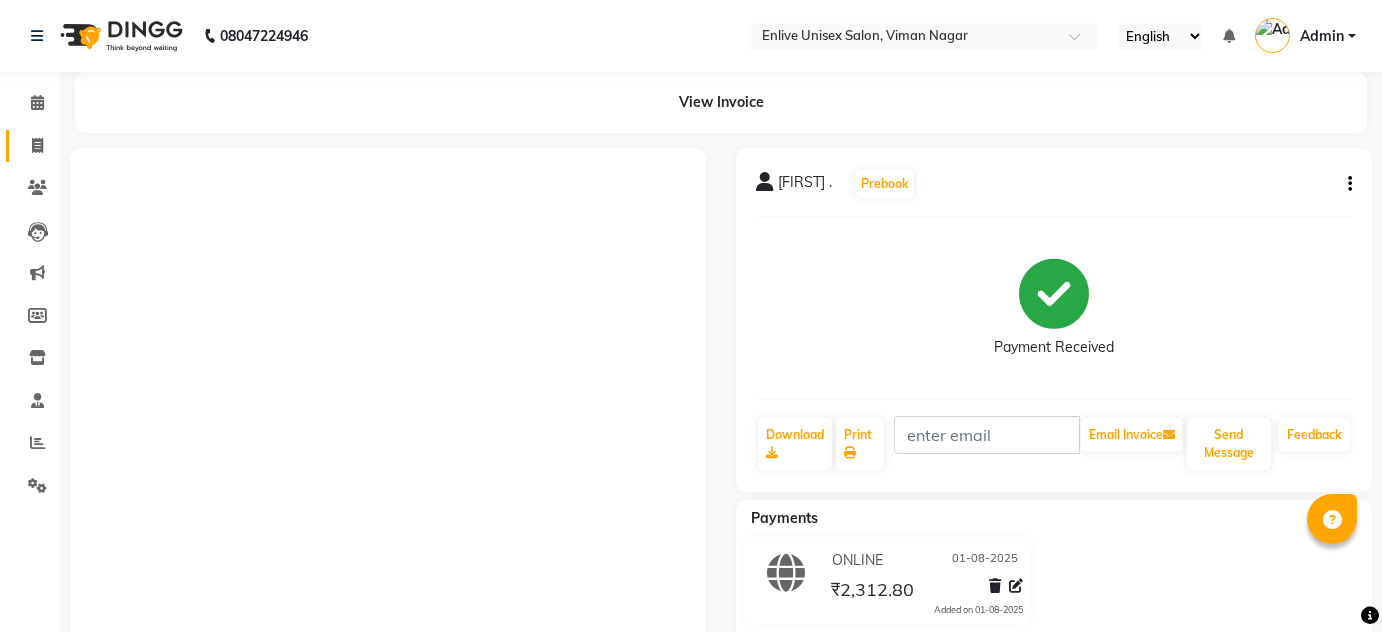 scroll, scrollTop: 0, scrollLeft: 0, axis: both 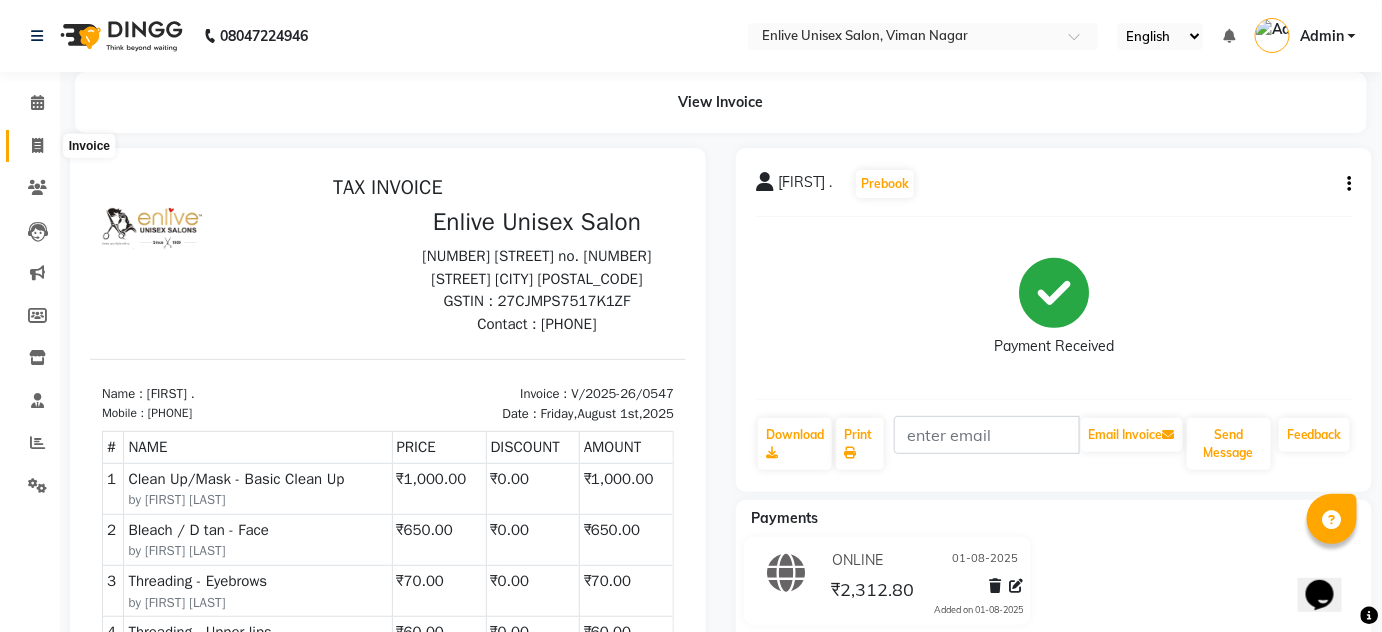 click 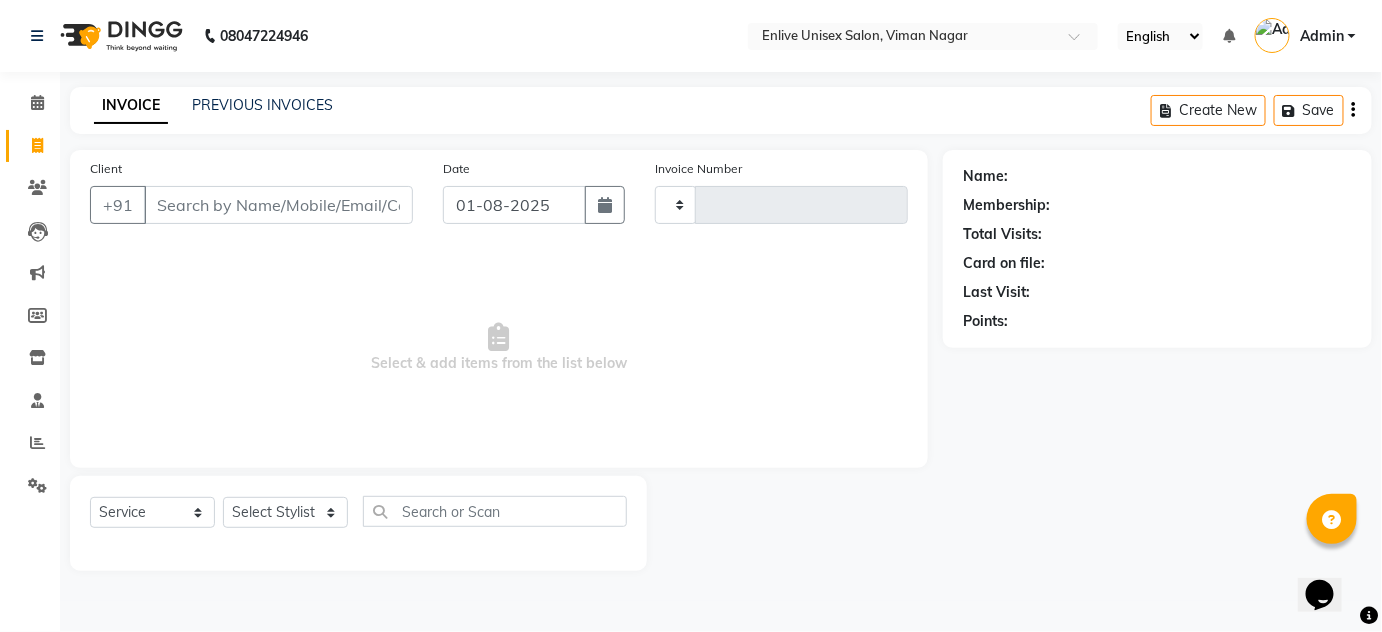 type on "0548" 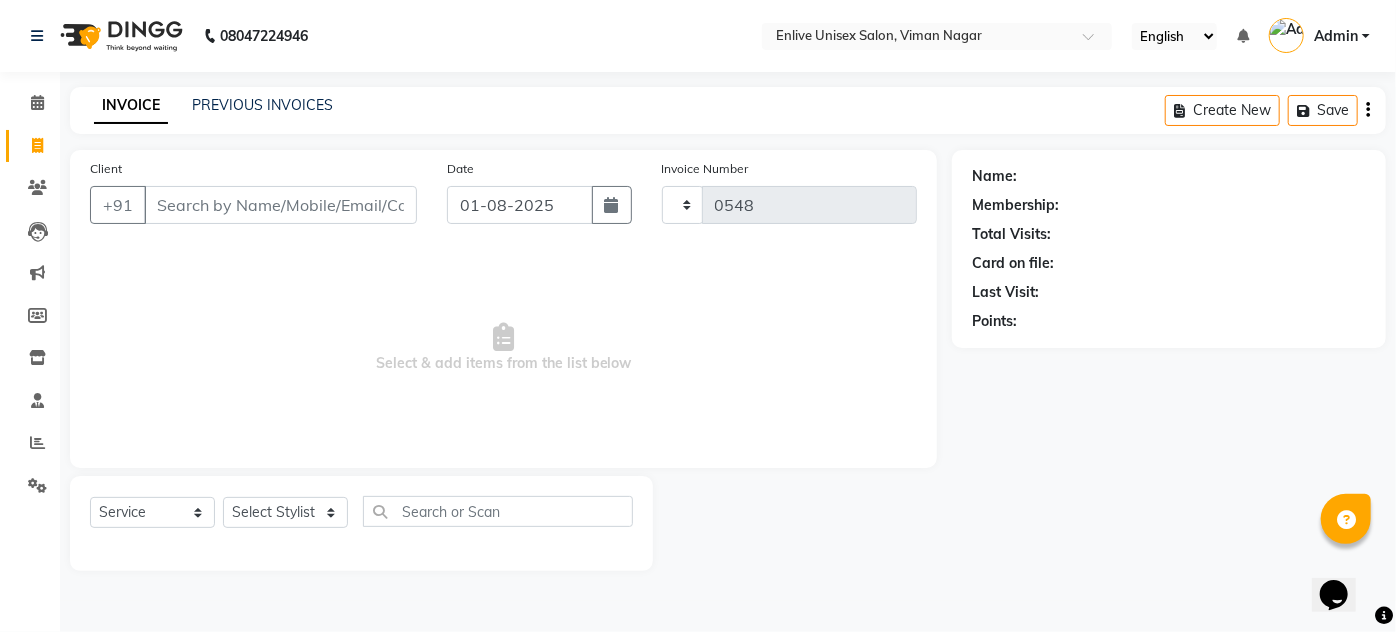 select on "145" 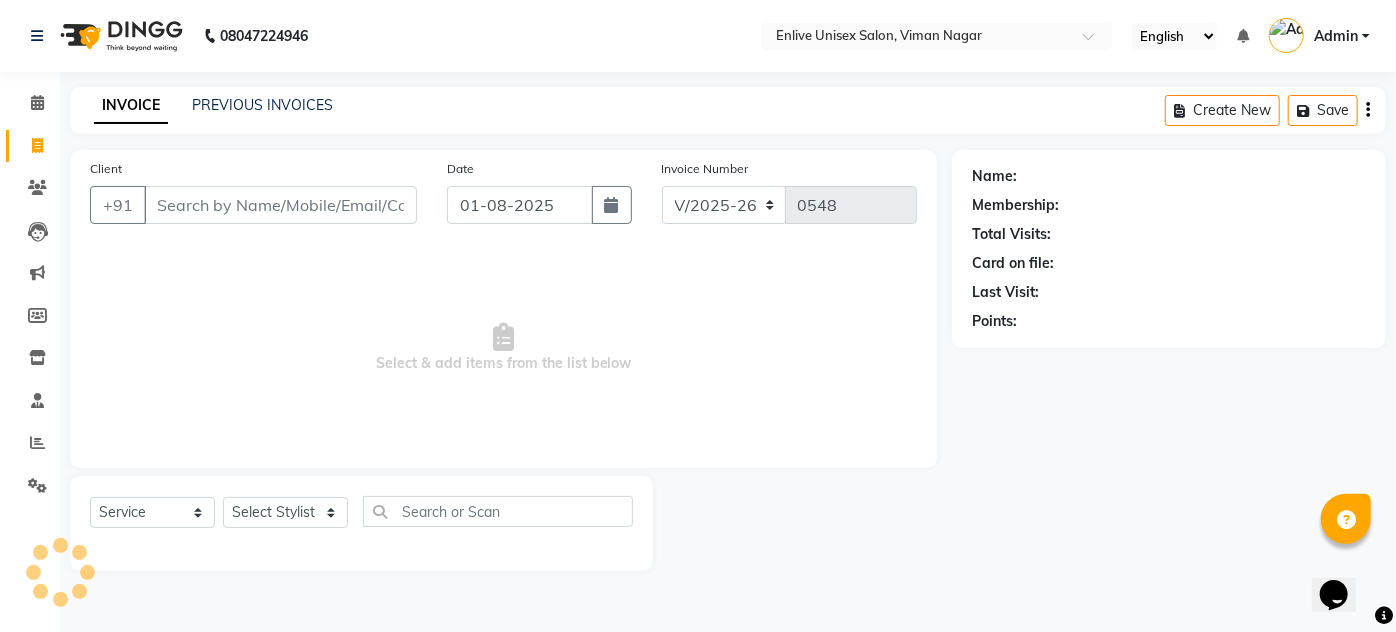 click on "Client" at bounding box center [280, 205] 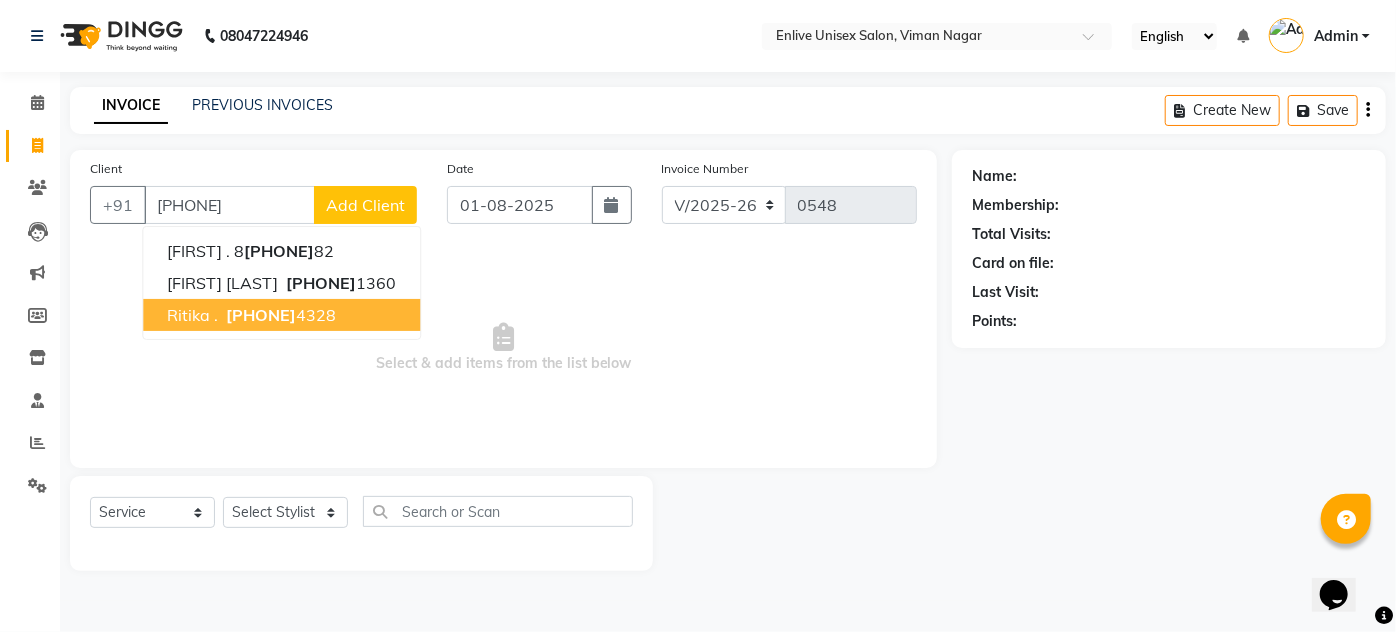 click on "ritika ." at bounding box center [192, 315] 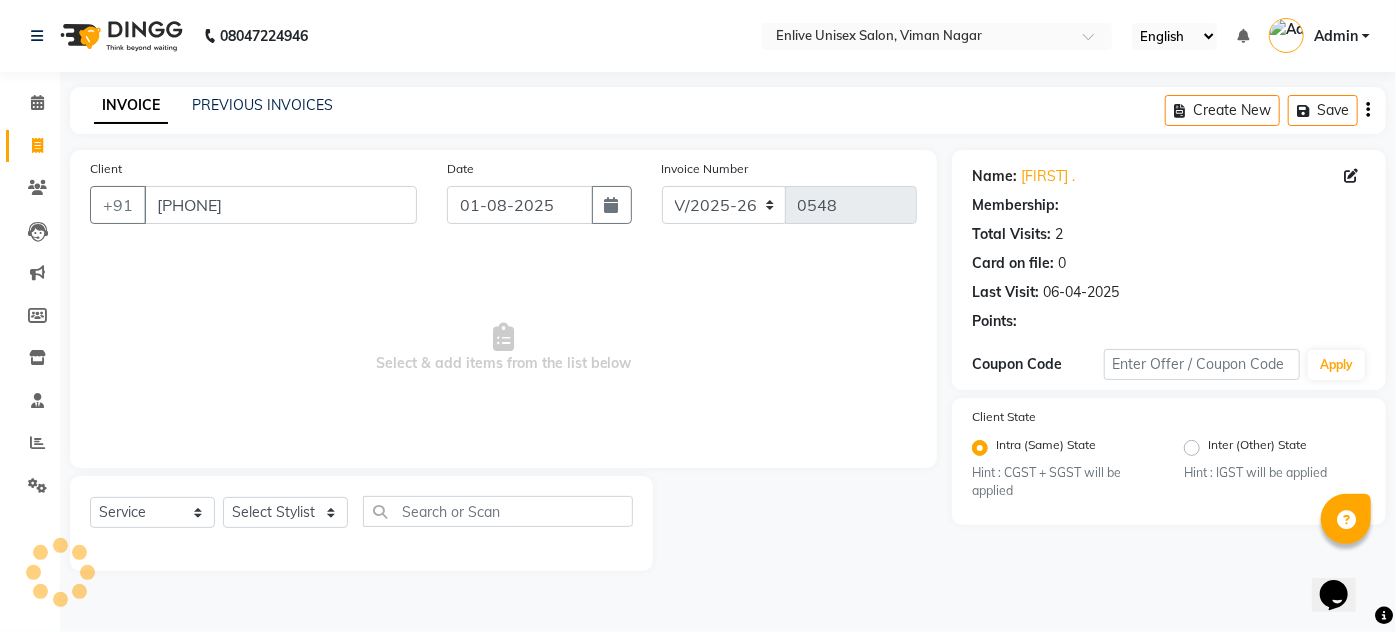 select on "1: Object" 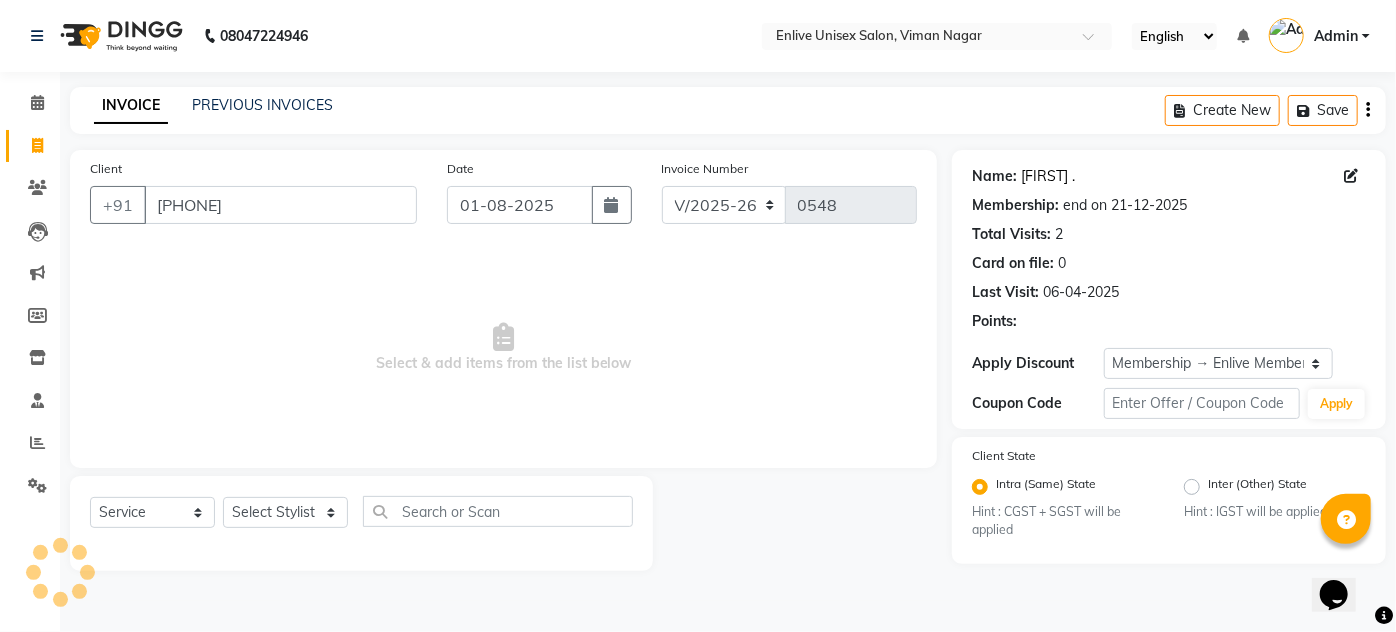 click on "Ritika ." 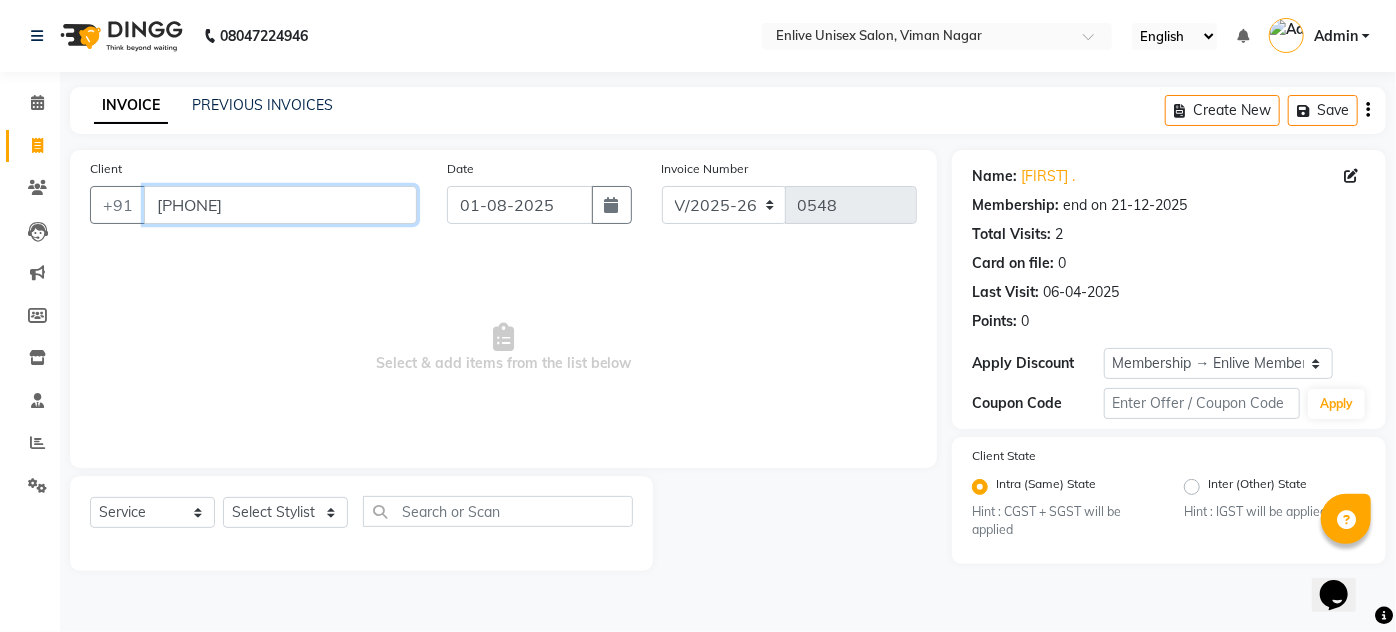 drag, startPoint x: 0, startPoint y: 243, endPoint x: 0, endPoint y: 290, distance: 47 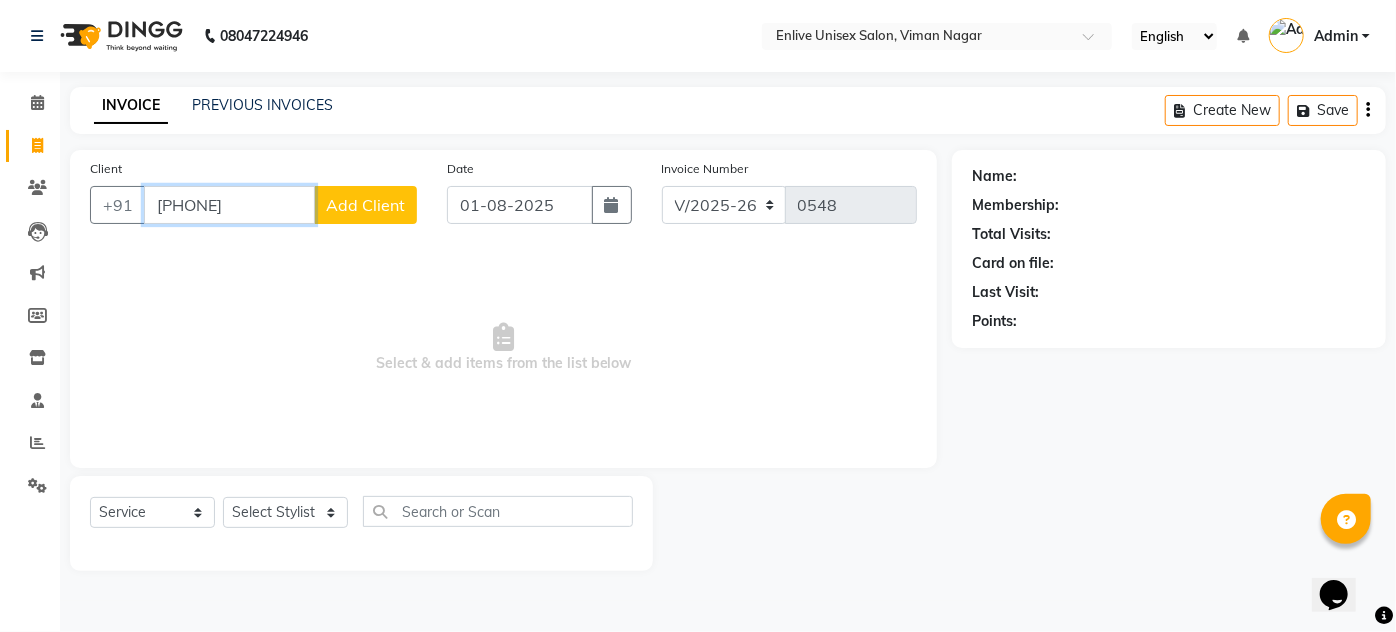 drag, startPoint x: 205, startPoint y: 205, endPoint x: 270, endPoint y: 254, distance: 81.400246 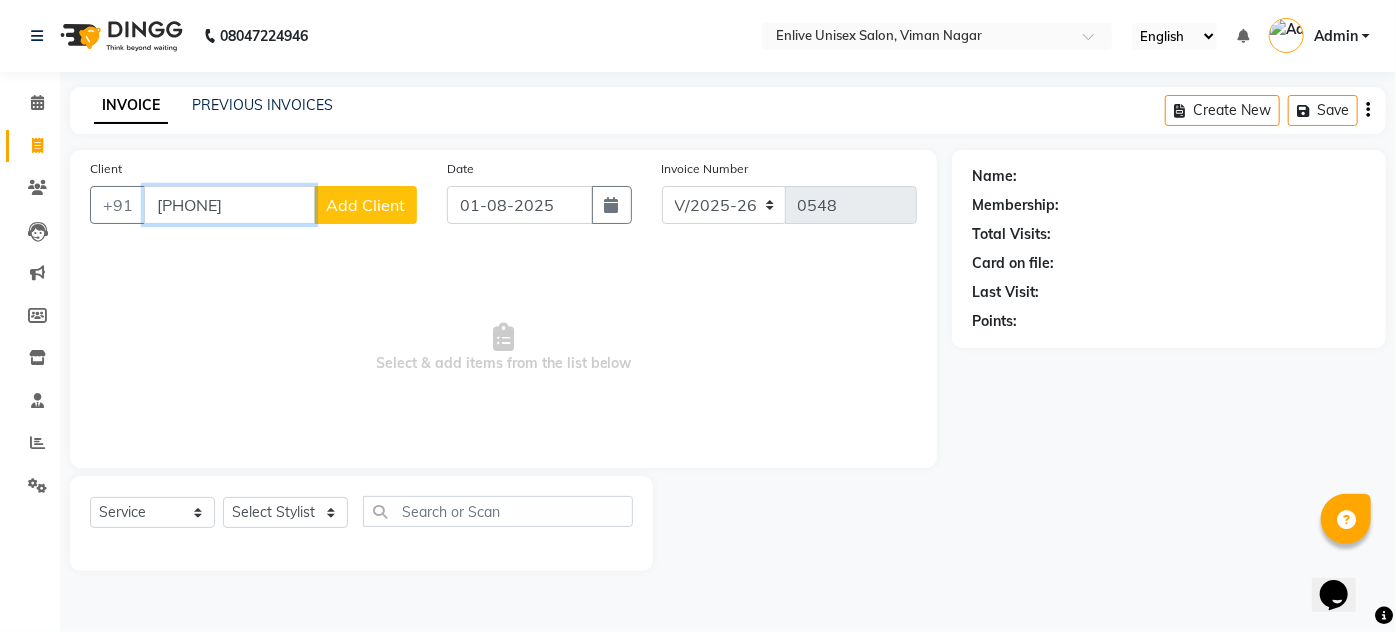 type on "8975439639" 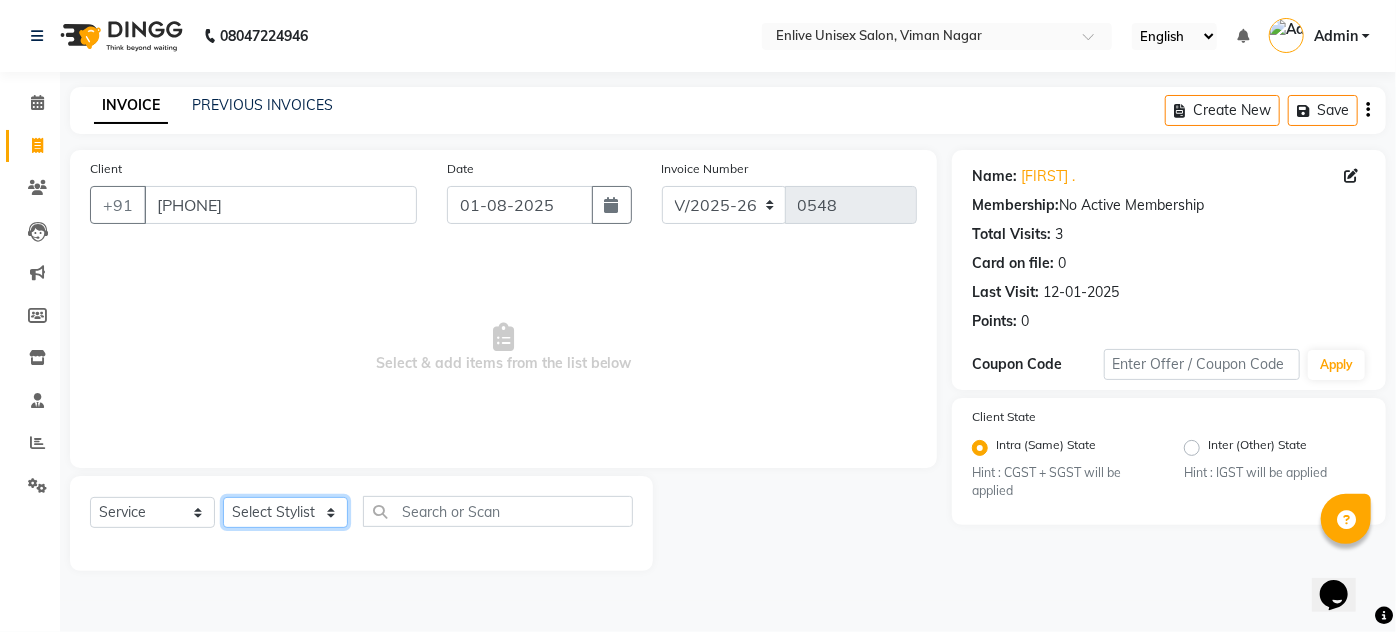 click on "Select Stylist Amin Shaikh Arti lohar Jyoti Namrata Nitin Sir Roshani sameer Shubhangi Vikas Yasmeen" 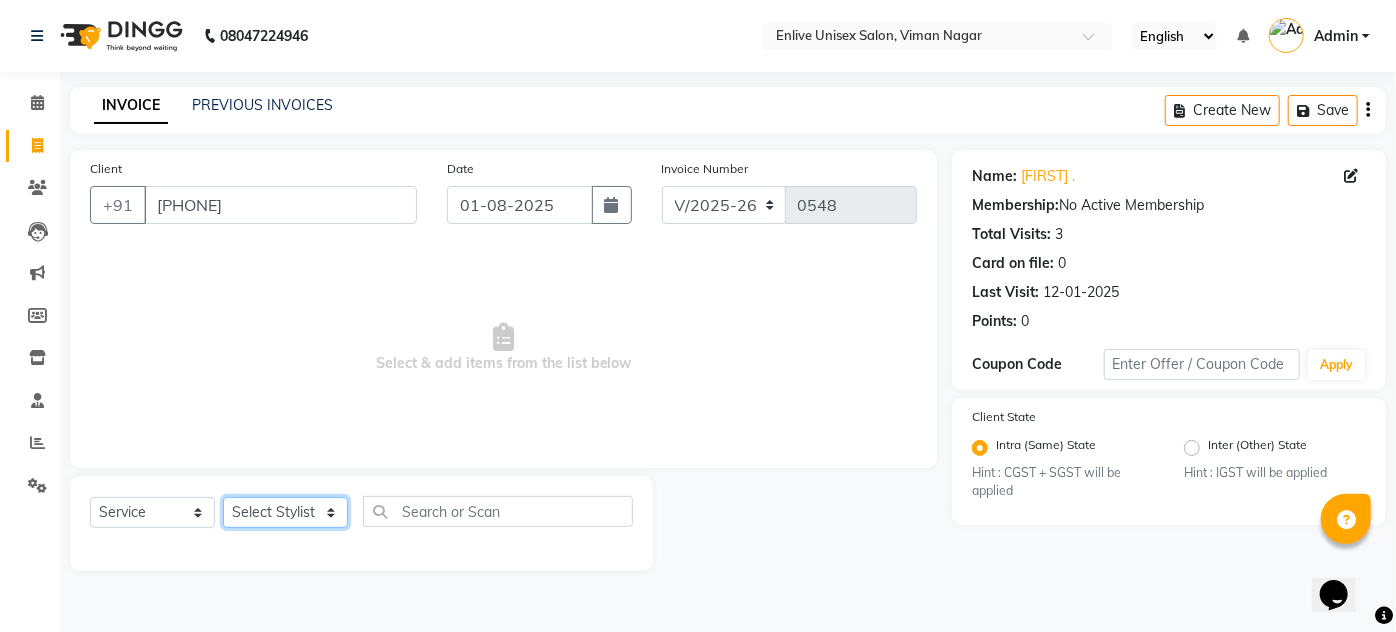 select on "84223" 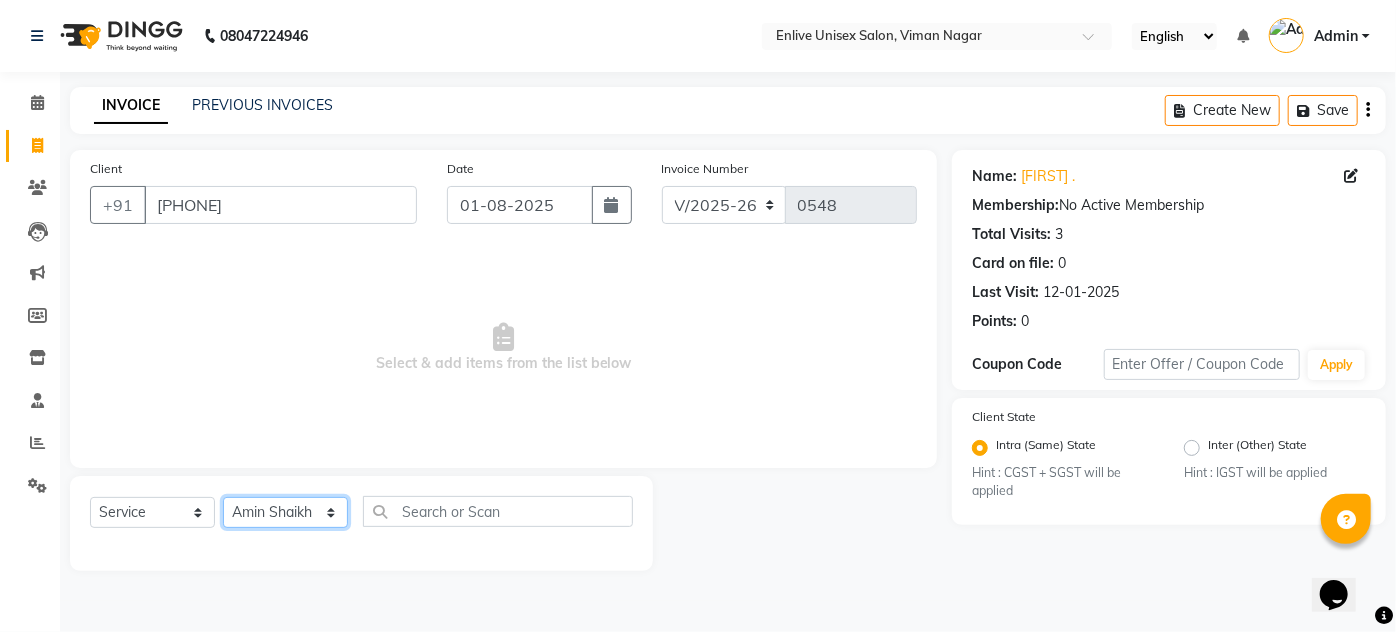 click on "Select Stylist Amin Shaikh Arti lohar Jyoti Namrata Nitin Sir Roshani sameer Shubhangi Vikas Yasmeen" 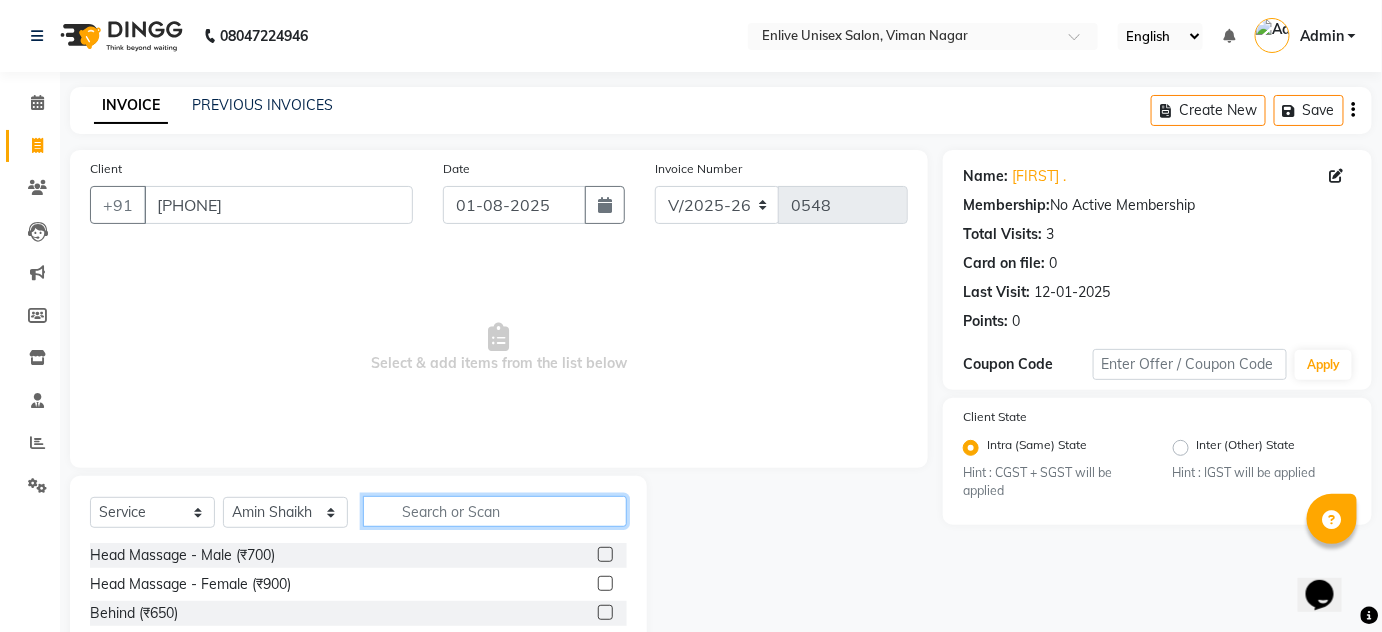 click 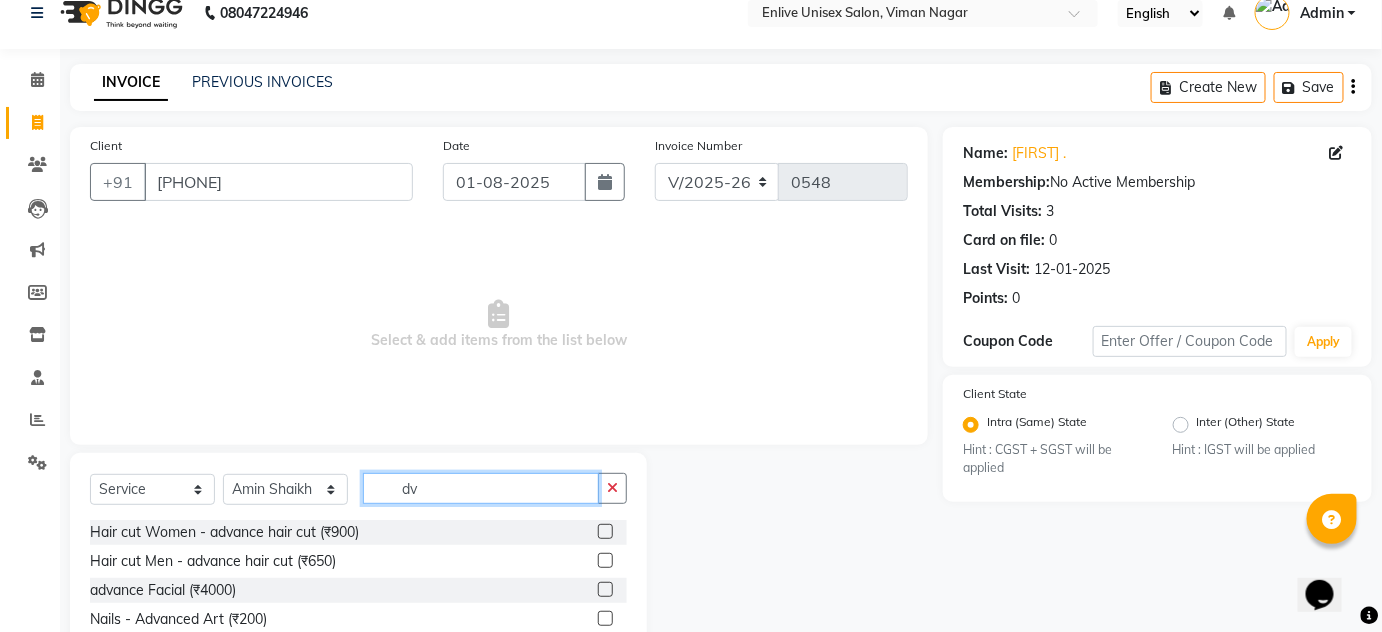 scroll, scrollTop: 90, scrollLeft: 0, axis: vertical 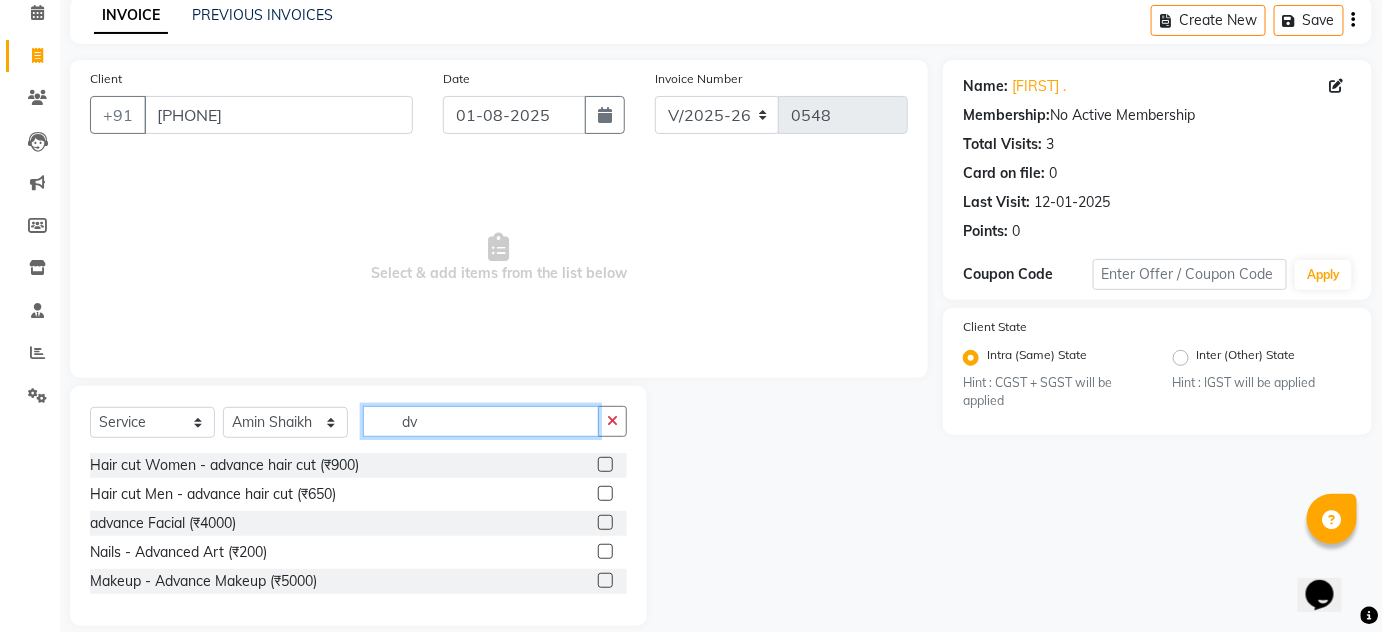 drag, startPoint x: 501, startPoint y: 417, endPoint x: 320, endPoint y: 431, distance: 181.54063 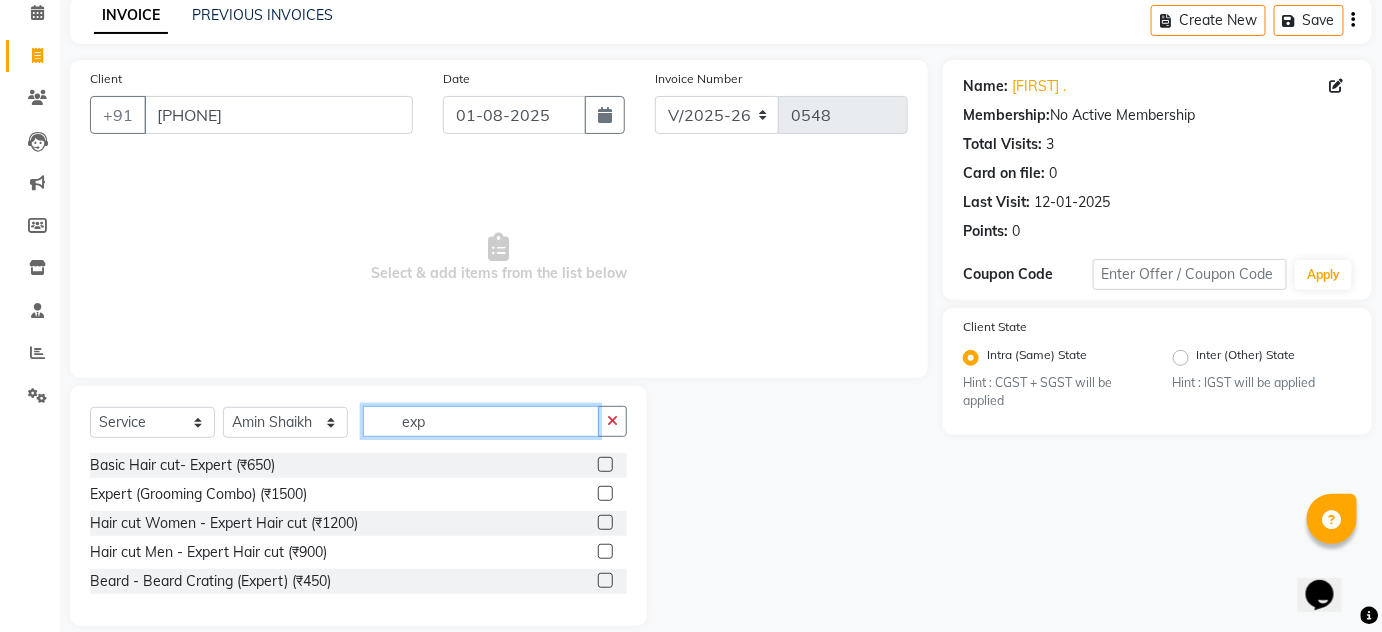 type on "exp" 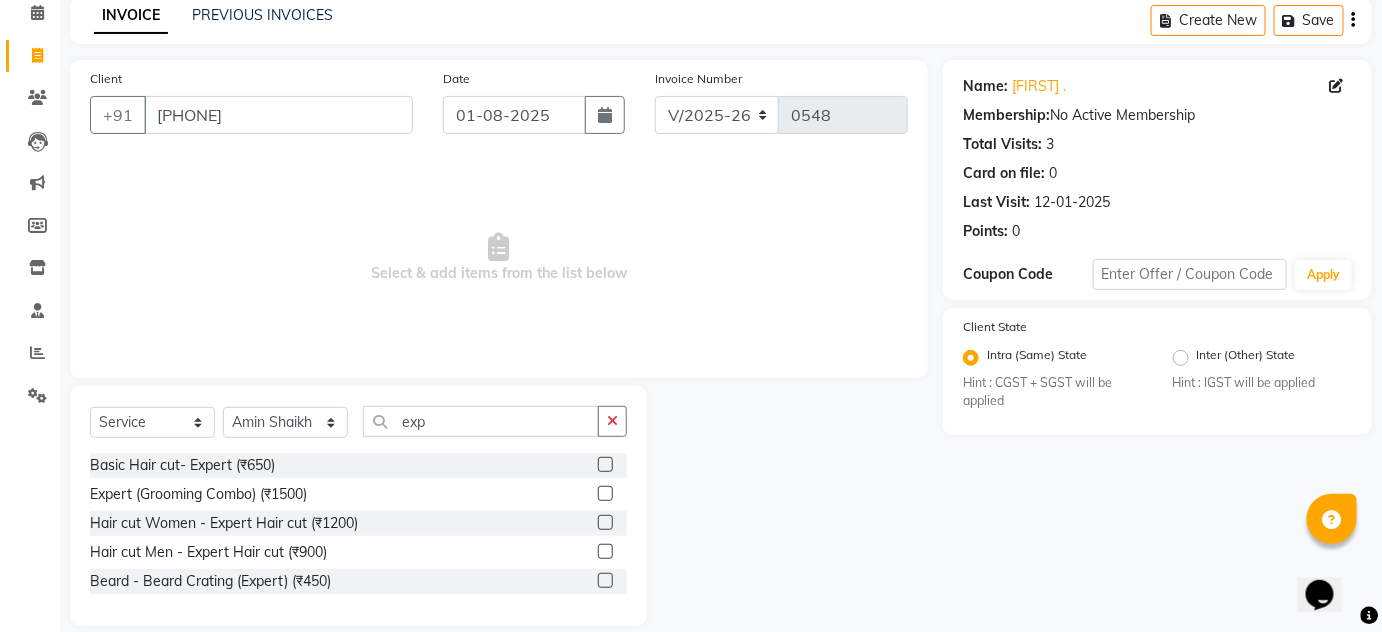click 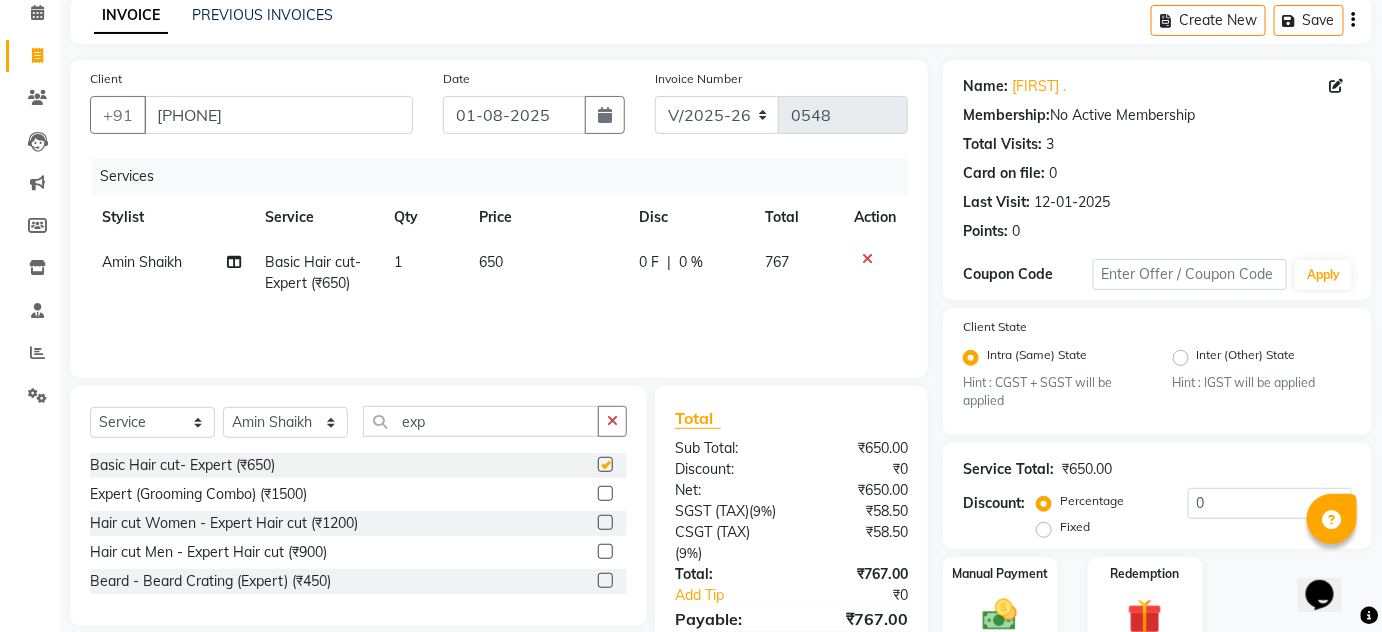 checkbox on "false" 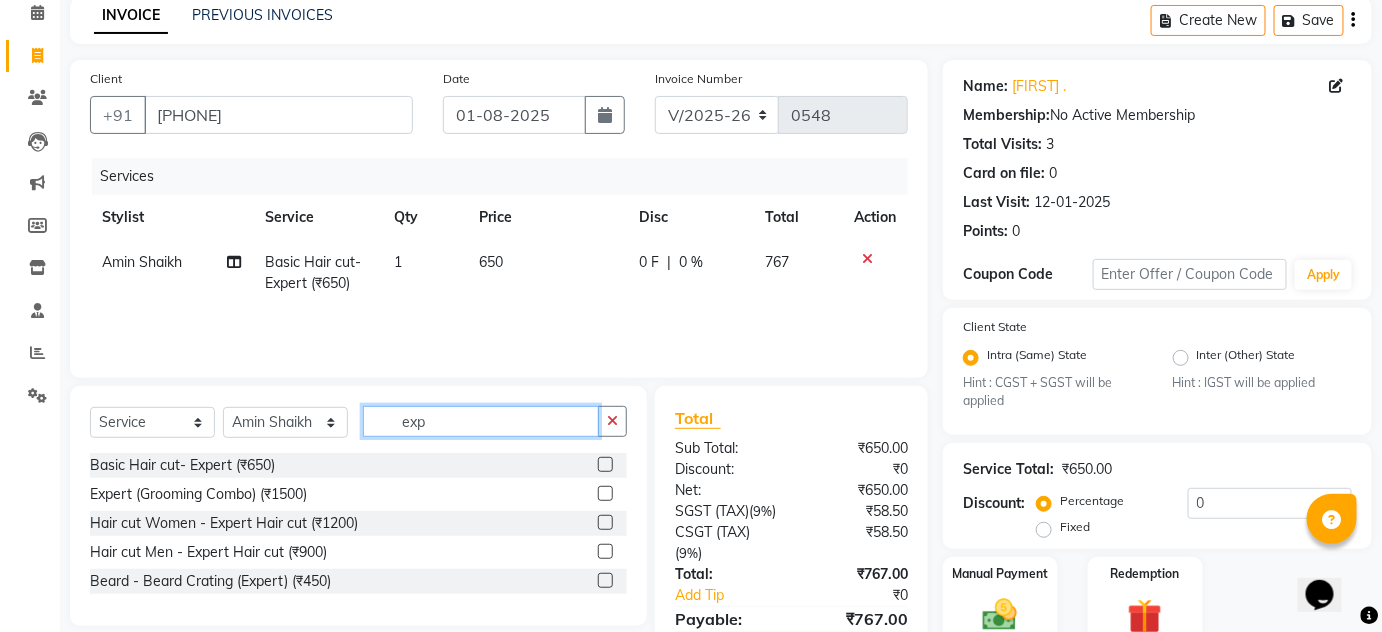 drag, startPoint x: 464, startPoint y: 425, endPoint x: 50, endPoint y: 438, distance: 414.20407 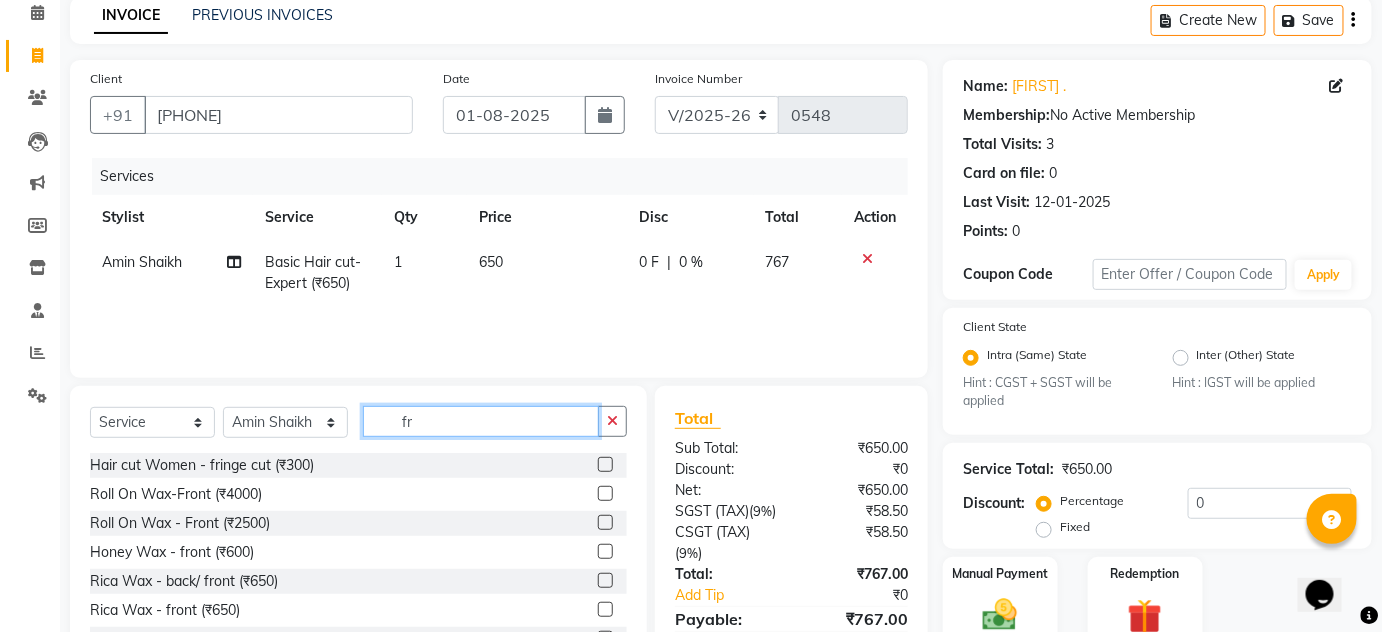 type on "f" 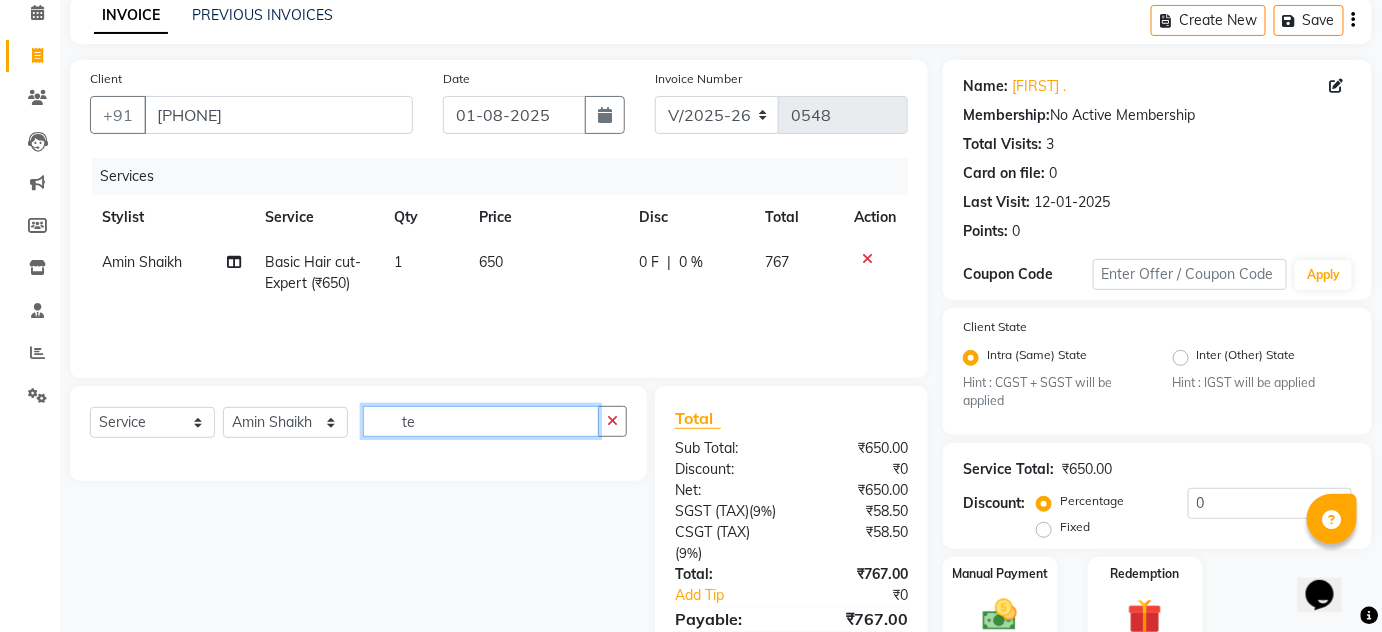 type on "t" 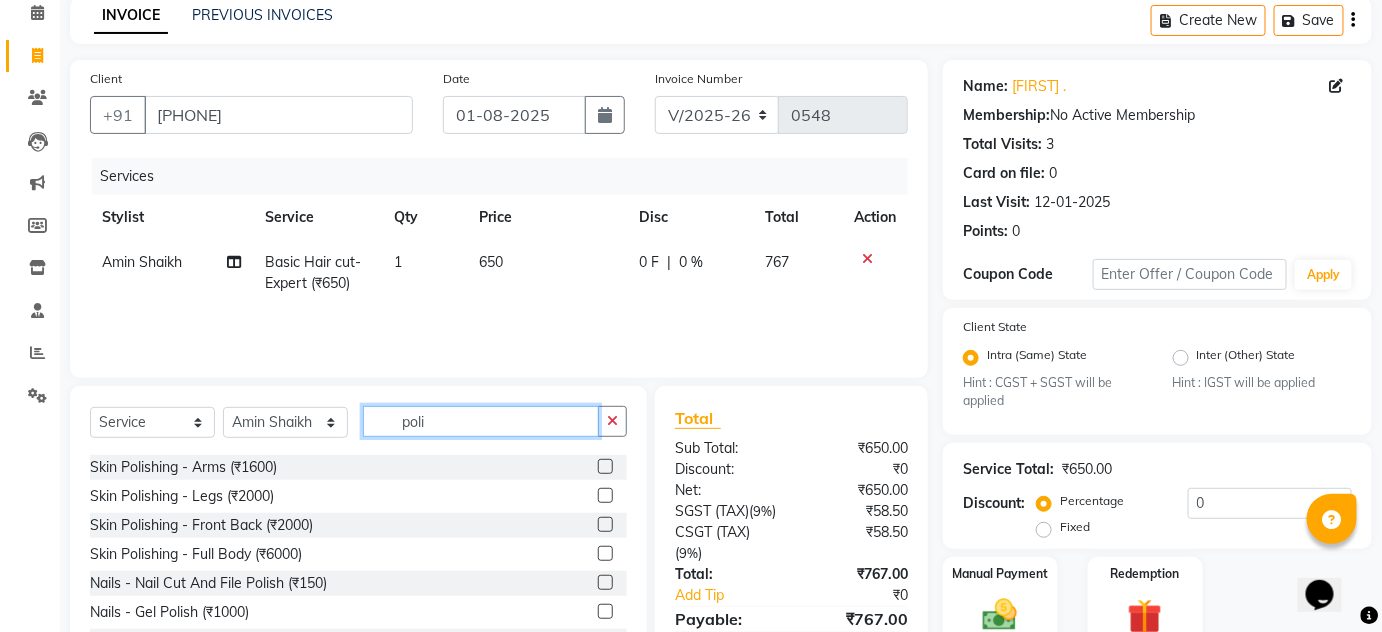 scroll, scrollTop: 119, scrollLeft: 0, axis: vertical 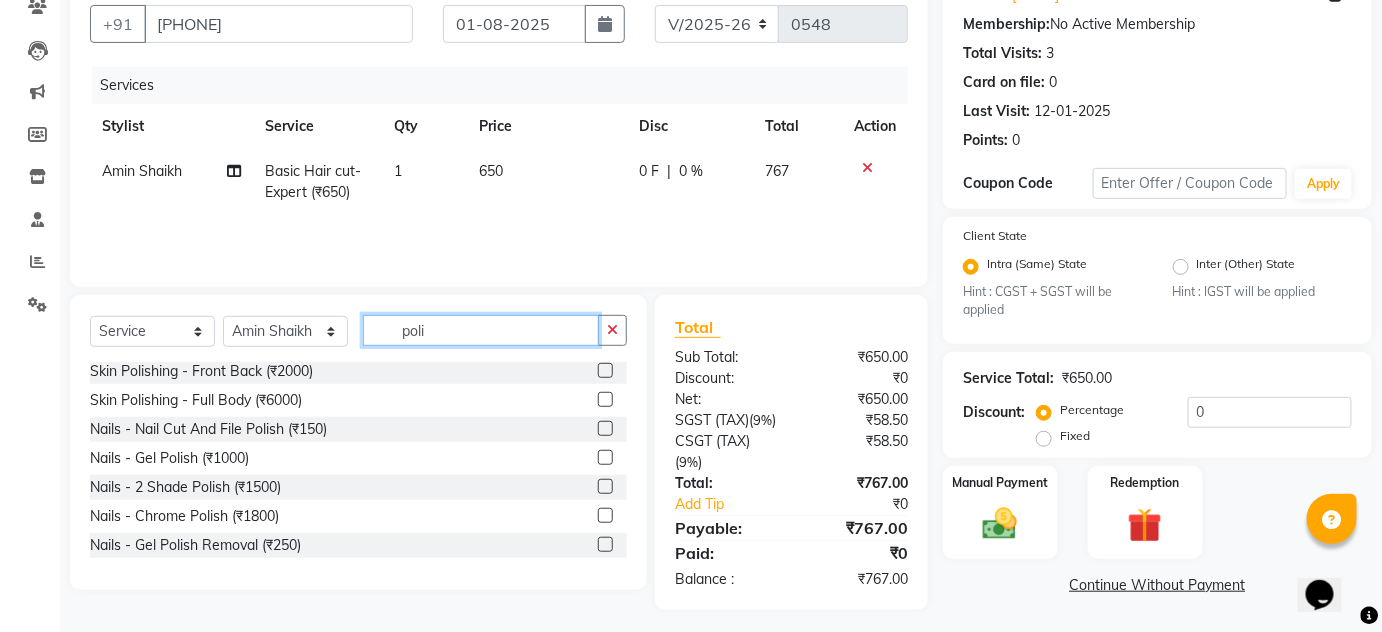type on "poli" 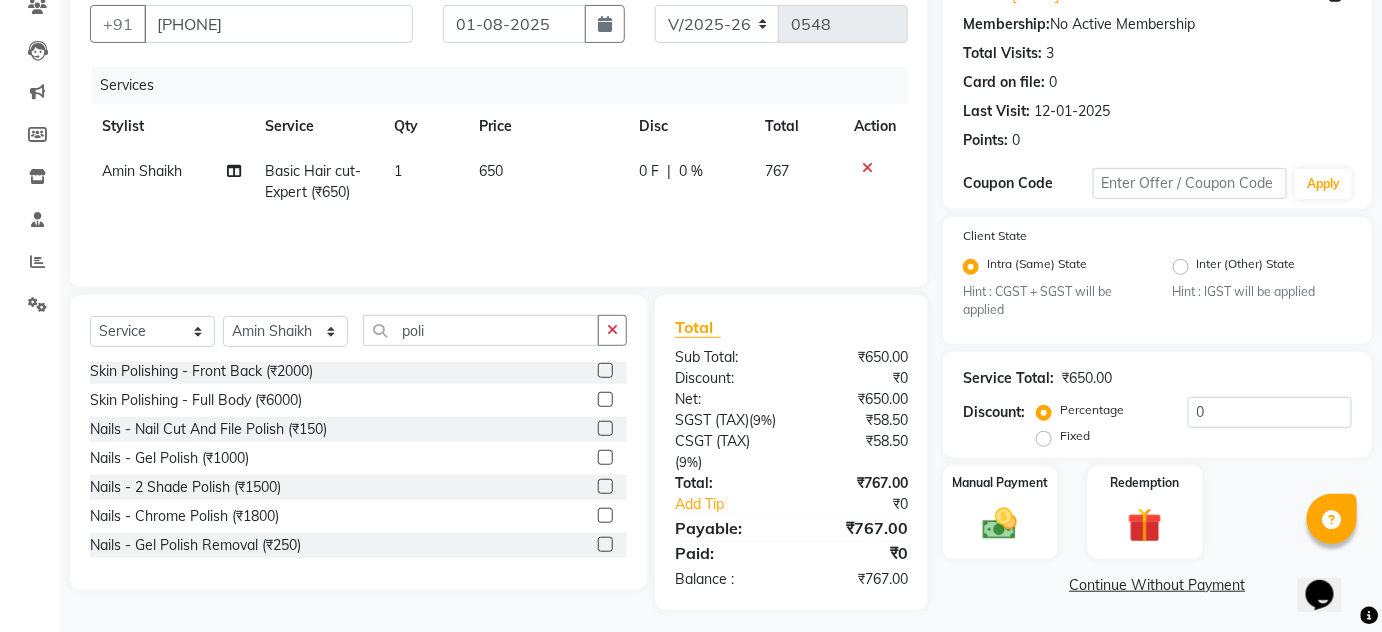 click 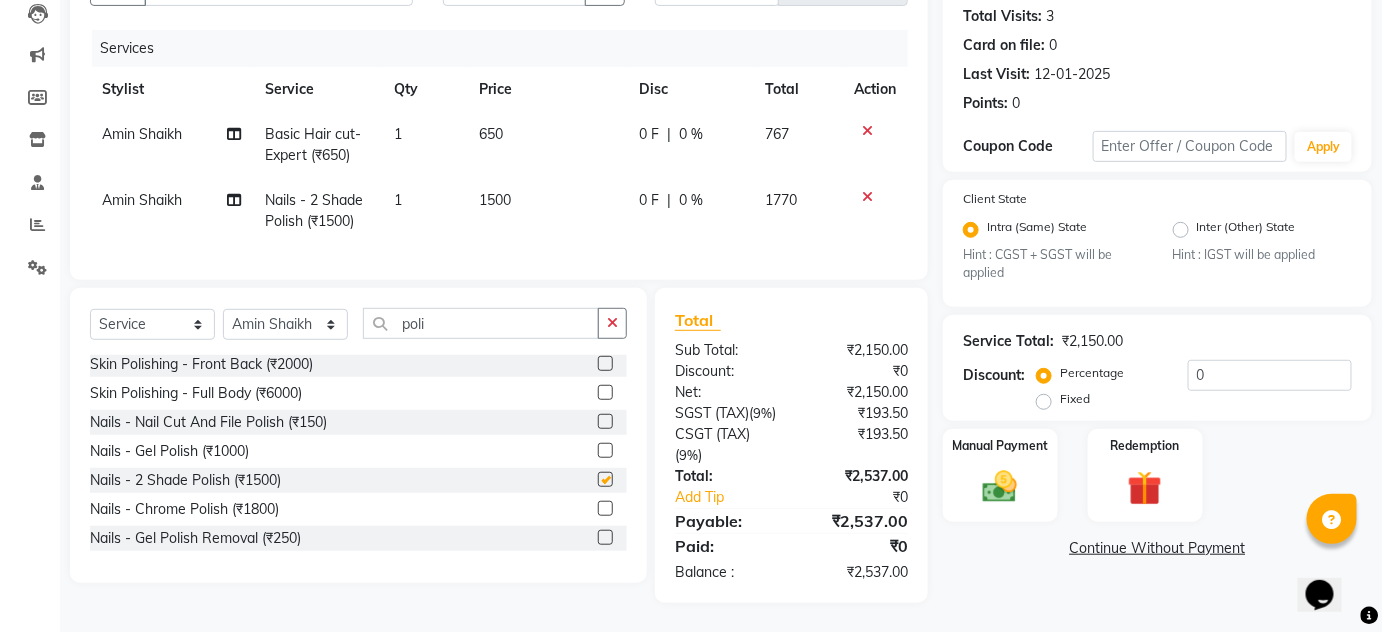 checkbox on "false" 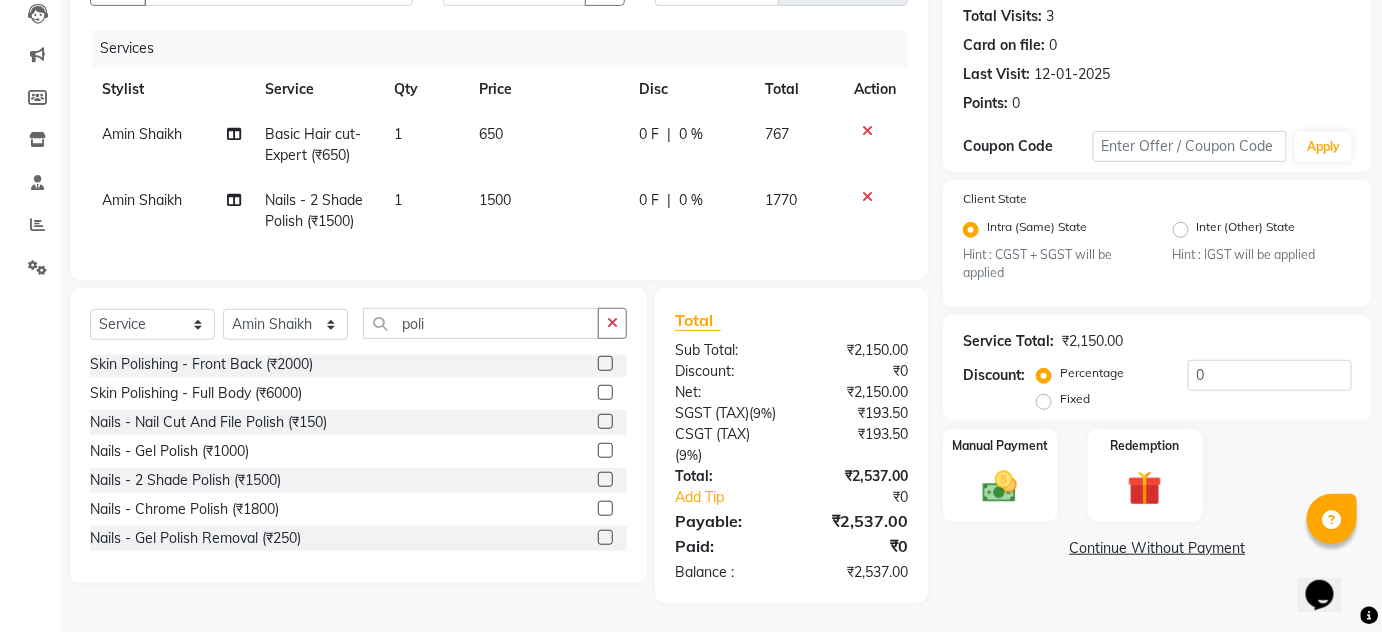 scroll, scrollTop: 253, scrollLeft: 0, axis: vertical 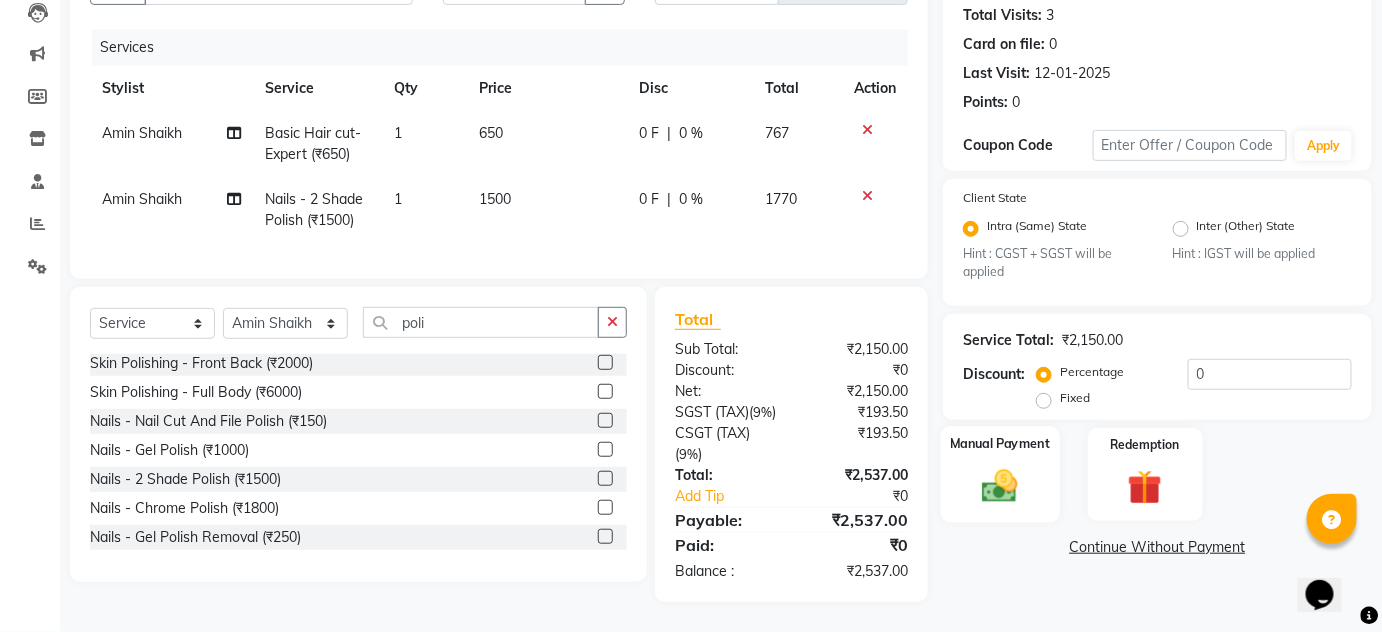 click 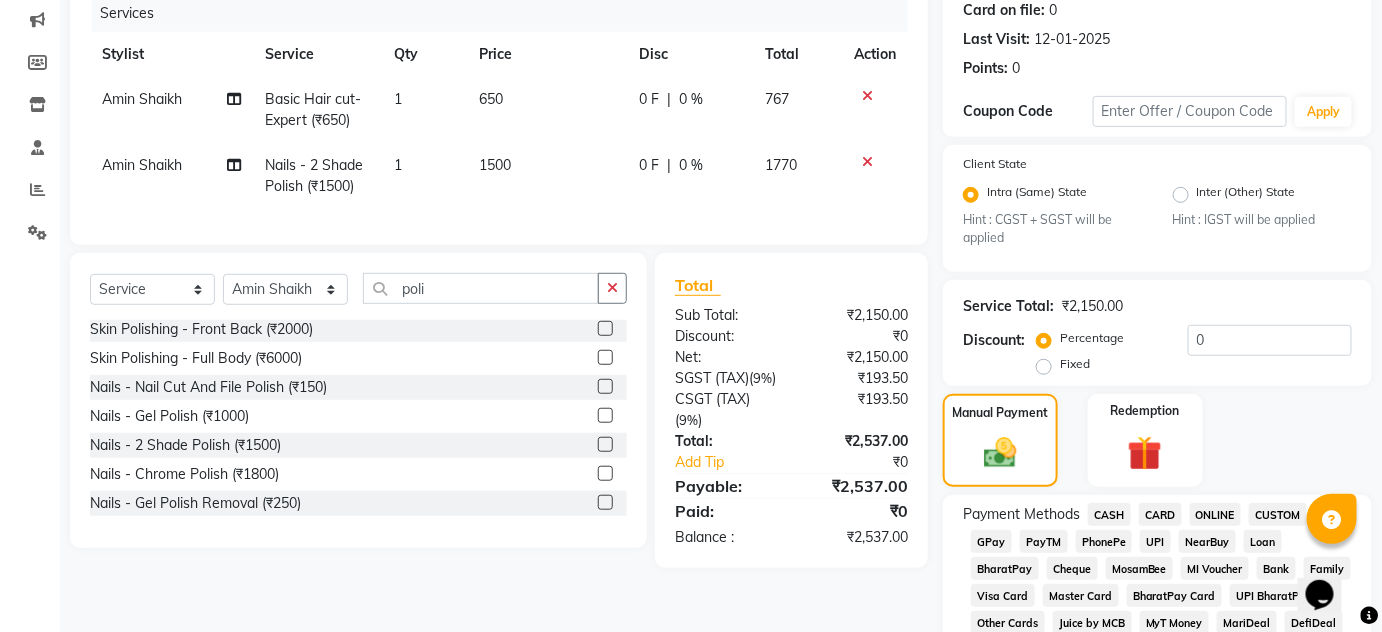 click on "ONLINE" 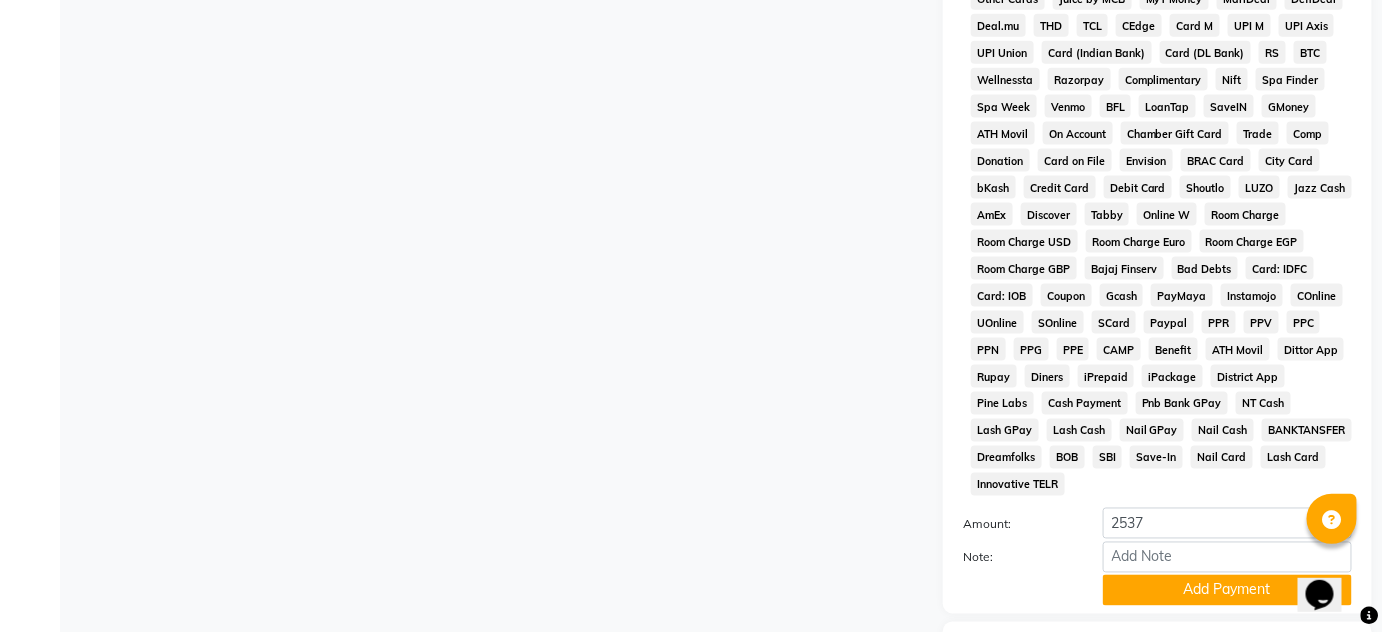 scroll, scrollTop: 980, scrollLeft: 0, axis: vertical 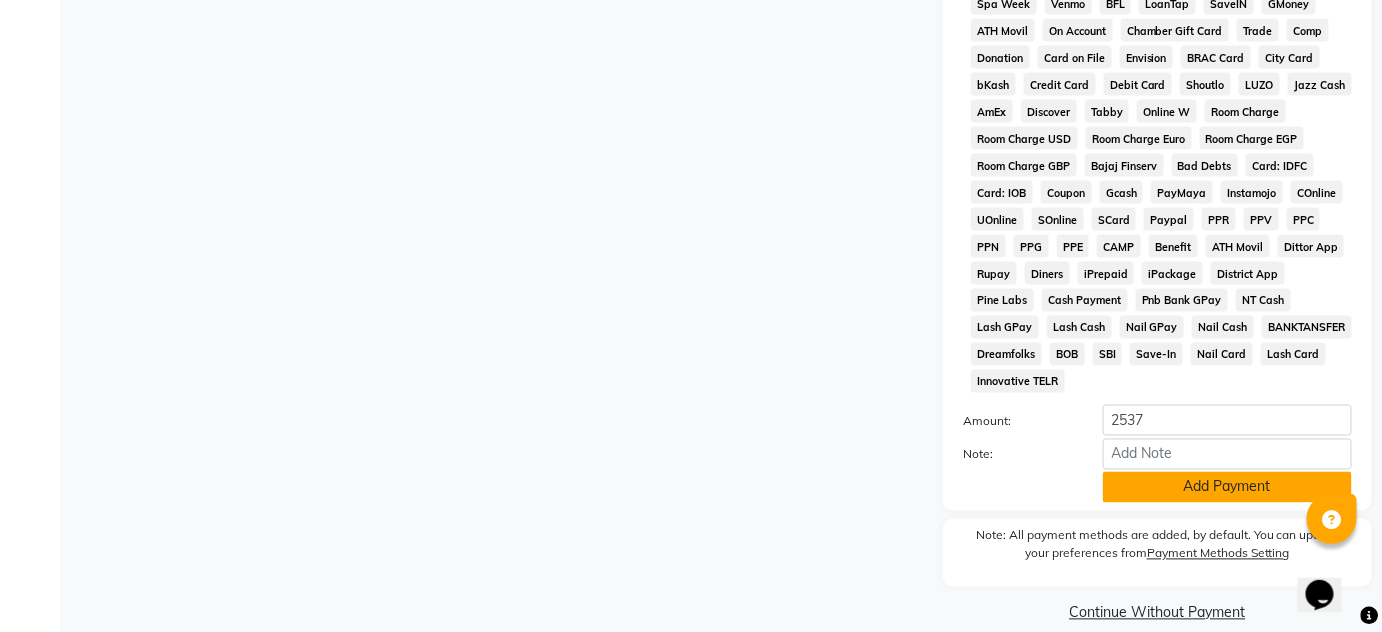 click on "Add Payment" 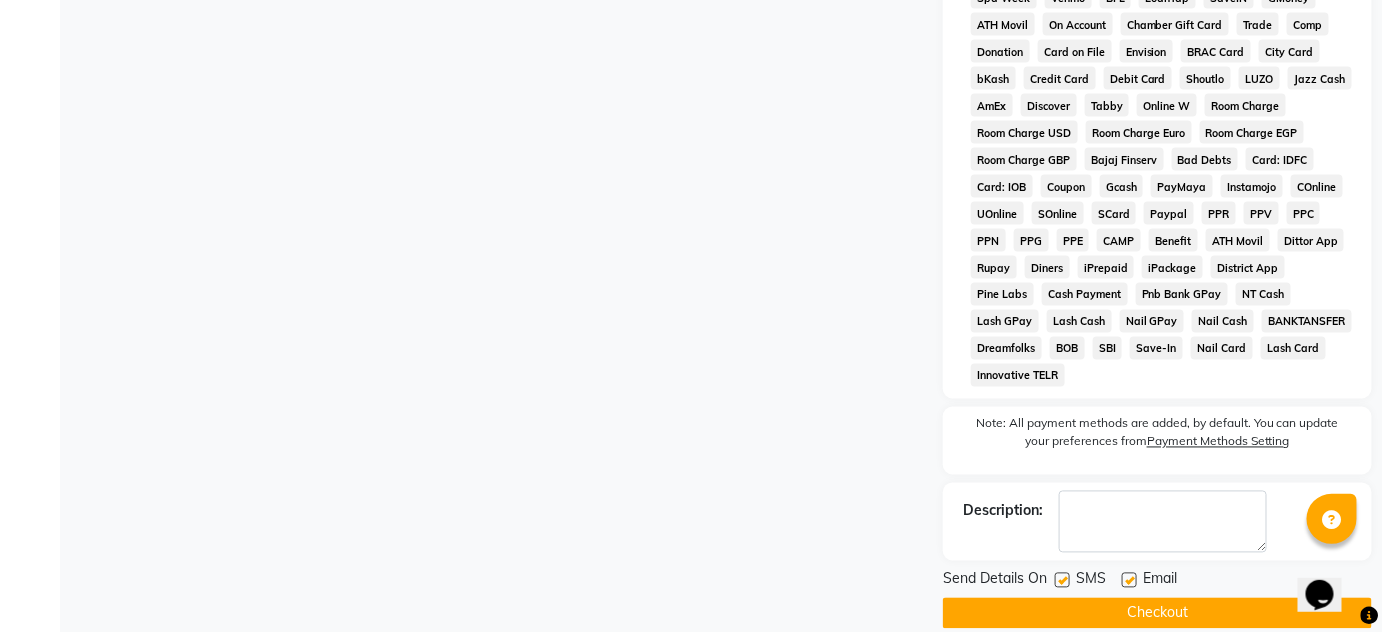 scroll, scrollTop: 988, scrollLeft: 0, axis: vertical 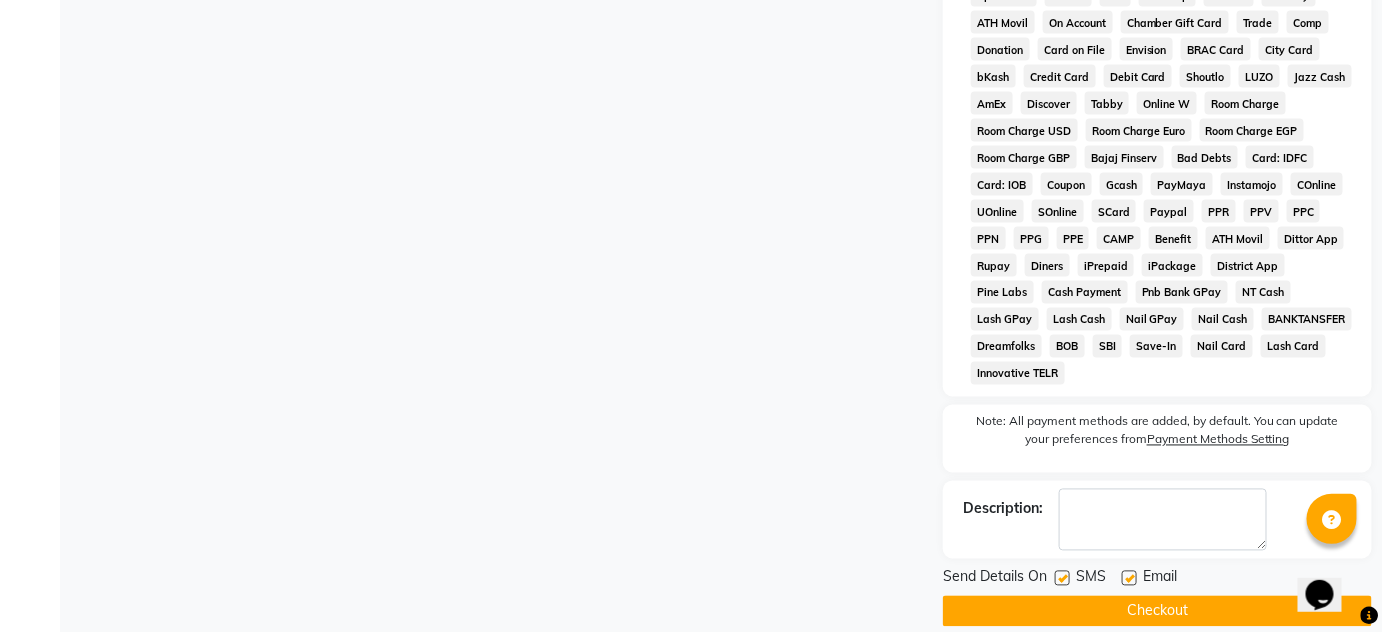 click on "Checkout" 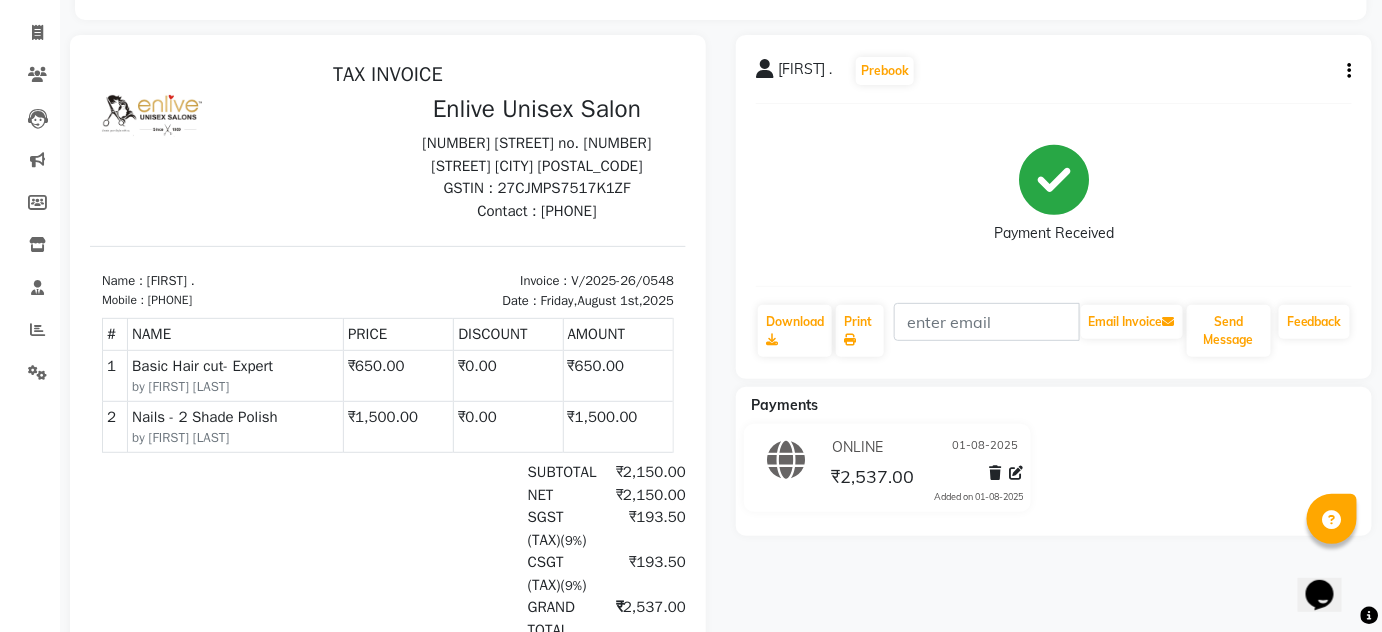 scroll, scrollTop: 0, scrollLeft: 0, axis: both 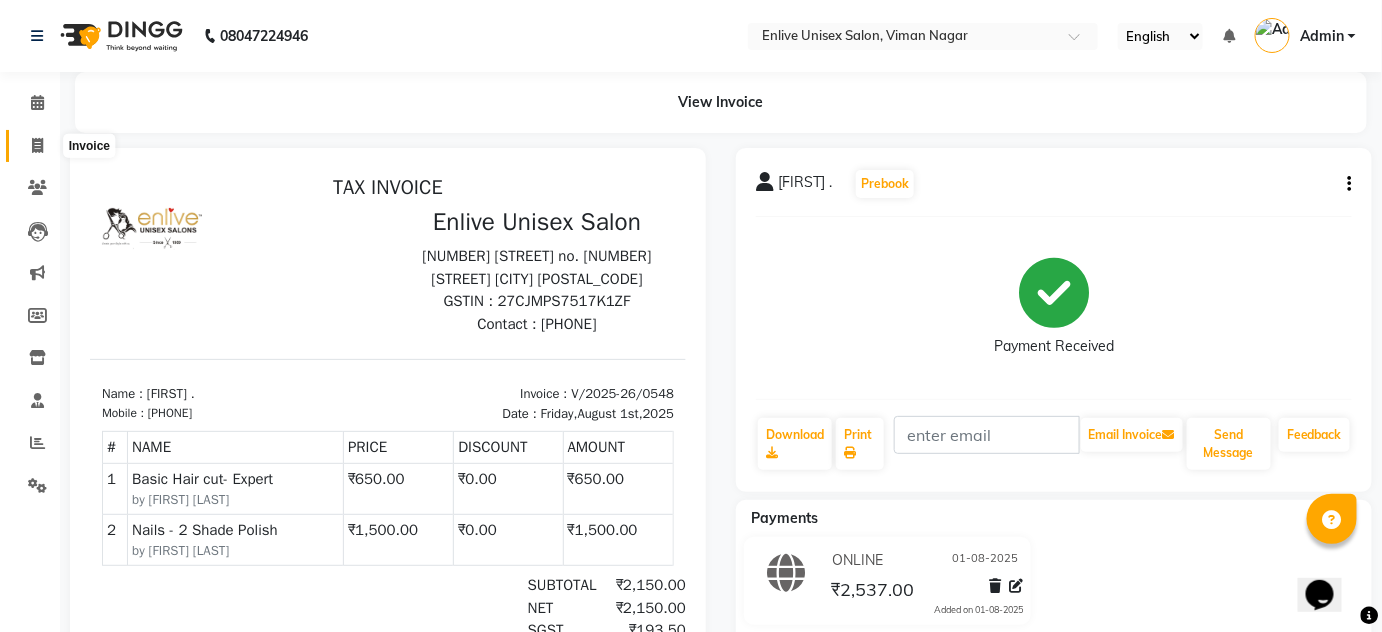 click 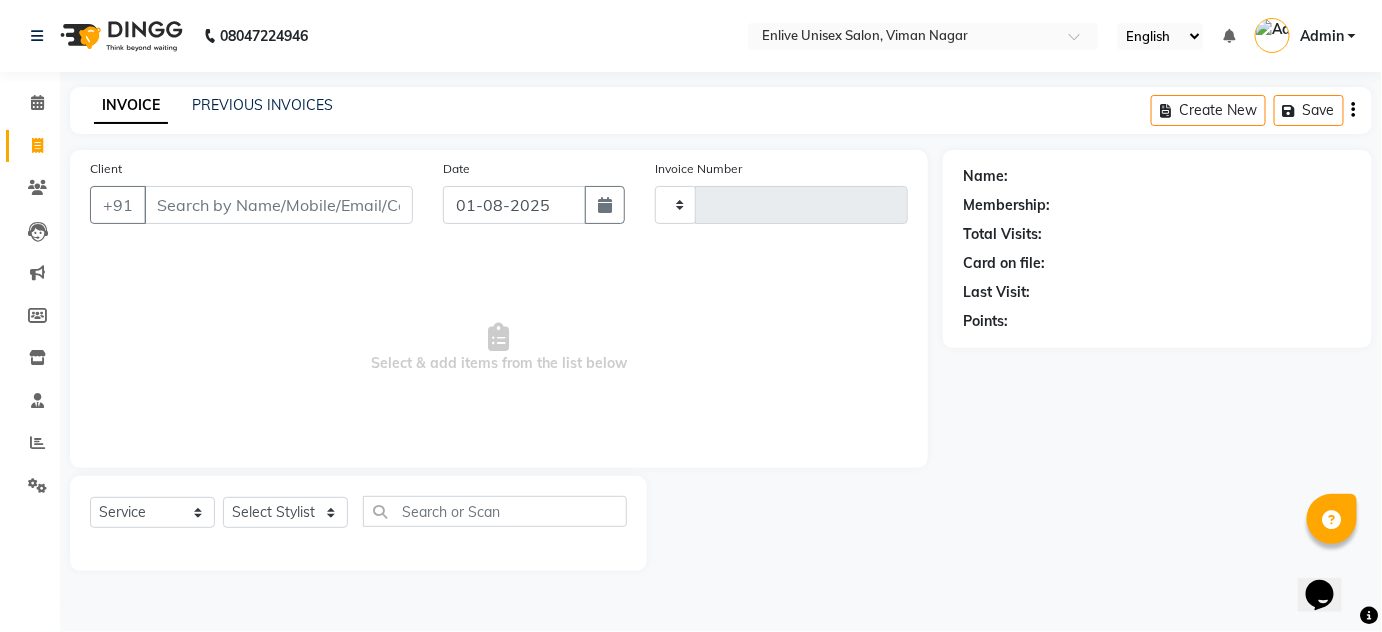 type on "0549" 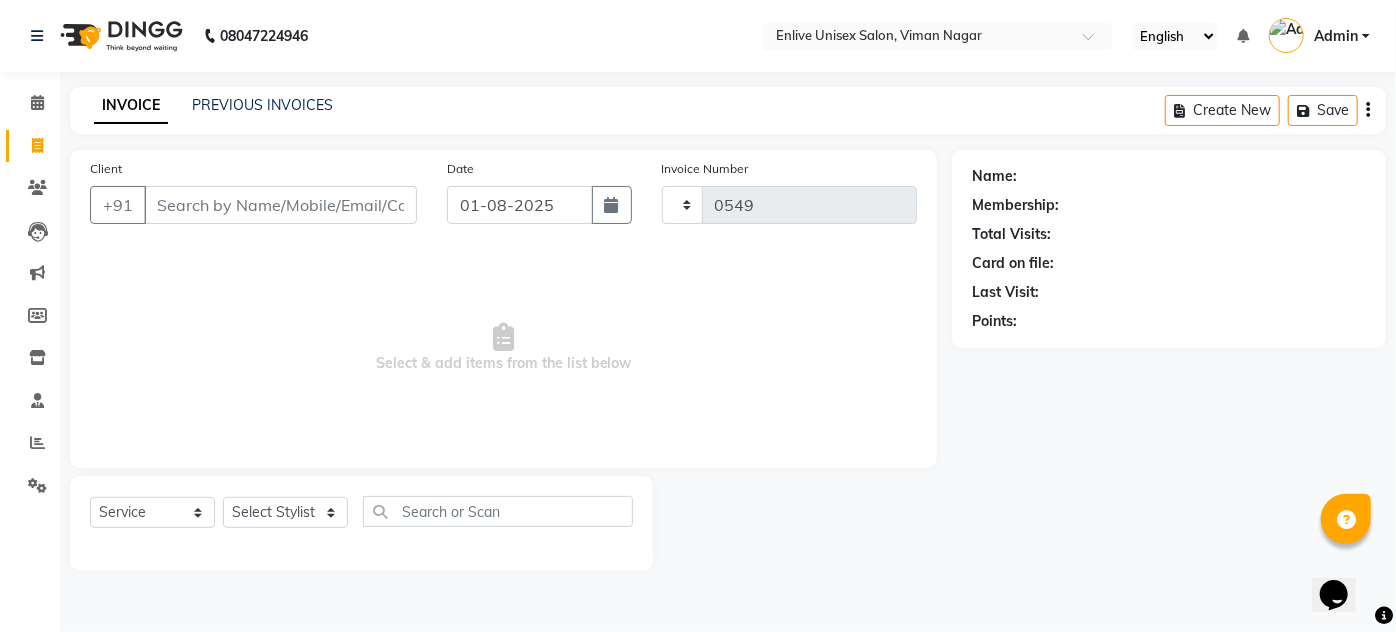 select on "145" 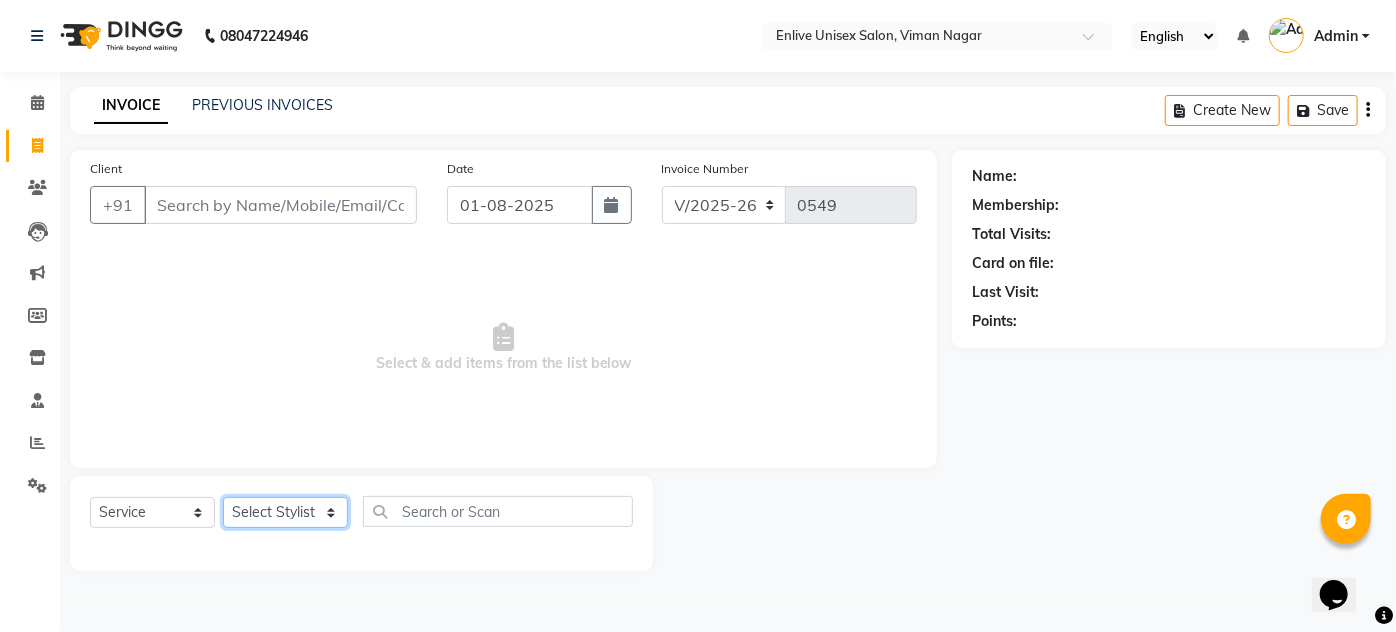 click on "Select Stylist Amin Shaikh Arti lohar Jyoti Namrata Nitin Sir Roshani sameer Shubhangi Vikas Yasmeen" 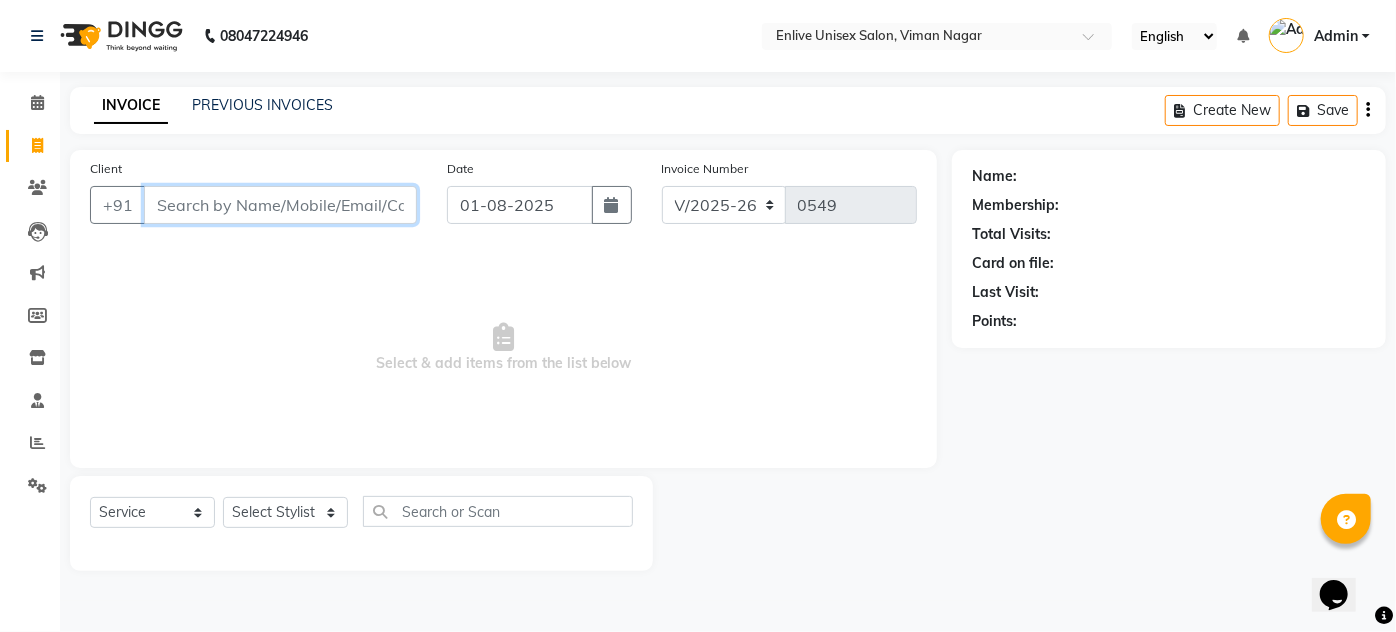 drag, startPoint x: 285, startPoint y: 186, endPoint x: 287, endPoint y: 201, distance: 15.132746 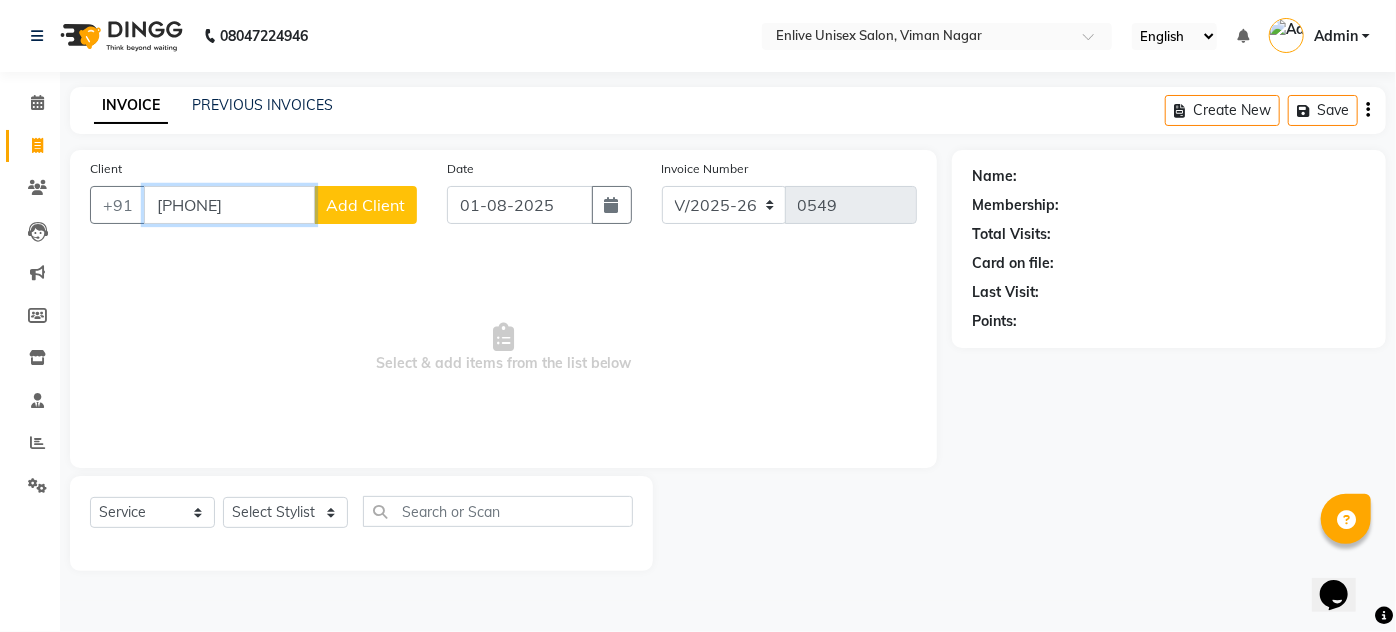 click on "9658136" at bounding box center (229, 205) 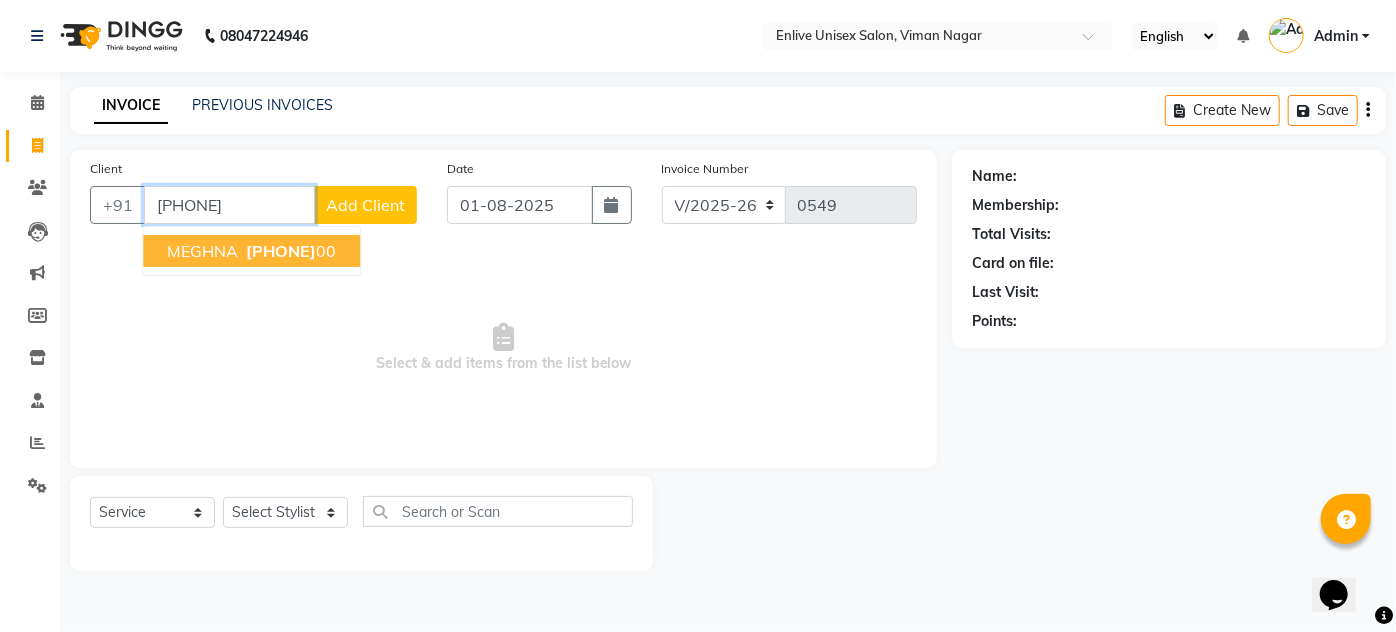 click on "97658136" at bounding box center [281, 251] 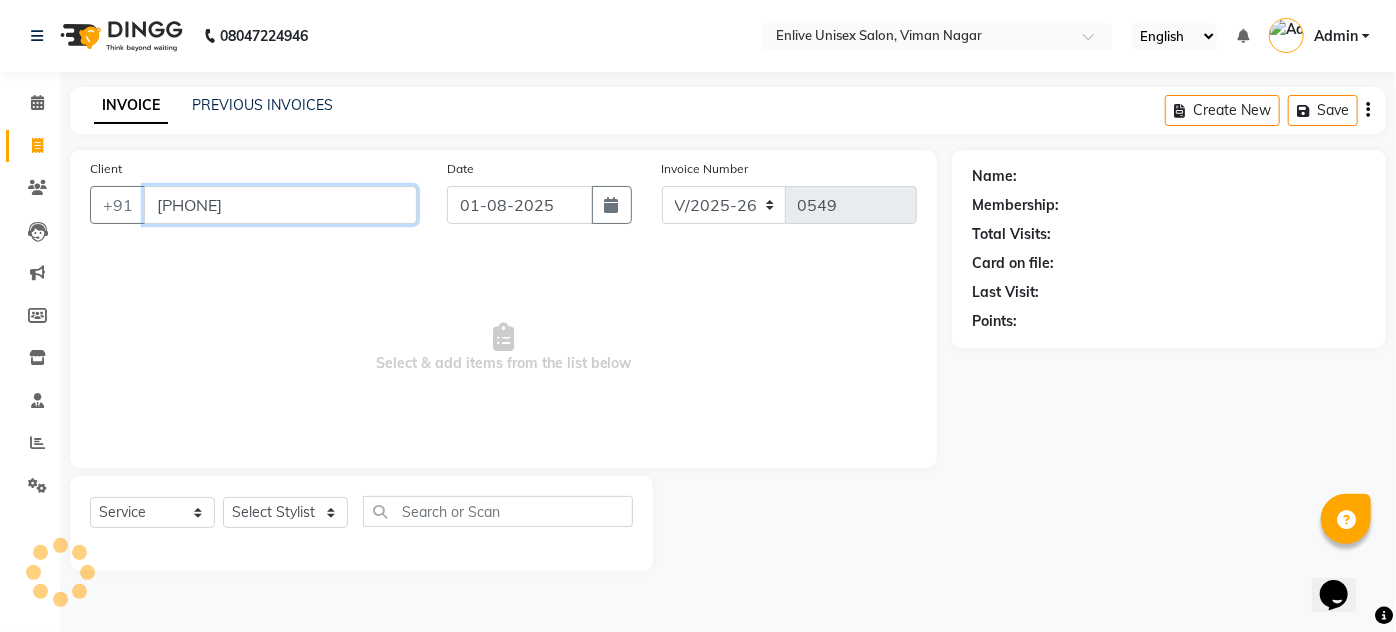 type on "9765813600" 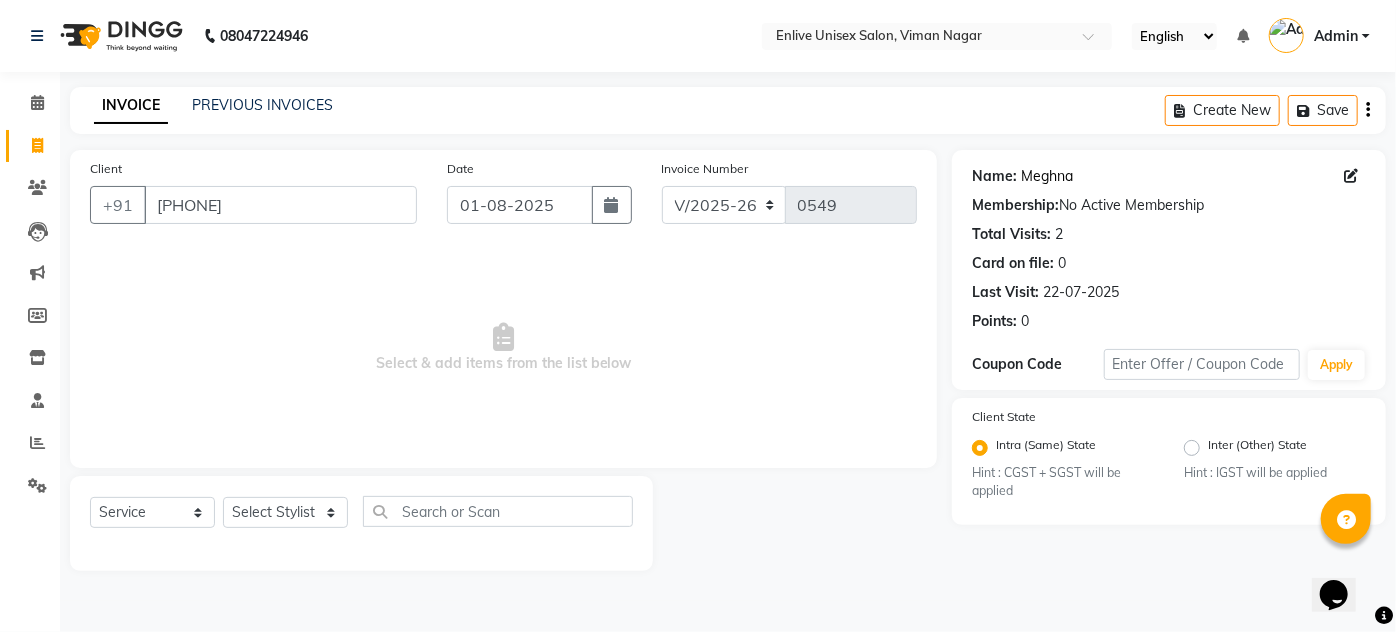 click on "Meghna" 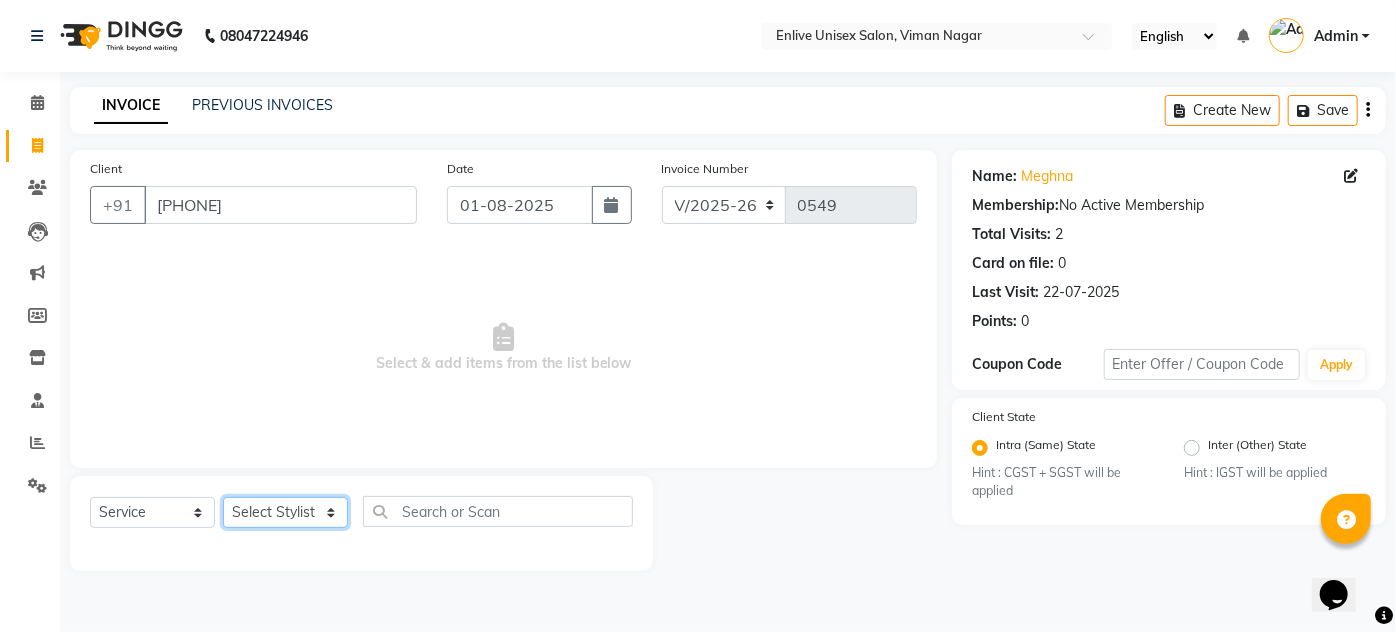 click on "Select Stylist Amin Shaikh Arti lohar Jyoti Namrata Nitin Sir Roshani sameer Shubhangi Vikas Yasmeen" 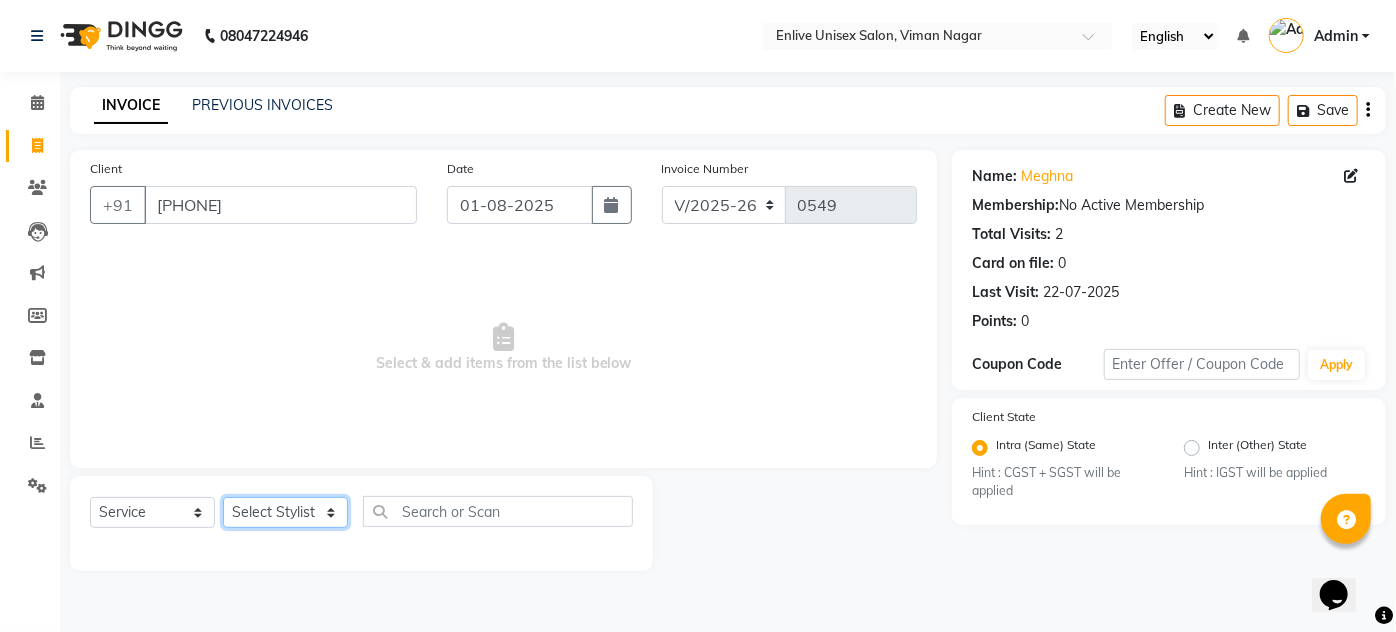 select on "84222" 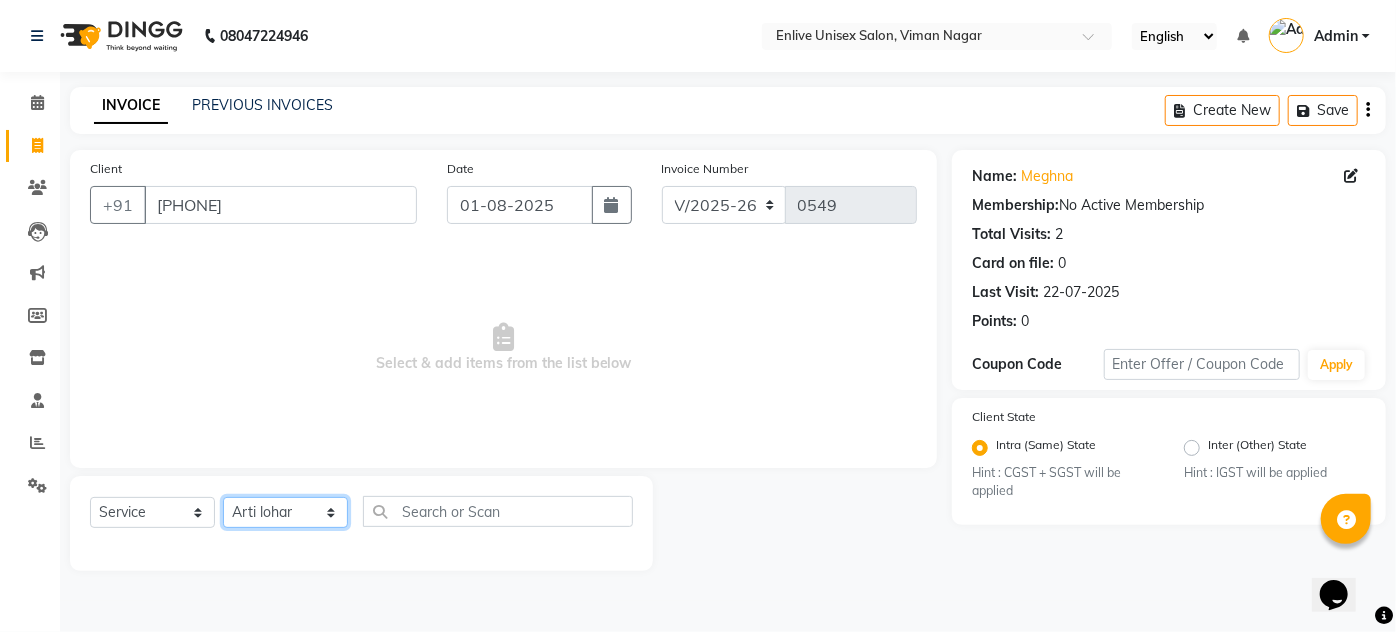 click on "Select Stylist Amin Shaikh Arti lohar Jyoti Namrata Nitin Sir Roshani sameer Shubhangi Vikas Yasmeen" 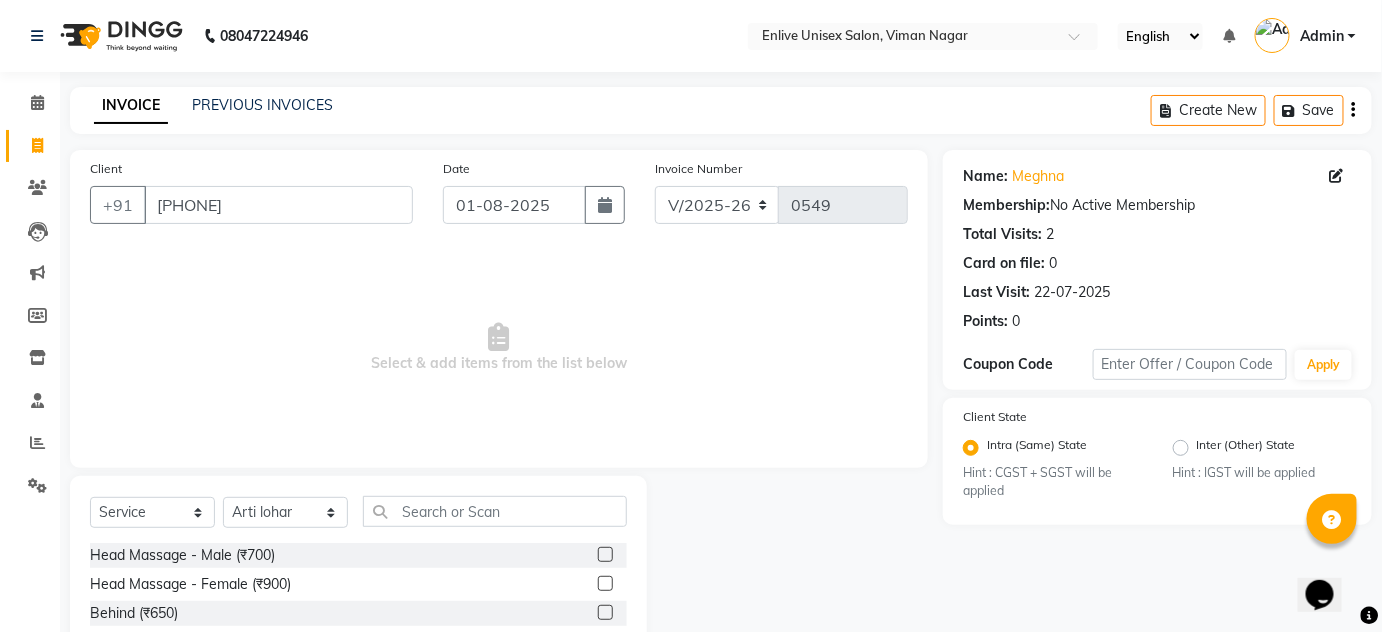 click 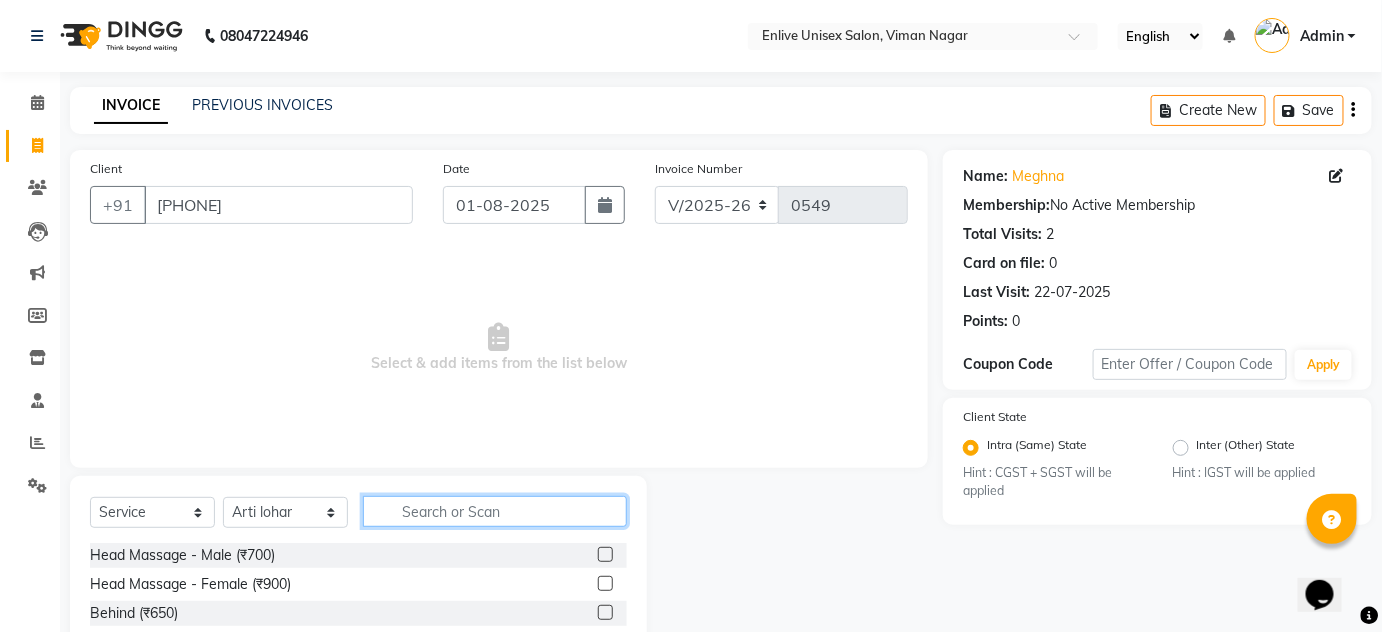 click 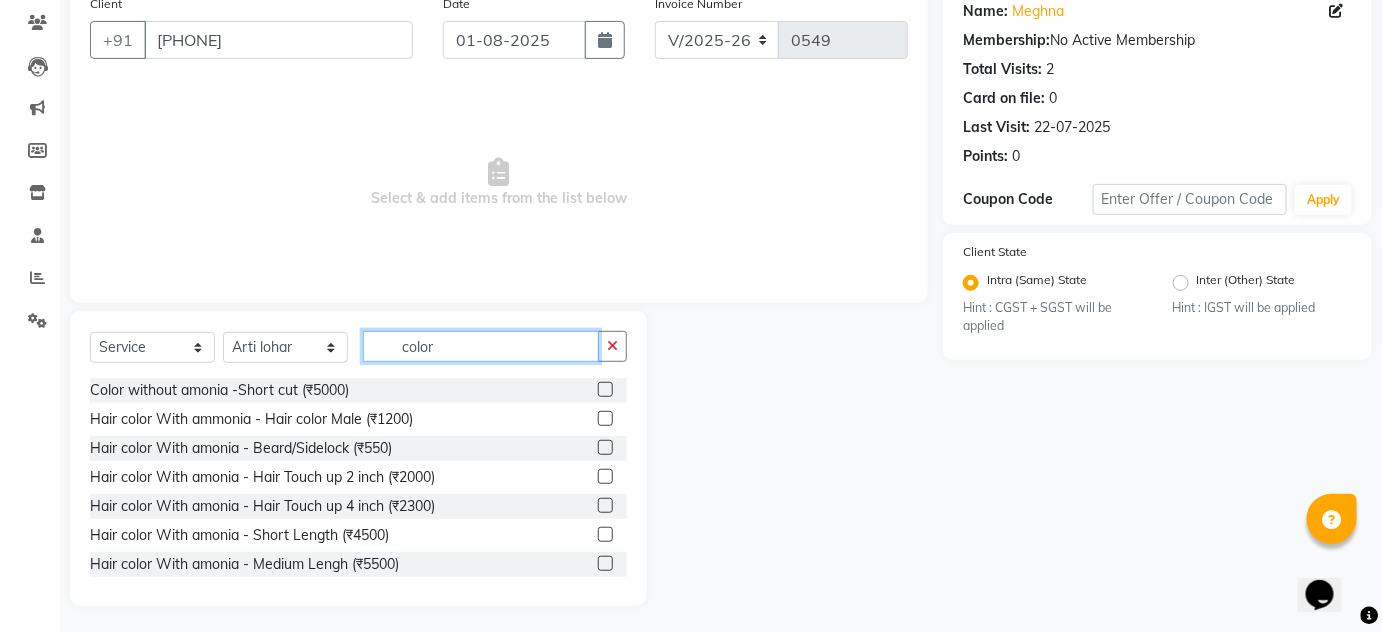scroll, scrollTop: 168, scrollLeft: 0, axis: vertical 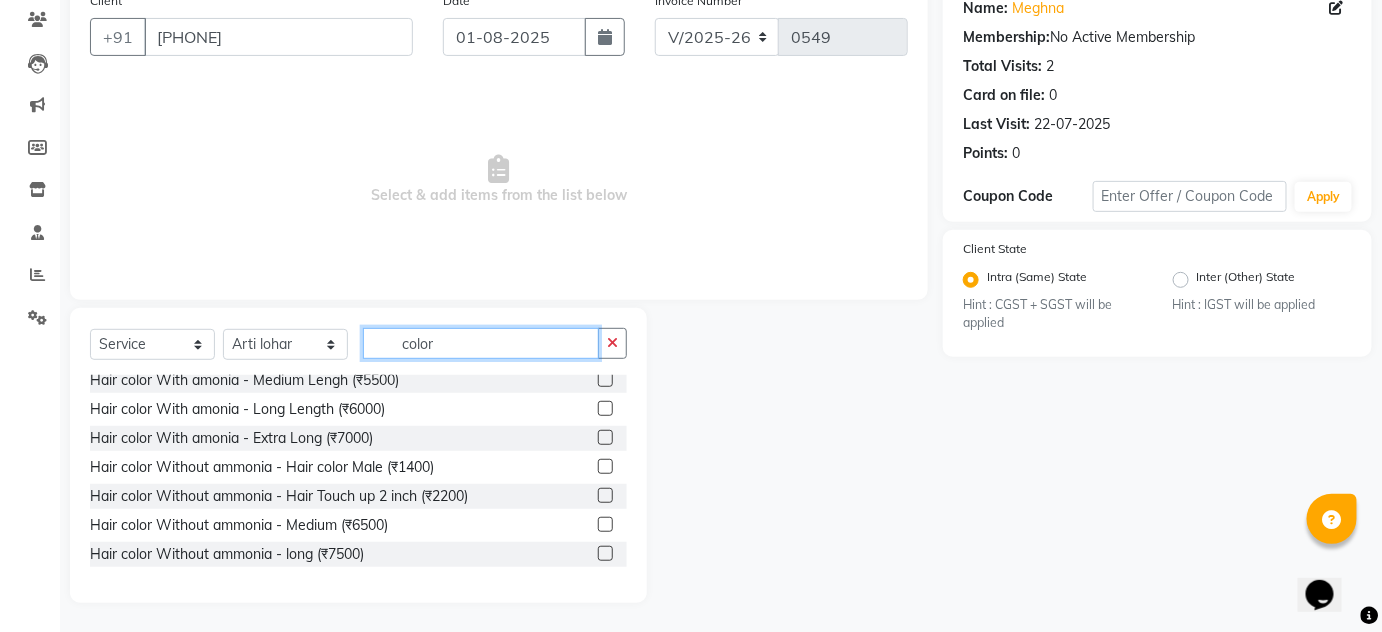 type on "color" 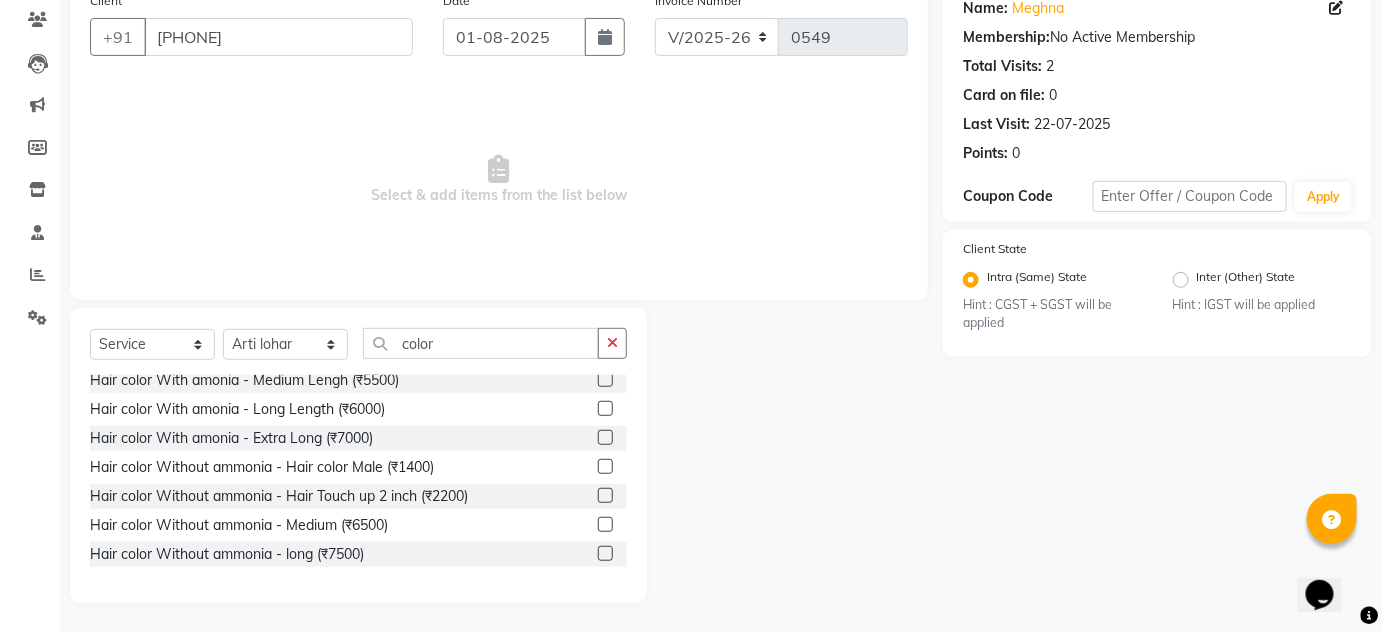 click 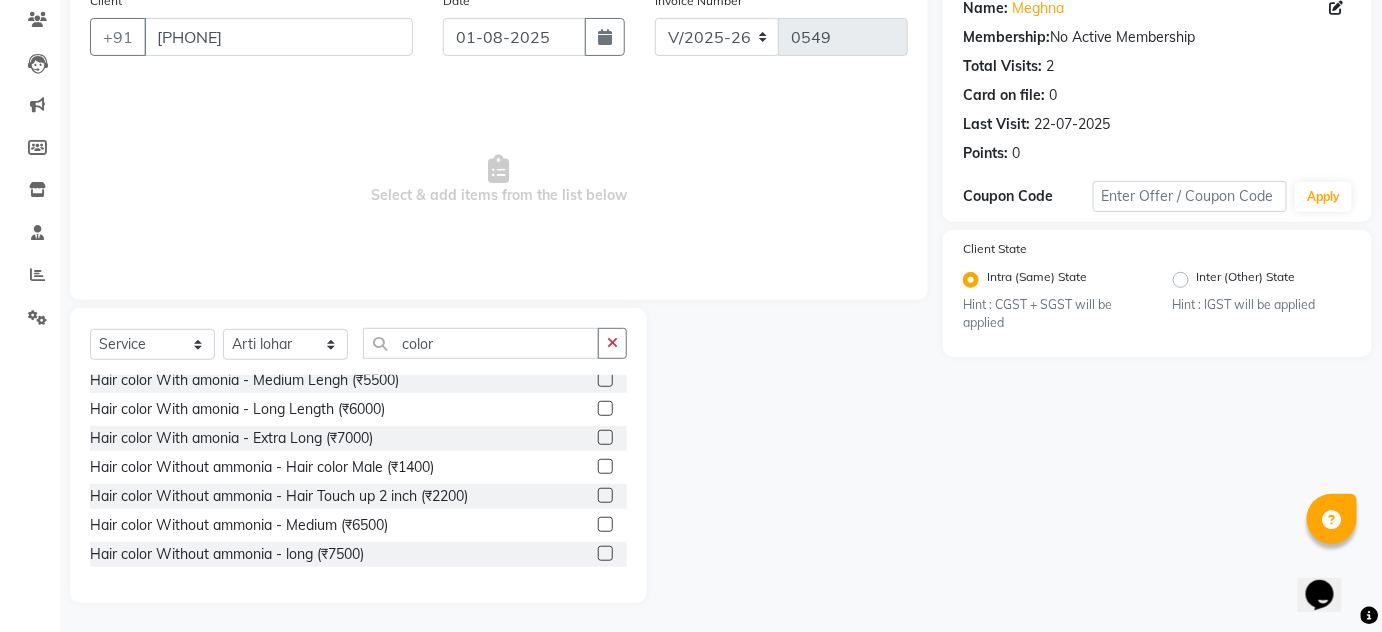 click 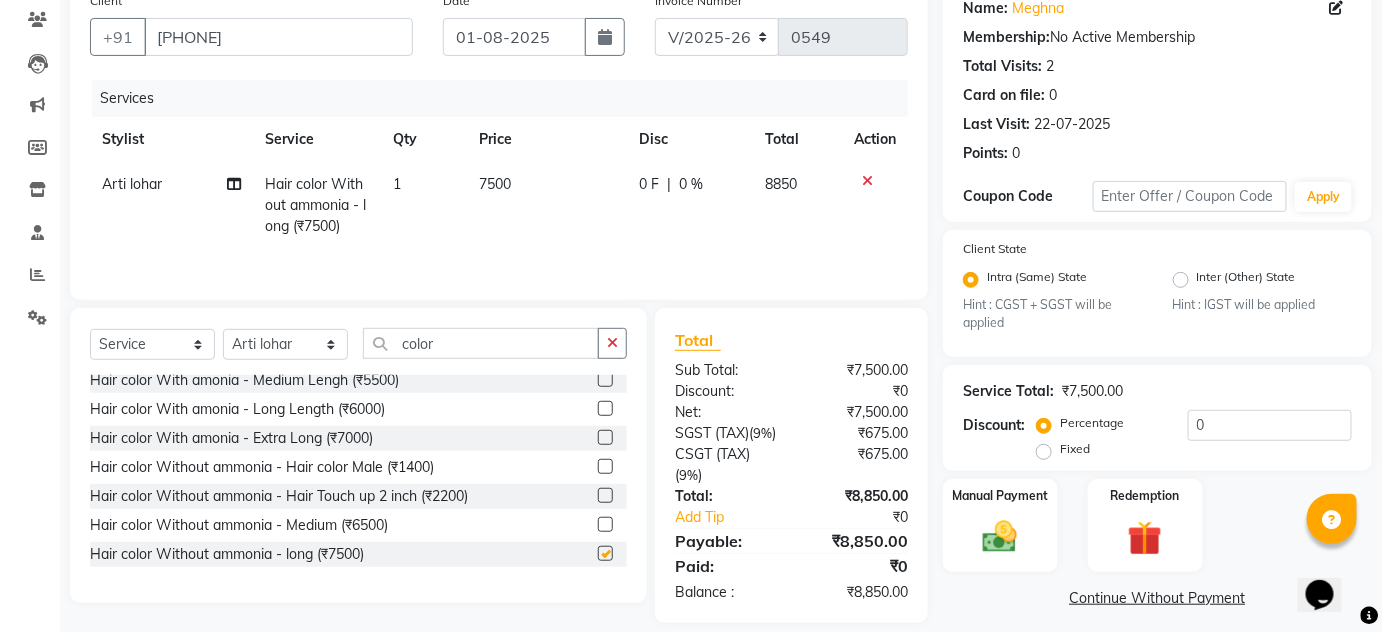 checkbox on "false" 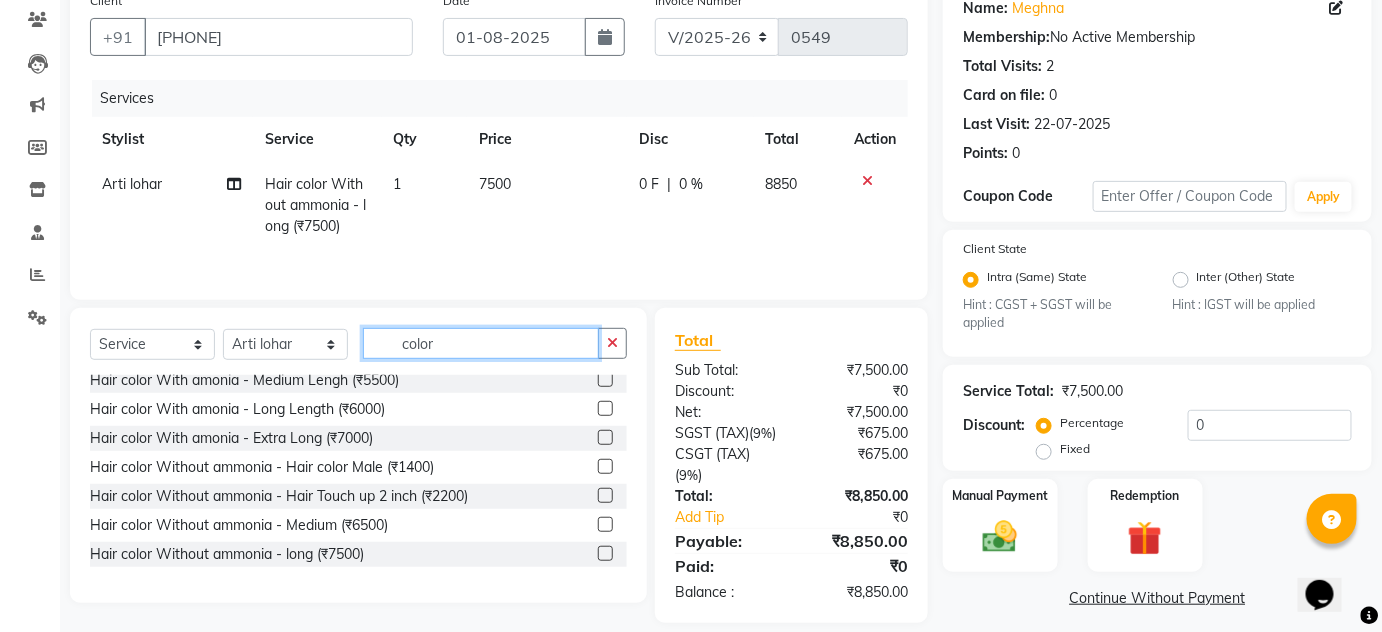 drag, startPoint x: 461, startPoint y: 340, endPoint x: 242, endPoint y: 338, distance: 219.00912 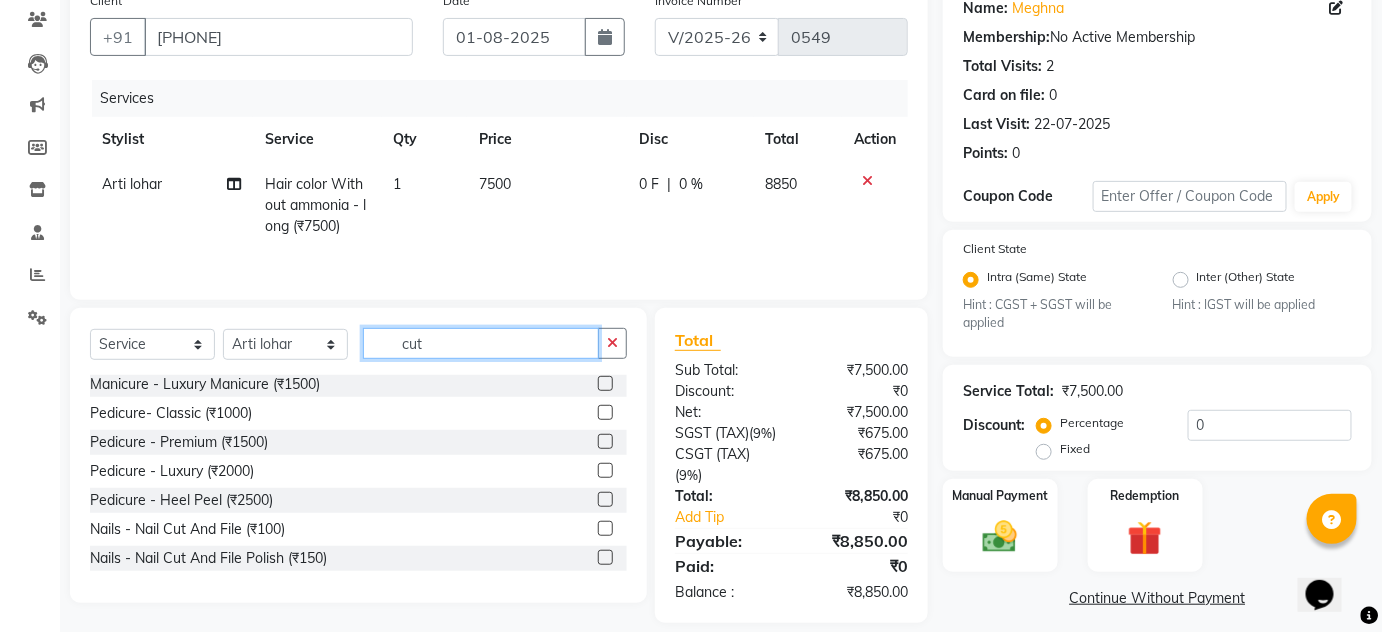 scroll, scrollTop: 293, scrollLeft: 0, axis: vertical 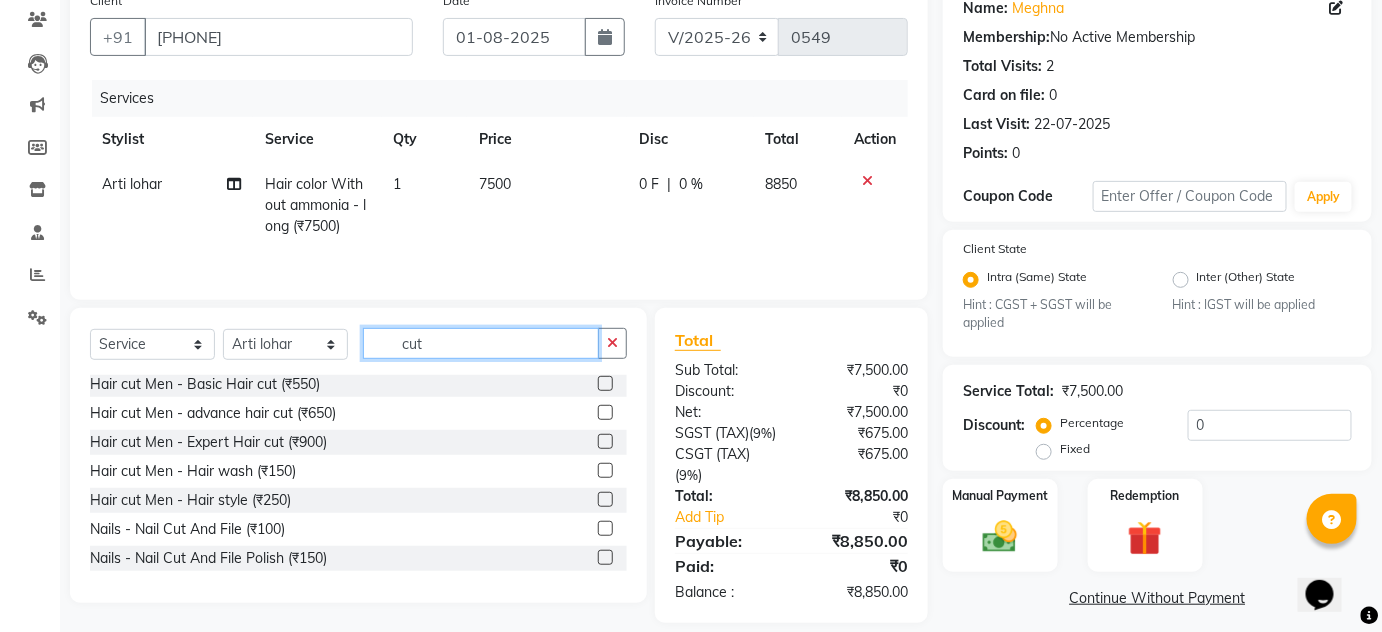 type on "cut" 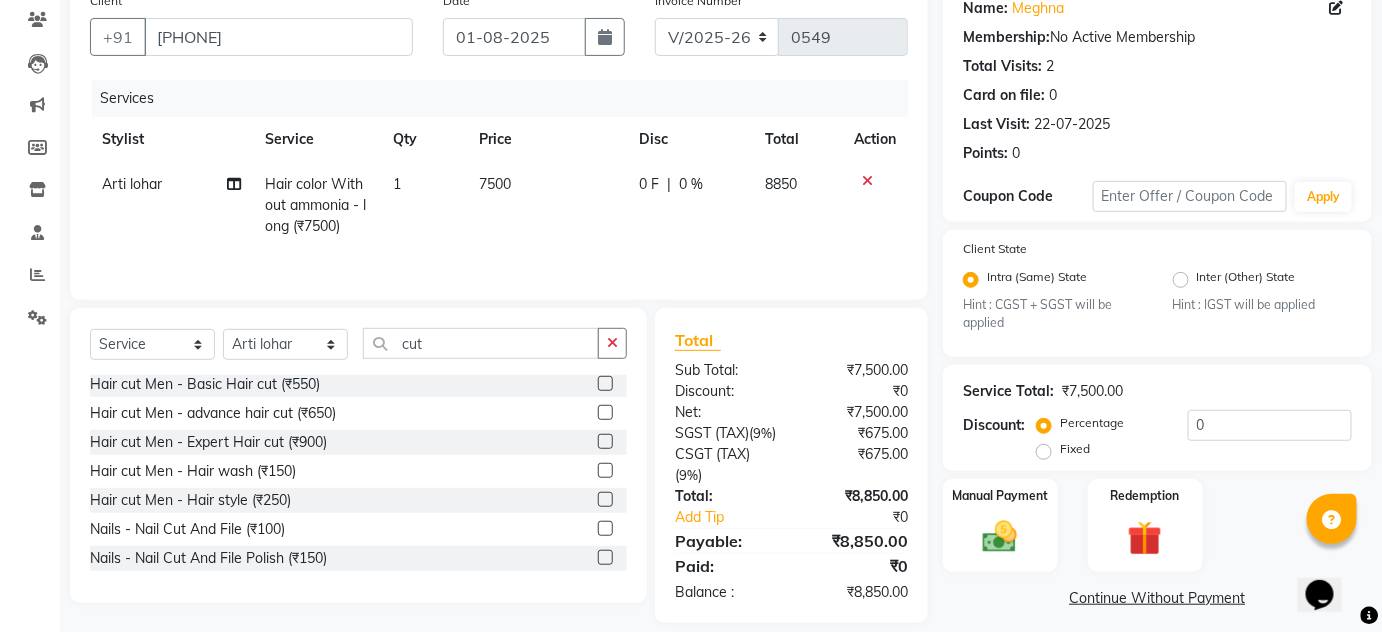 click 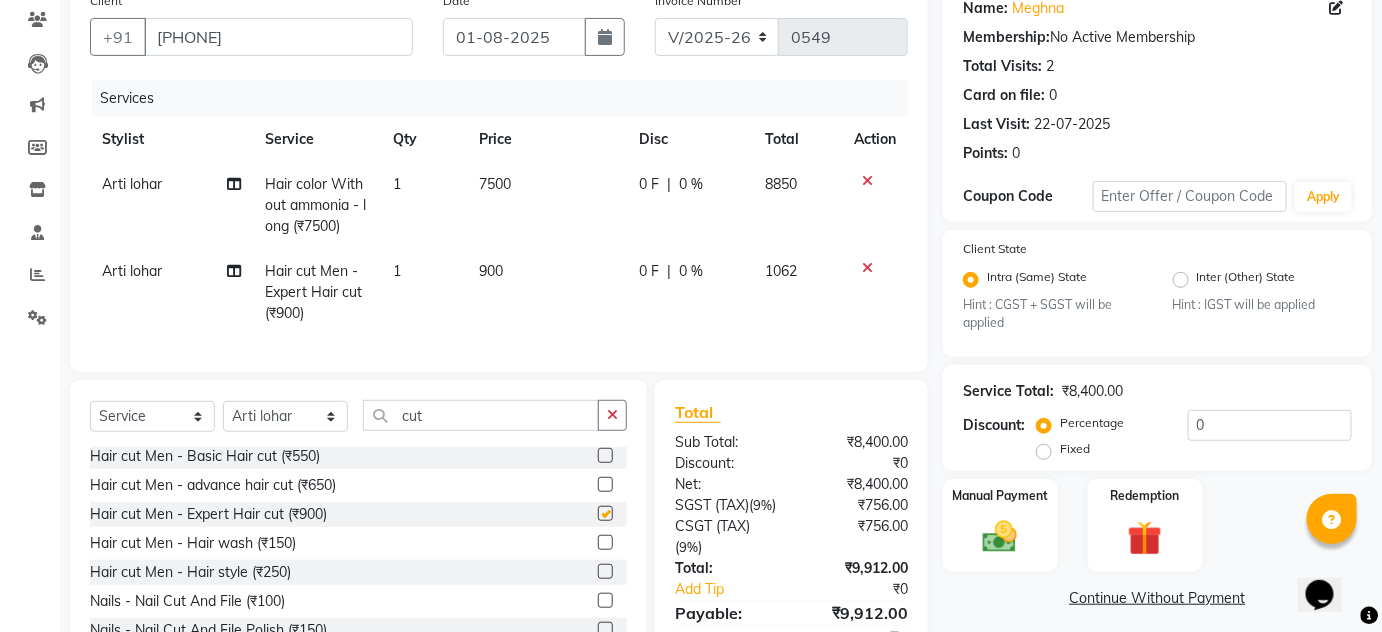 checkbox on "false" 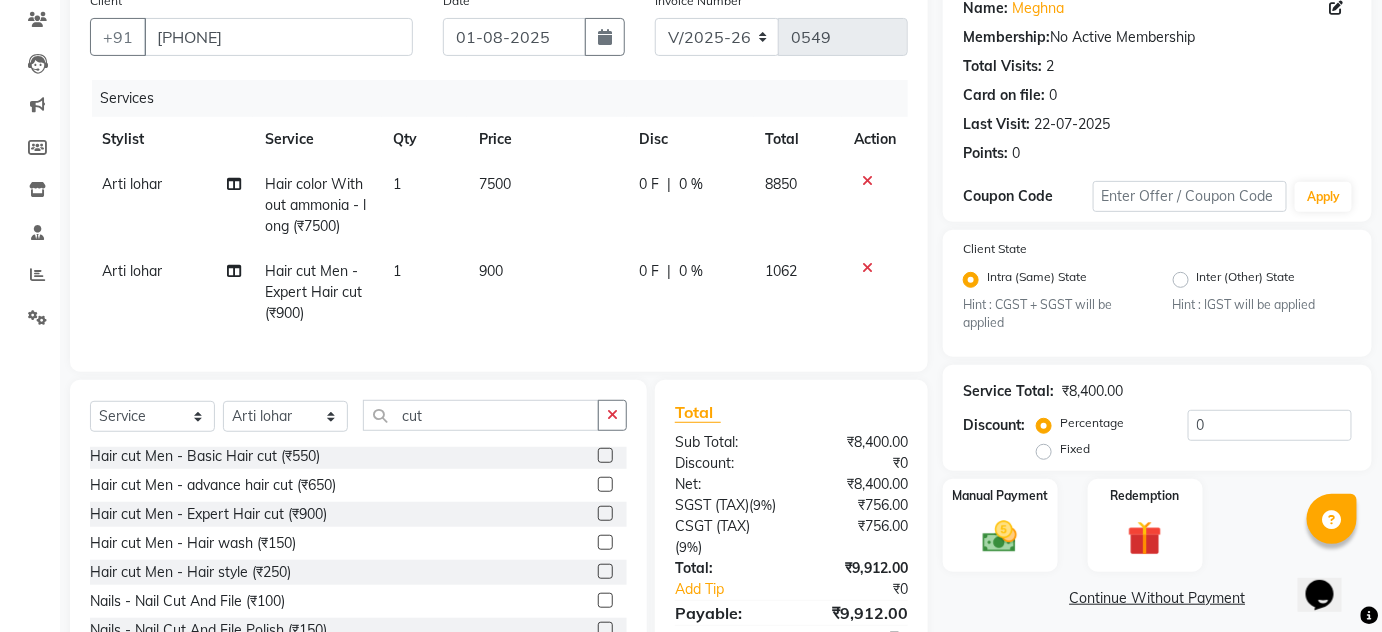 click on "0 F | 0 %" 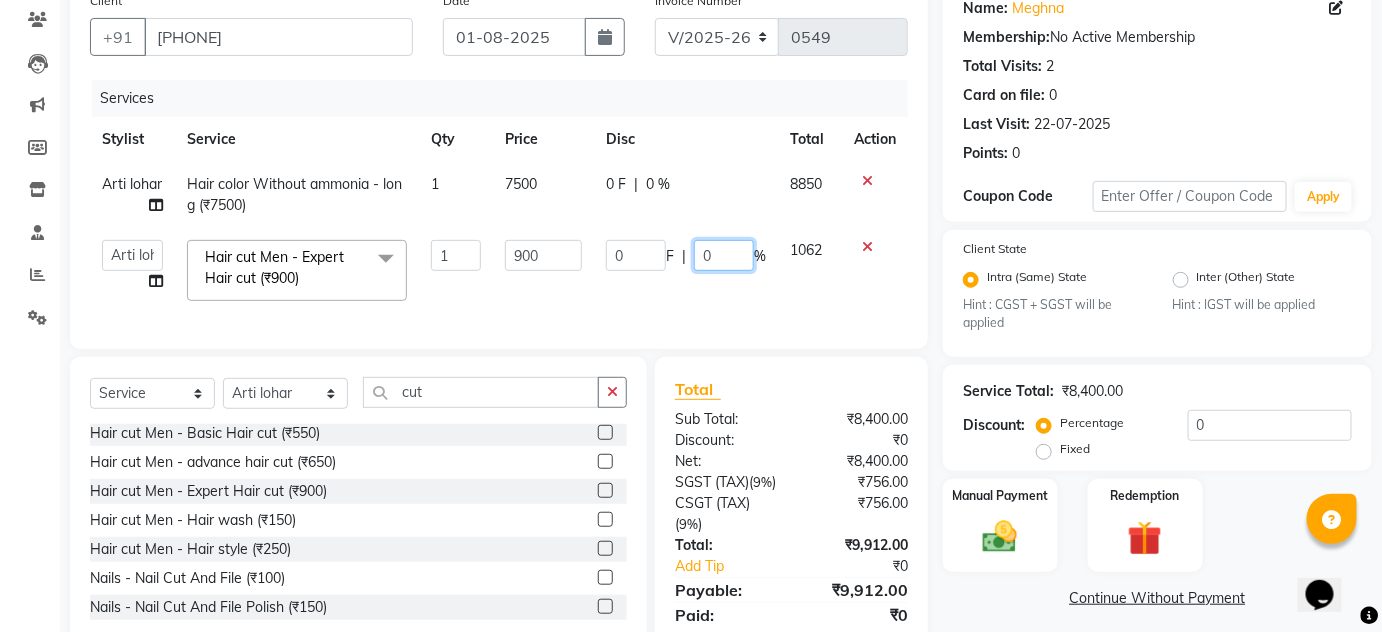 drag, startPoint x: 715, startPoint y: 255, endPoint x: 513, endPoint y: 231, distance: 203.42075 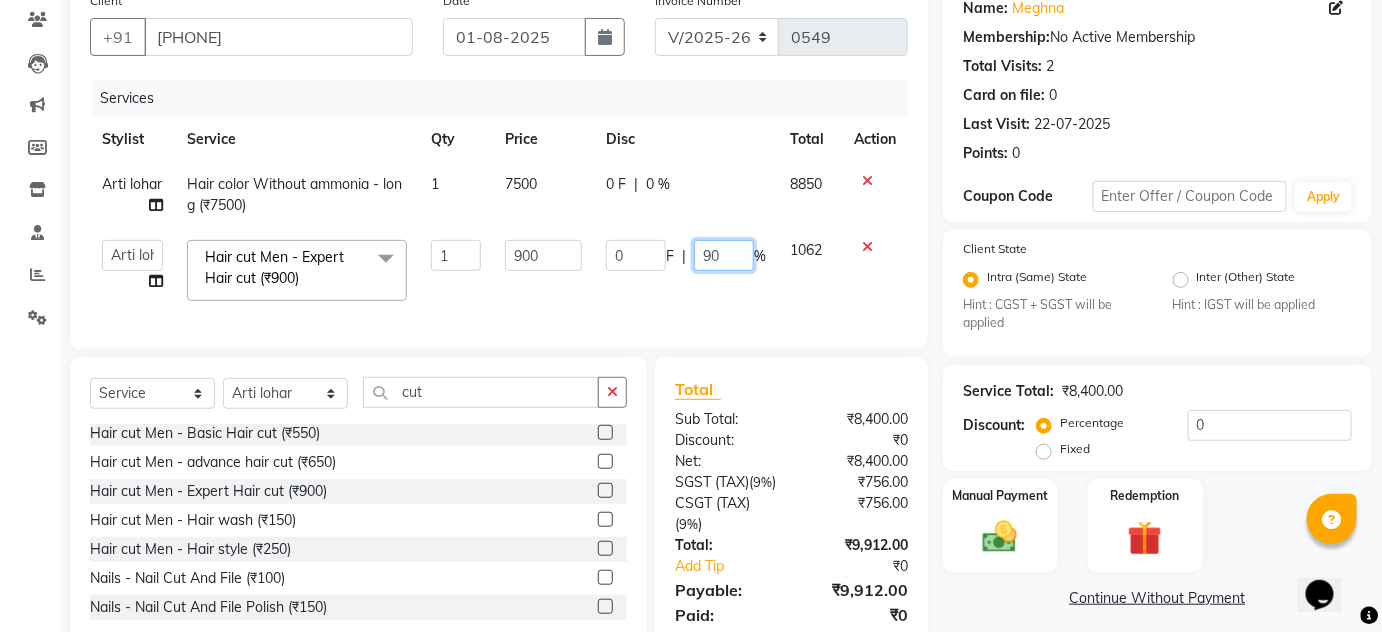 type on "900" 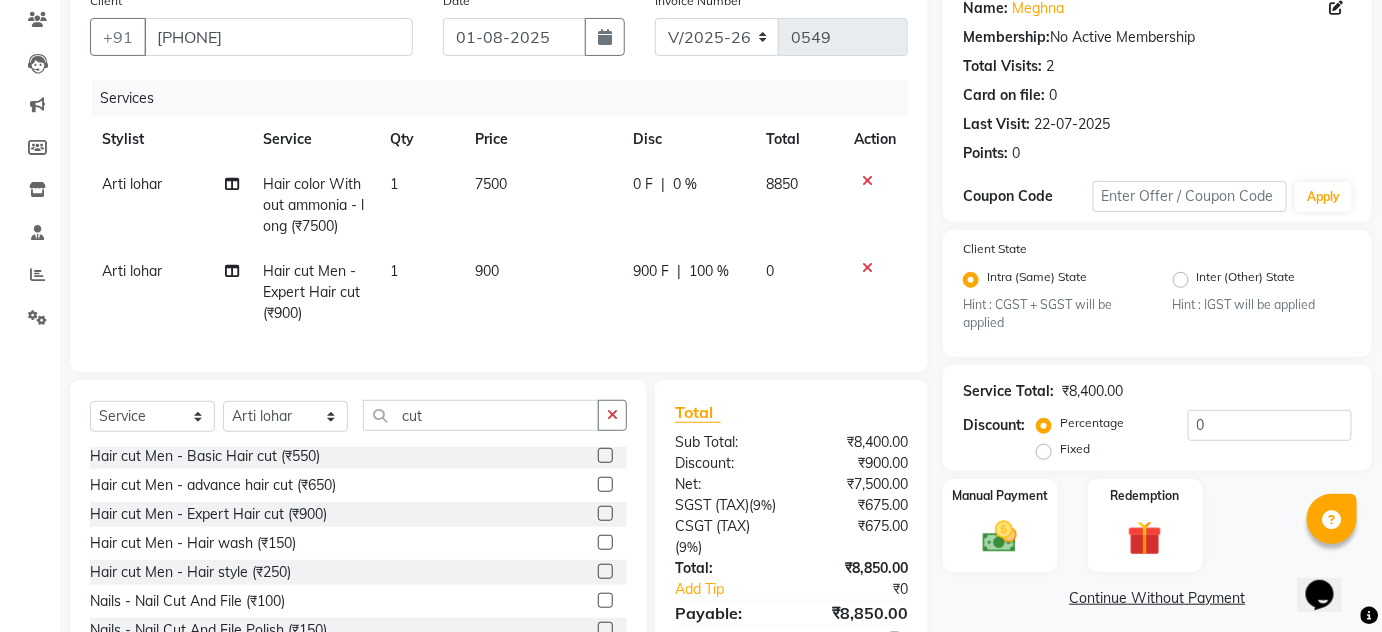 click on "0" 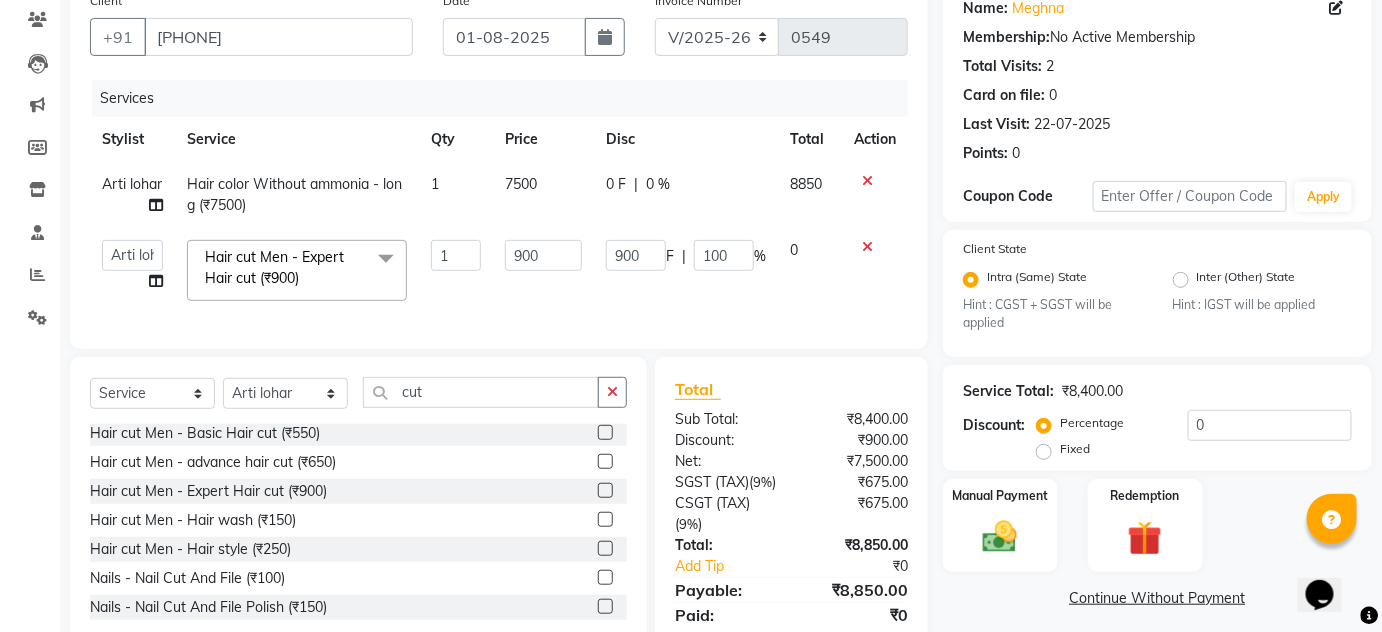 click on "0" 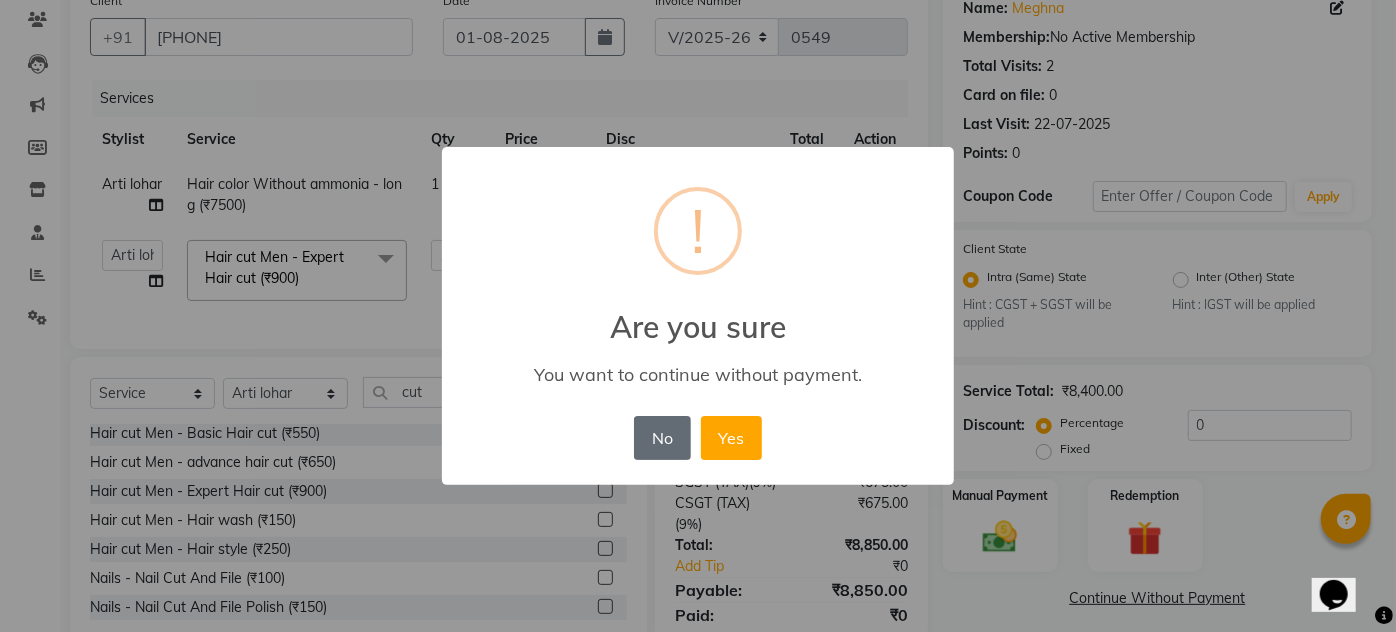 click on "No" at bounding box center [662, 438] 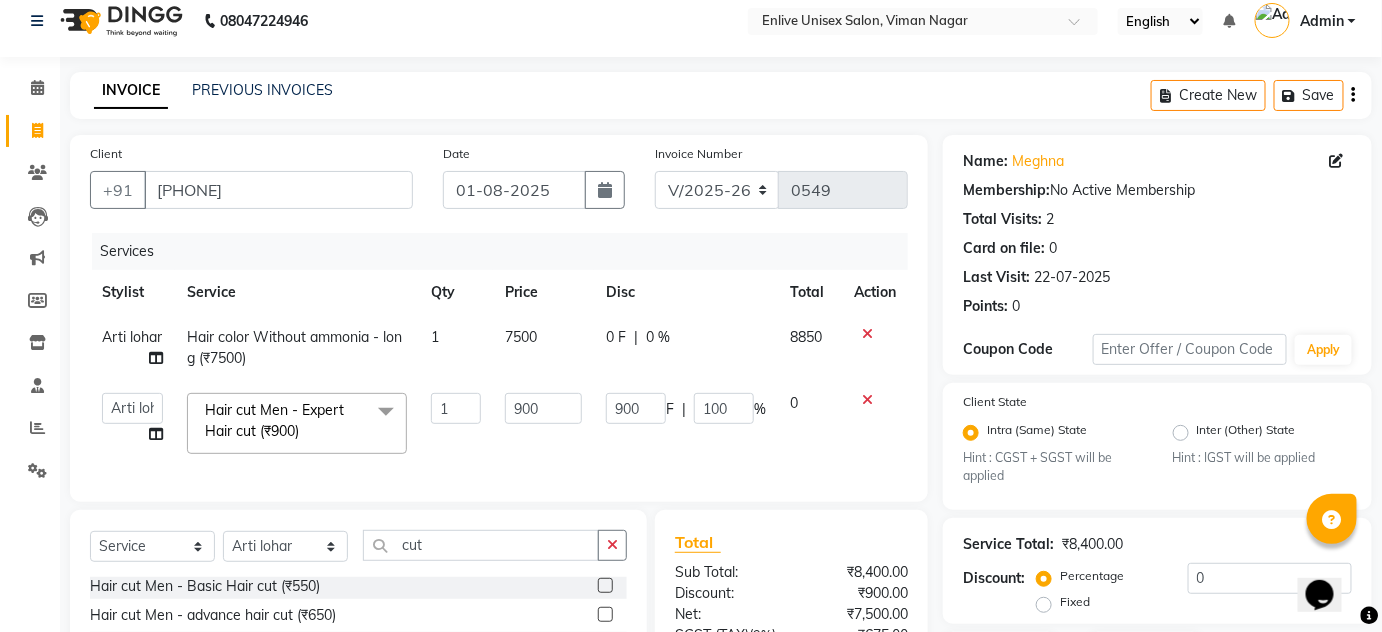 scroll, scrollTop: 0, scrollLeft: 0, axis: both 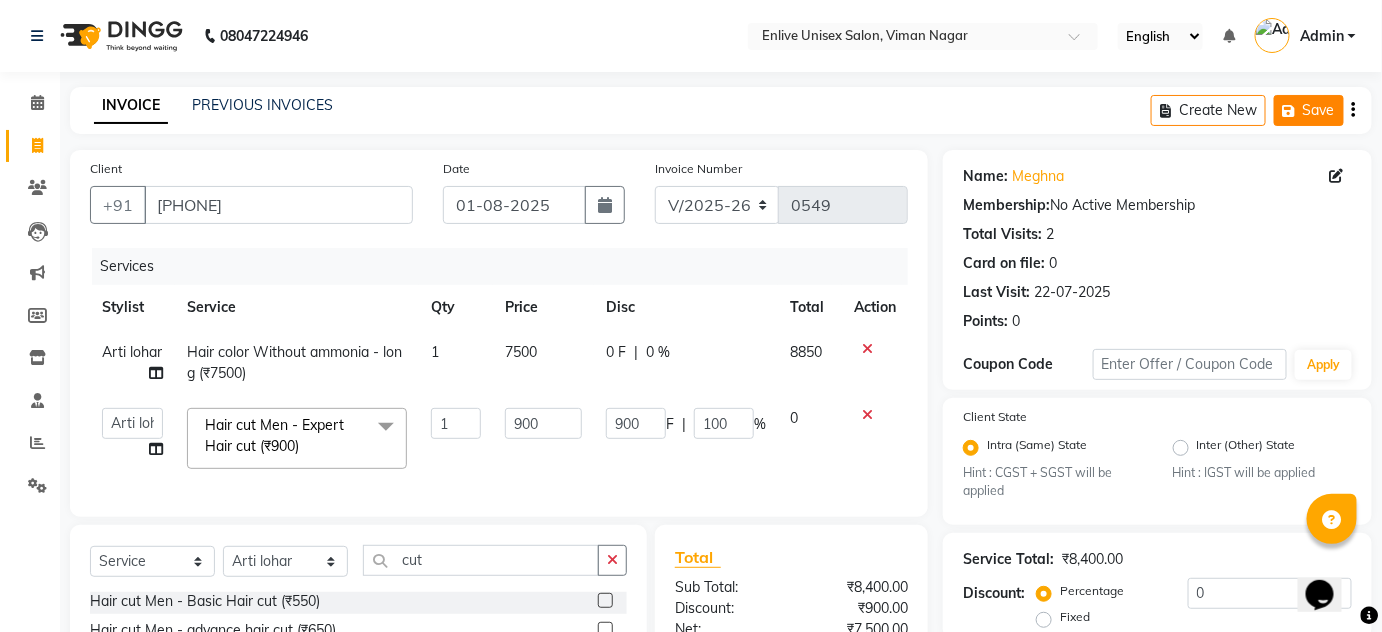 click on "Save" 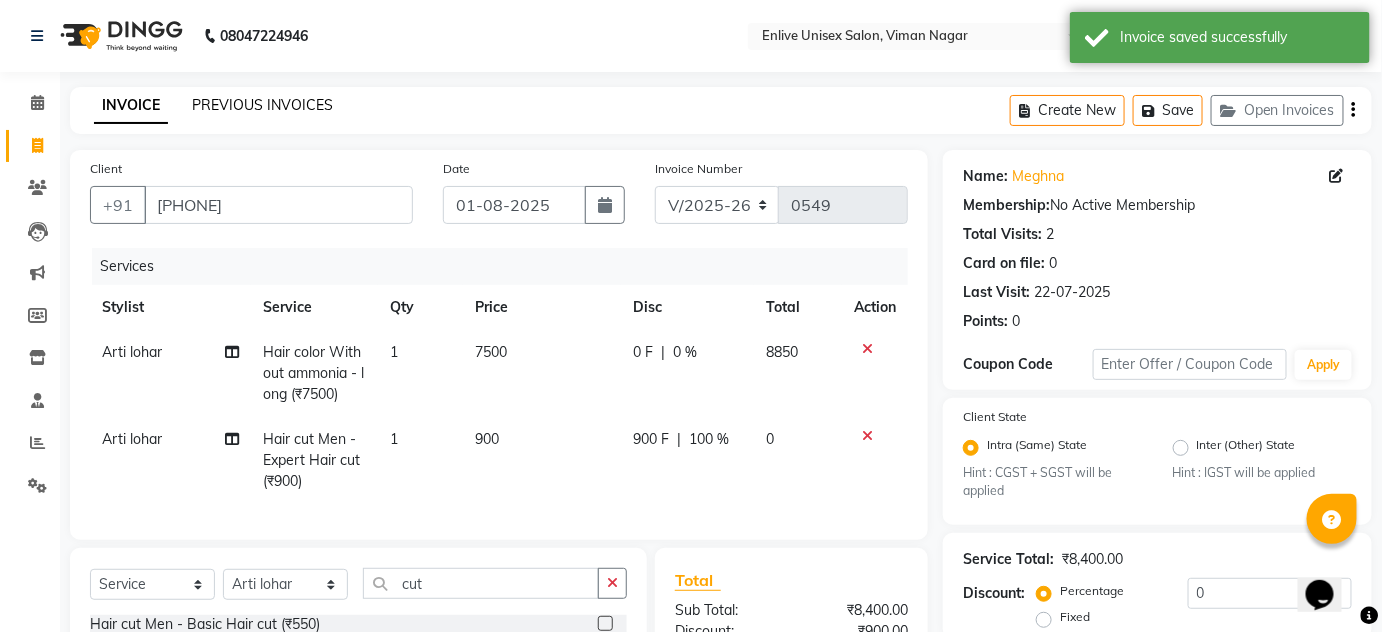 click on "PREVIOUS INVOICES" 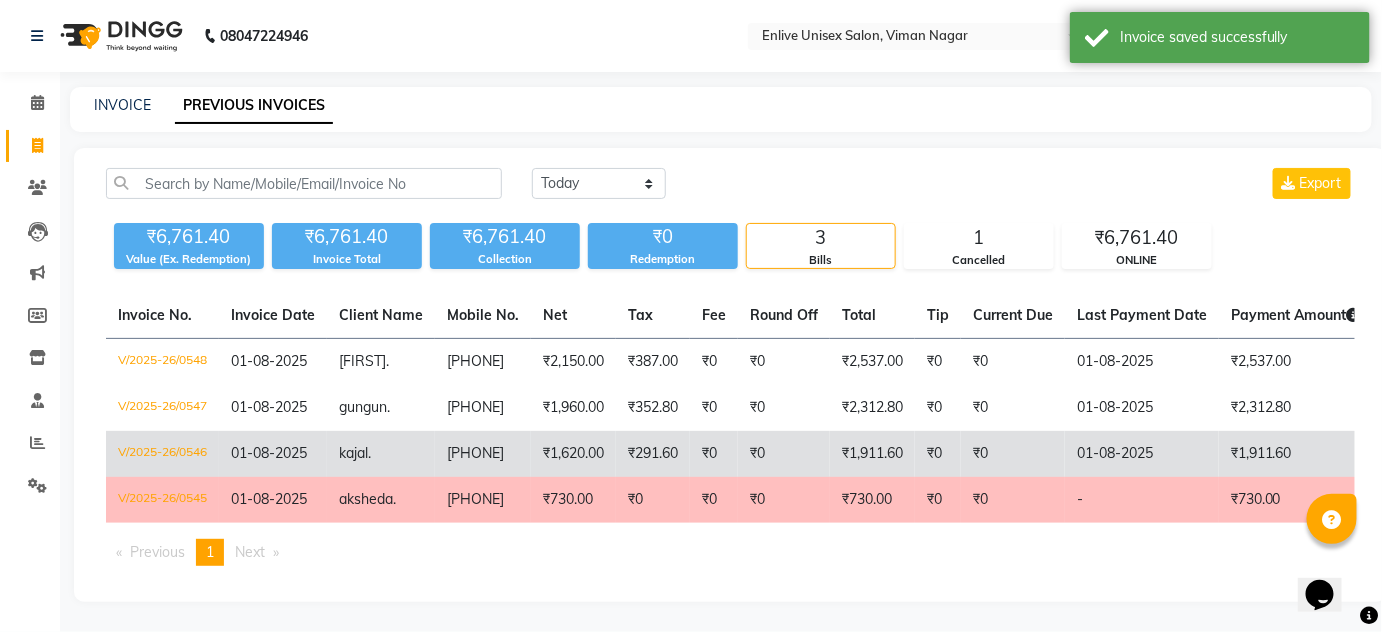 click on "₹1,620.00" 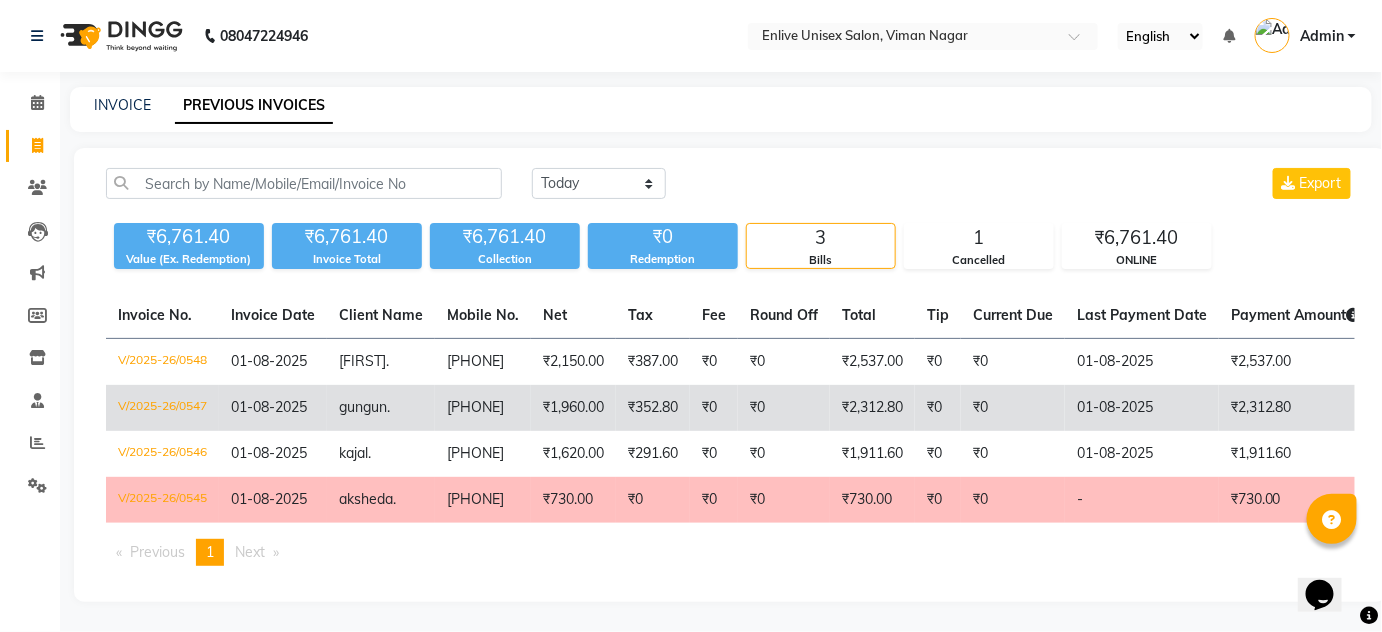 click on "₹1,960.00" 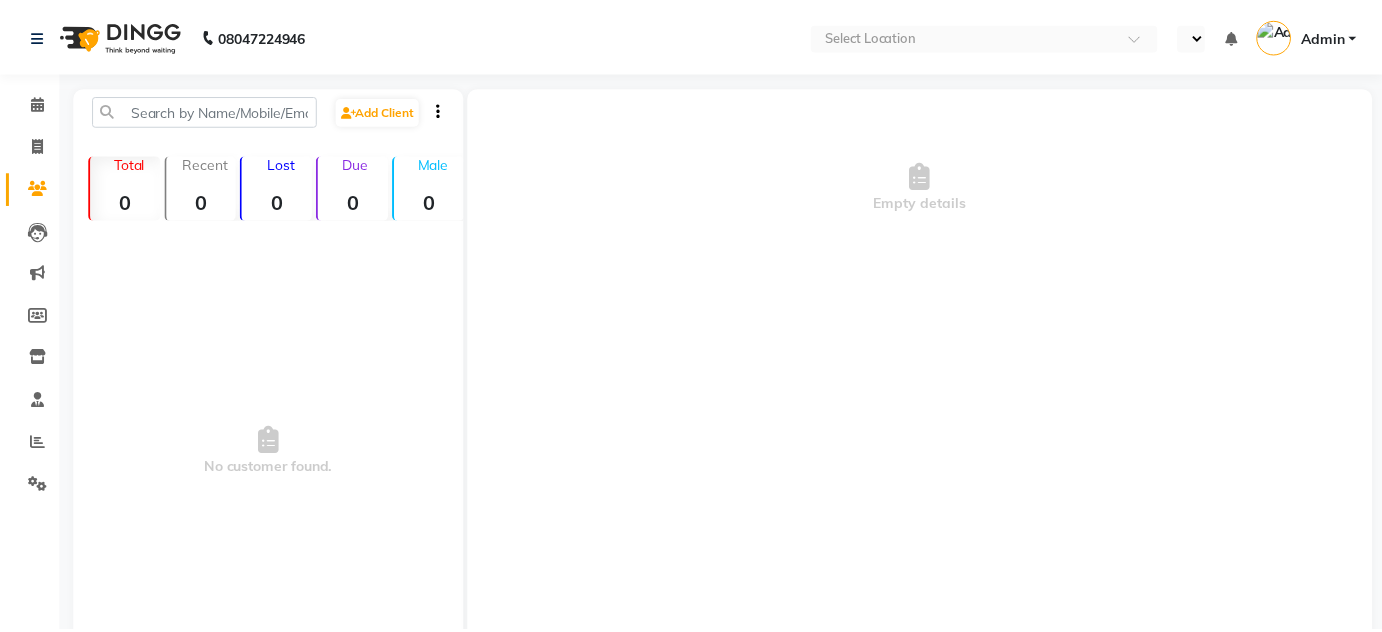 scroll, scrollTop: 0, scrollLeft: 0, axis: both 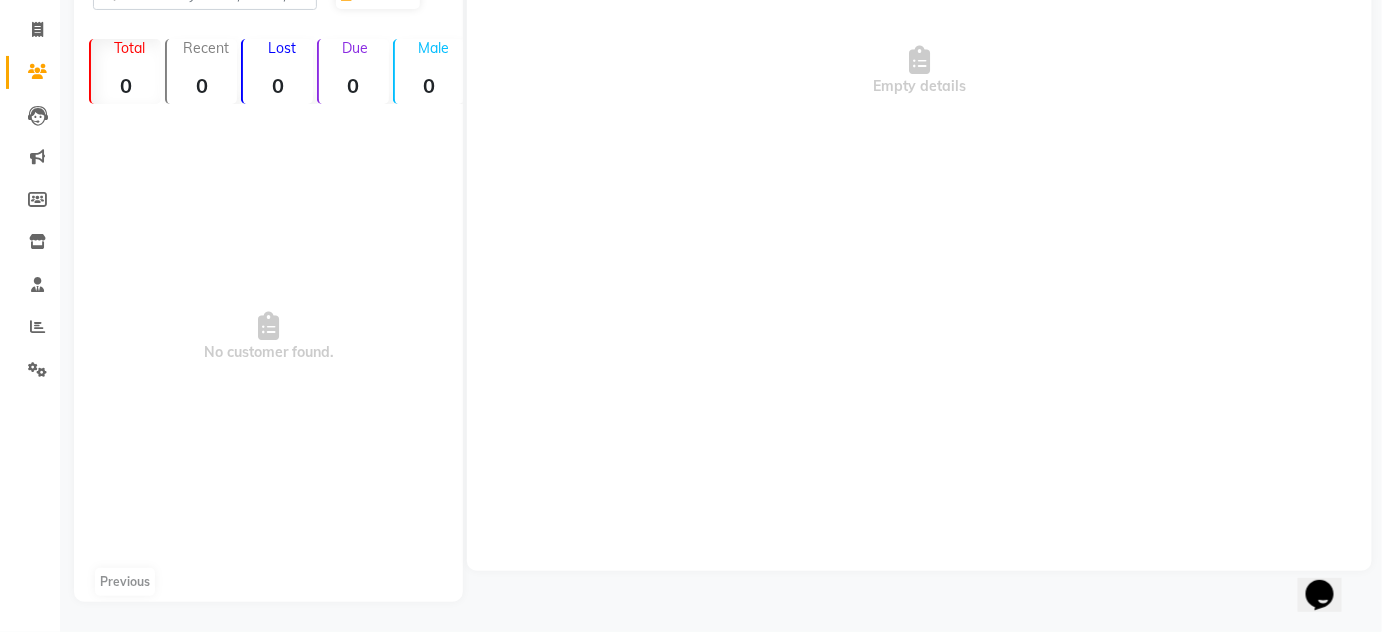 select on "en" 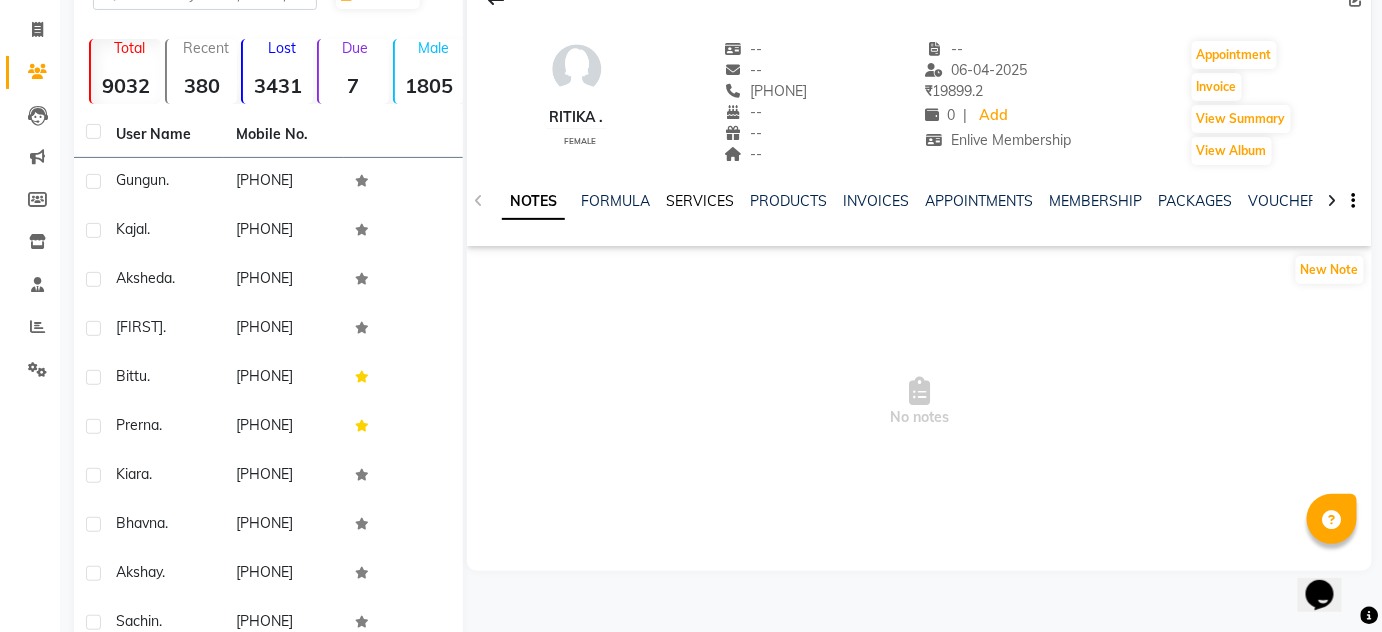 click on "SERVICES" 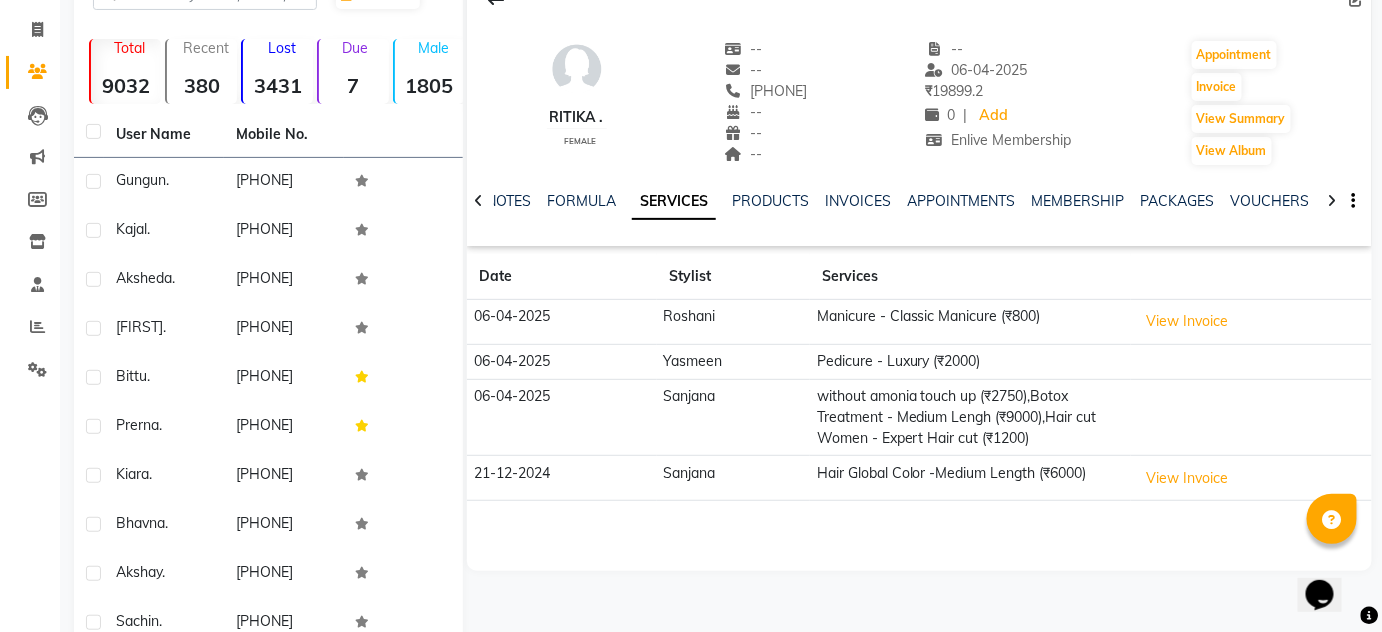click on "without amonia touch up (₹2750),Botox Treatment - Medium Lengh (₹9000),Hair cut Women - Expert Hair cut (₹1200)" 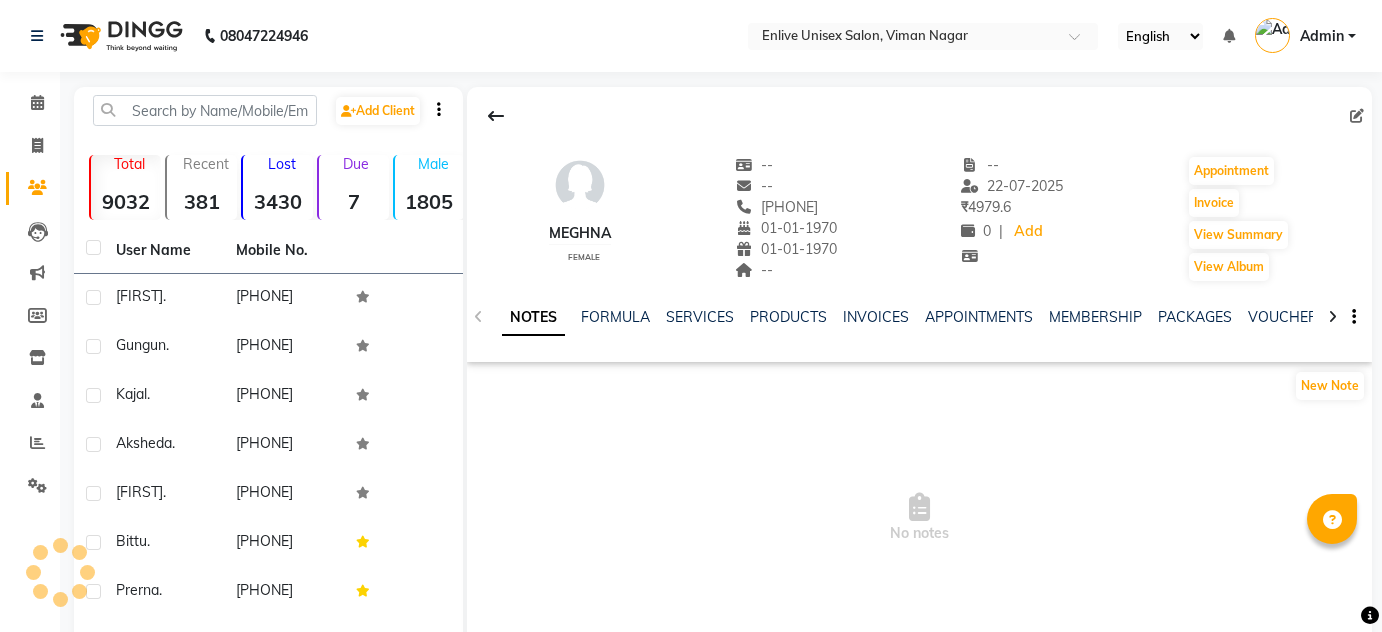 scroll, scrollTop: 0, scrollLeft: 0, axis: both 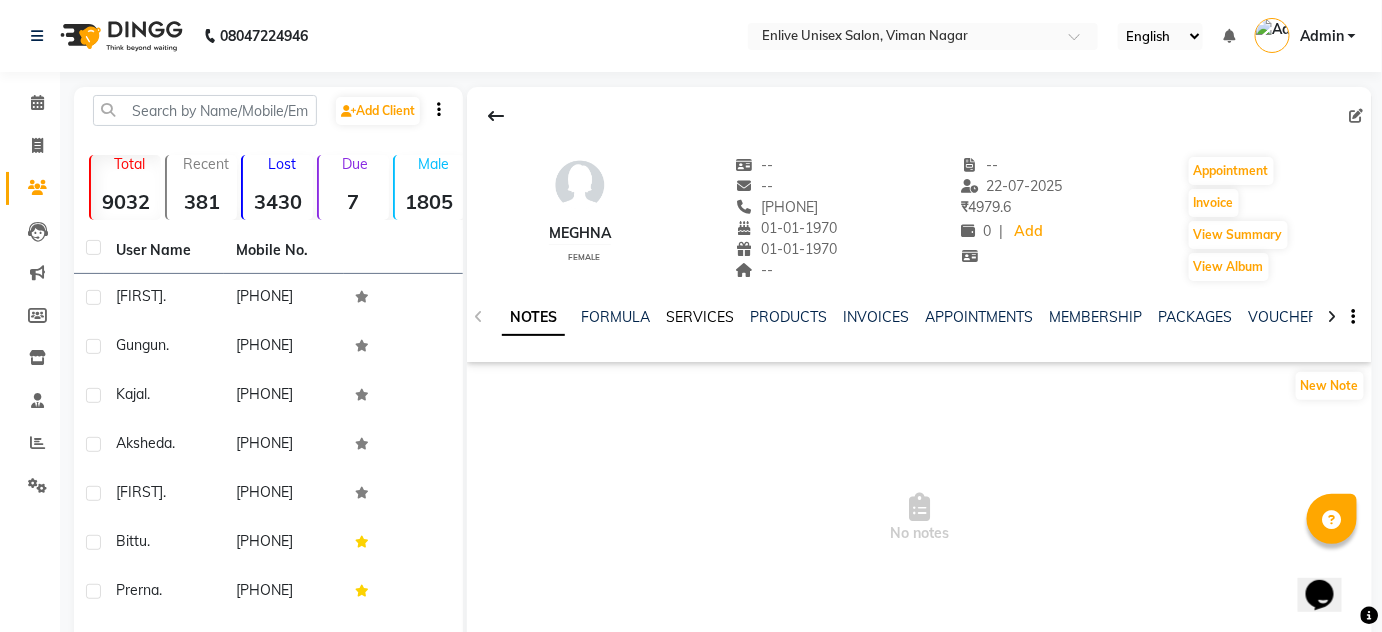 click on "SERVICES" 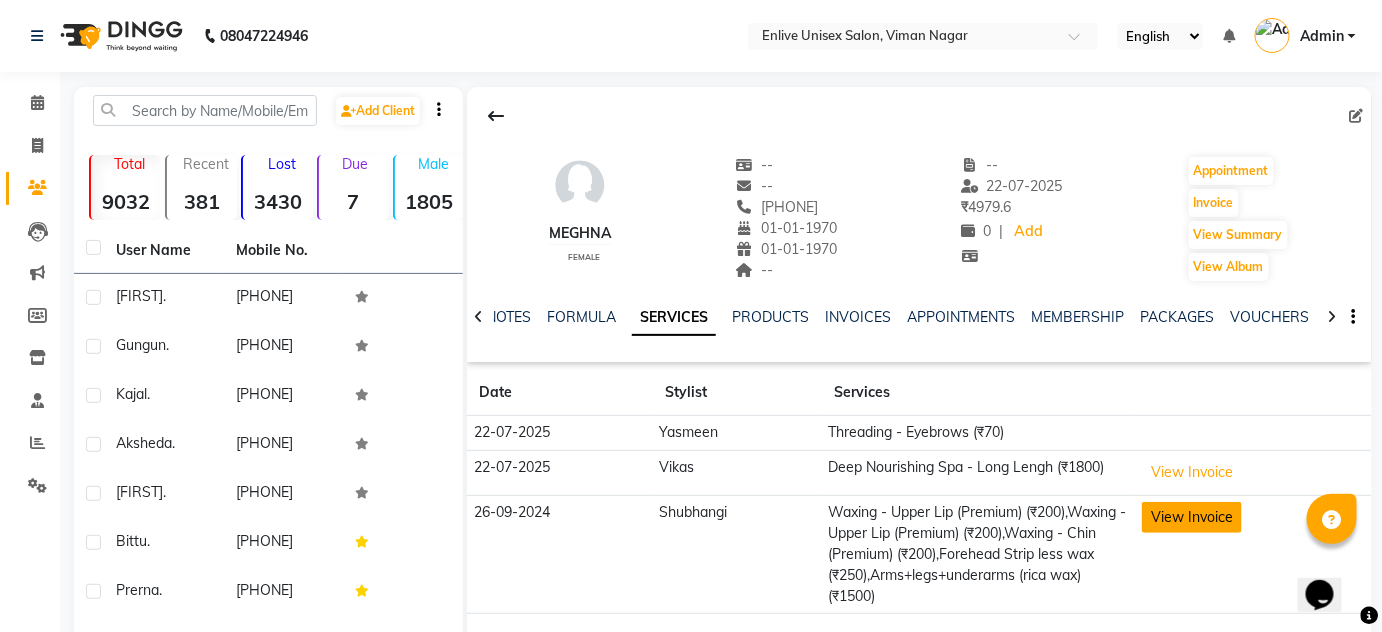 click on "View Invoice" 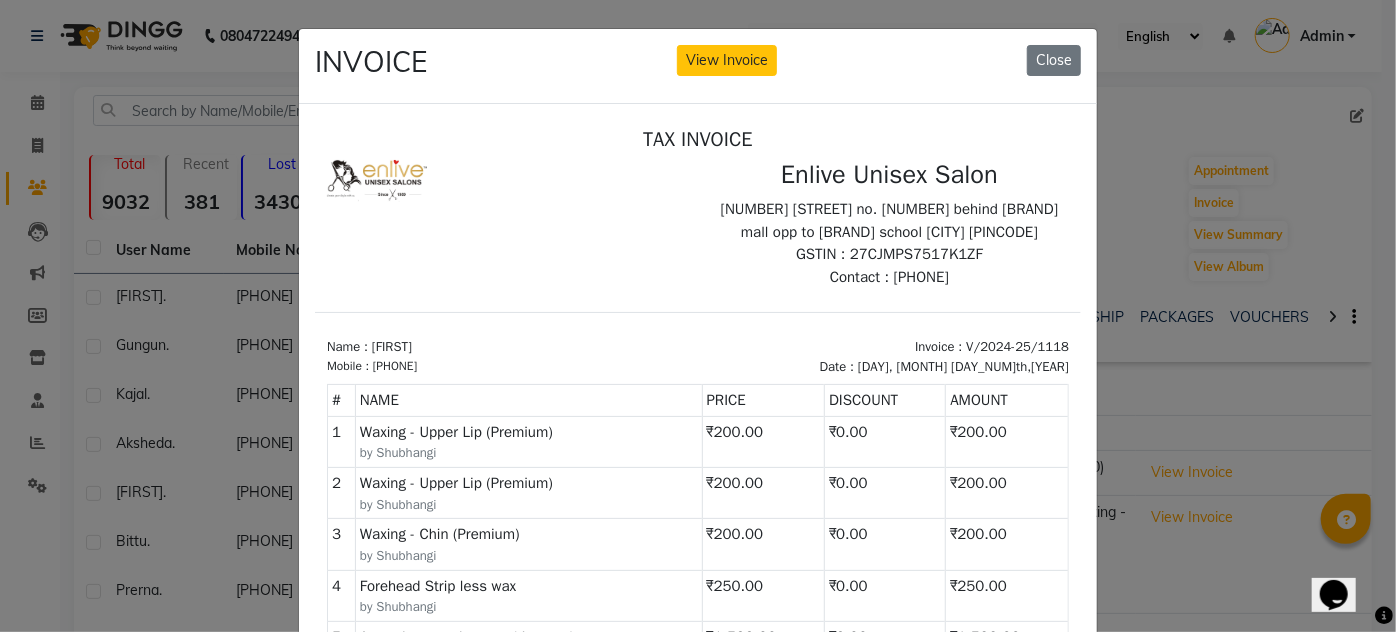 scroll, scrollTop: 8, scrollLeft: 0, axis: vertical 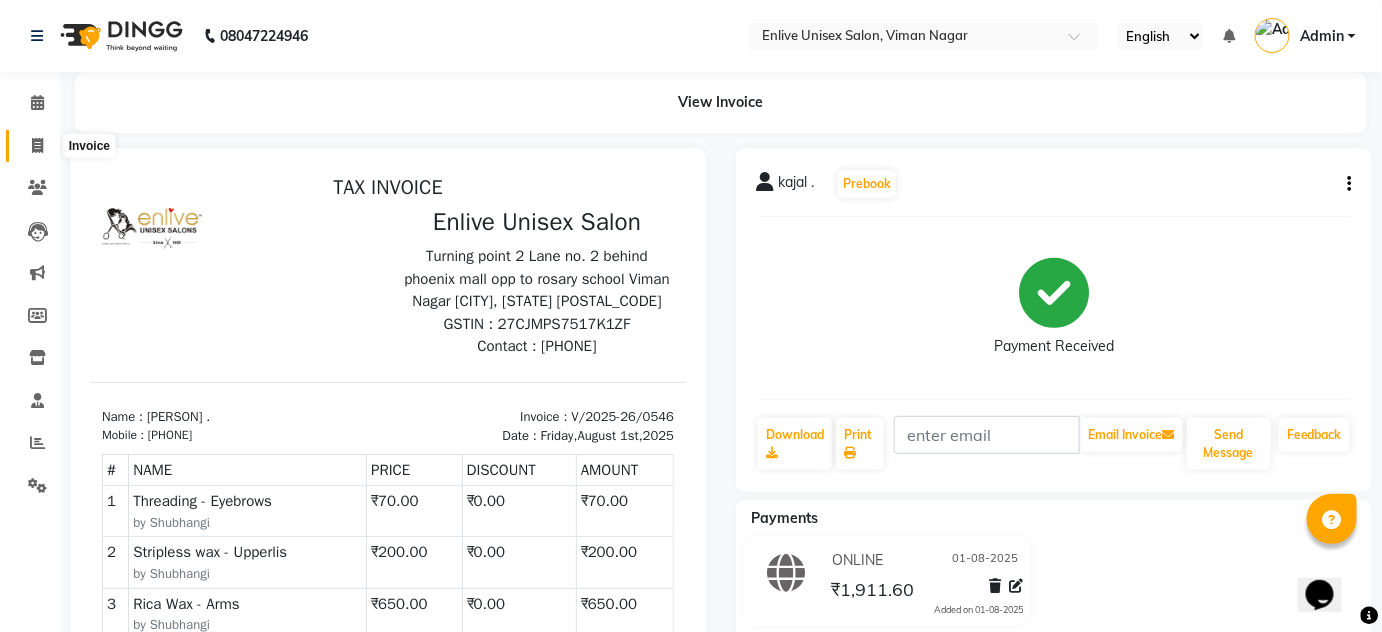 click 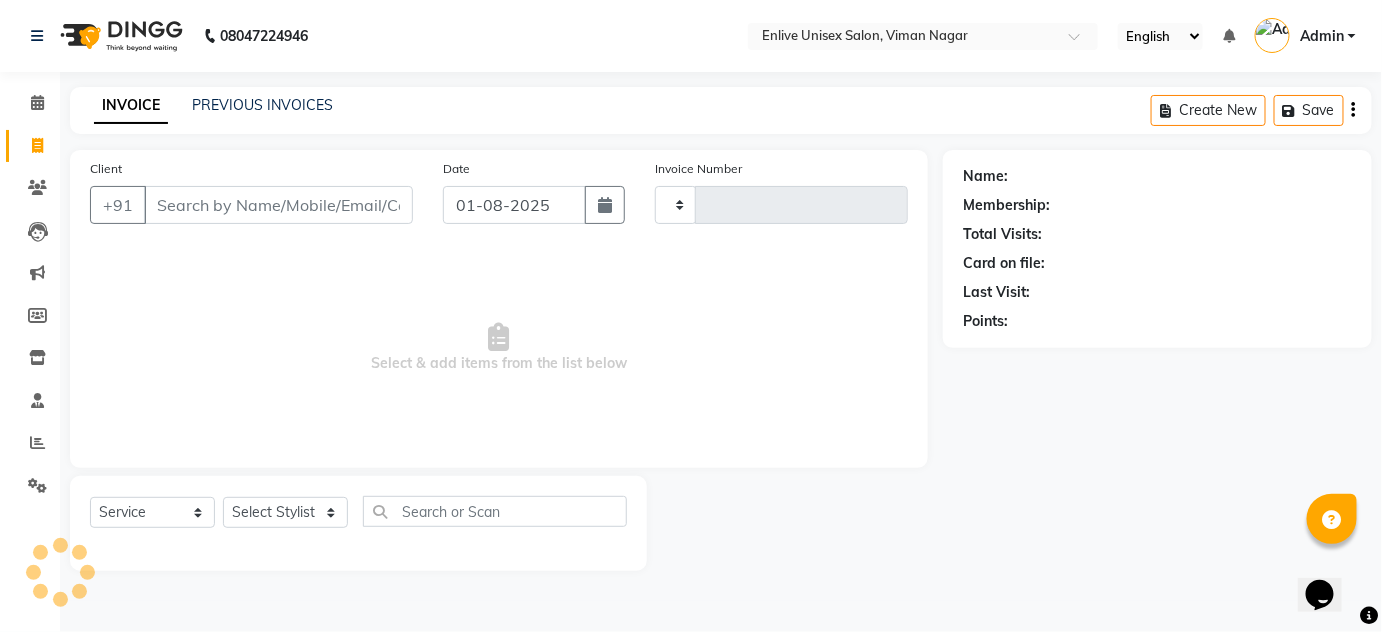 type on "0549" 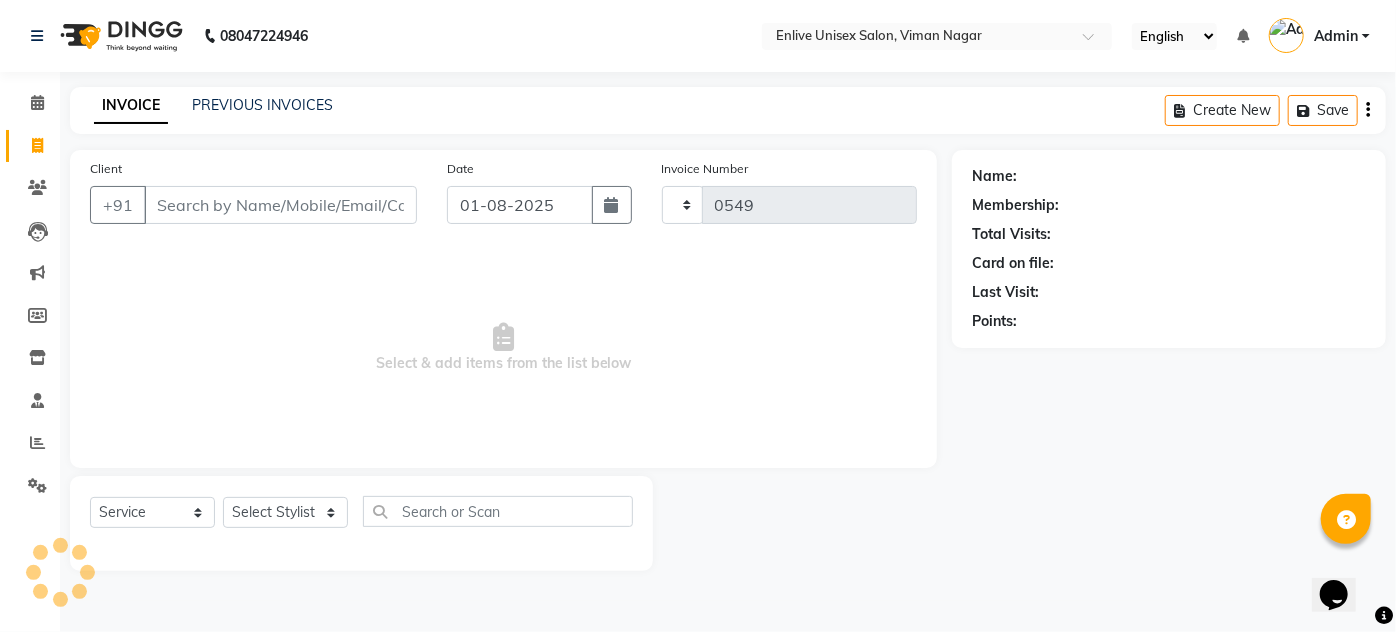 select on "145" 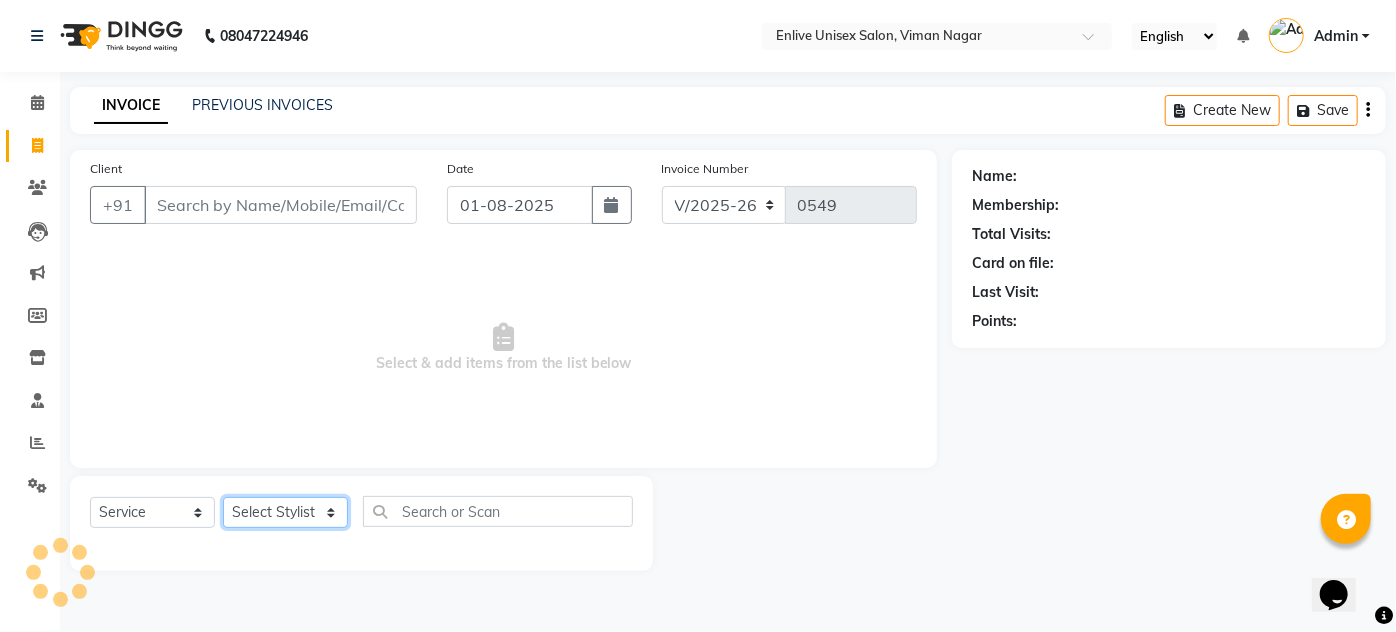 click on "Select Stylist" 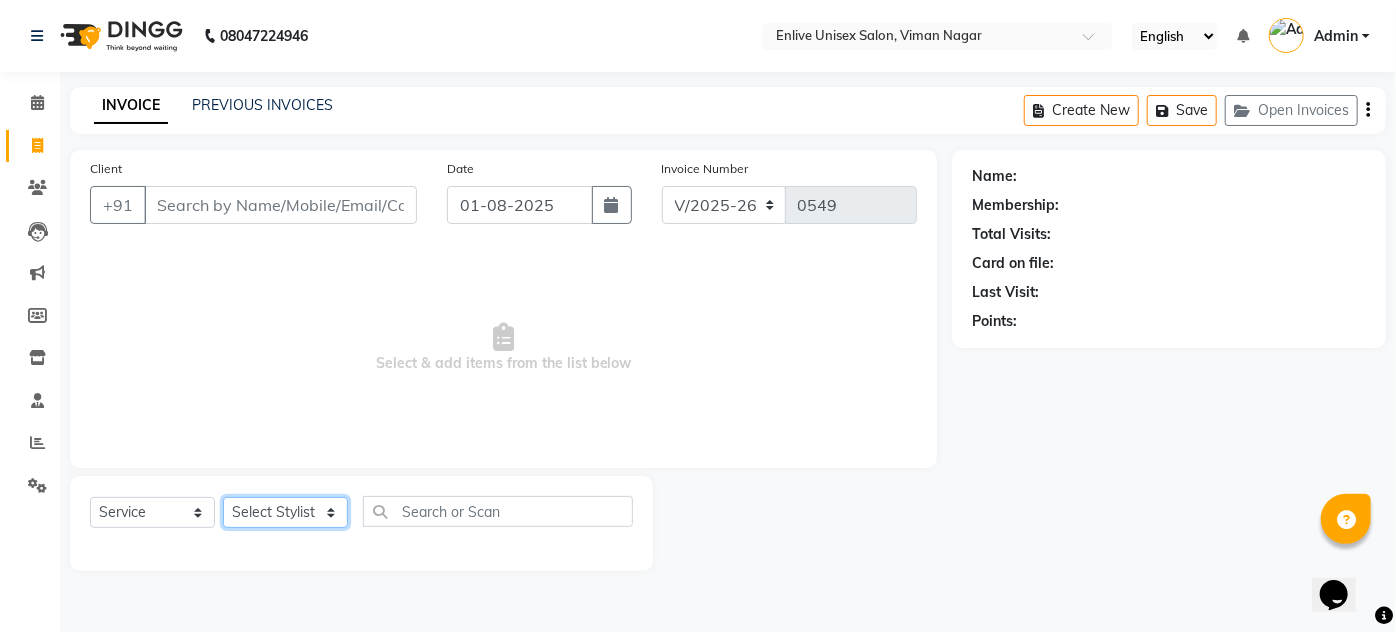 select on "26241" 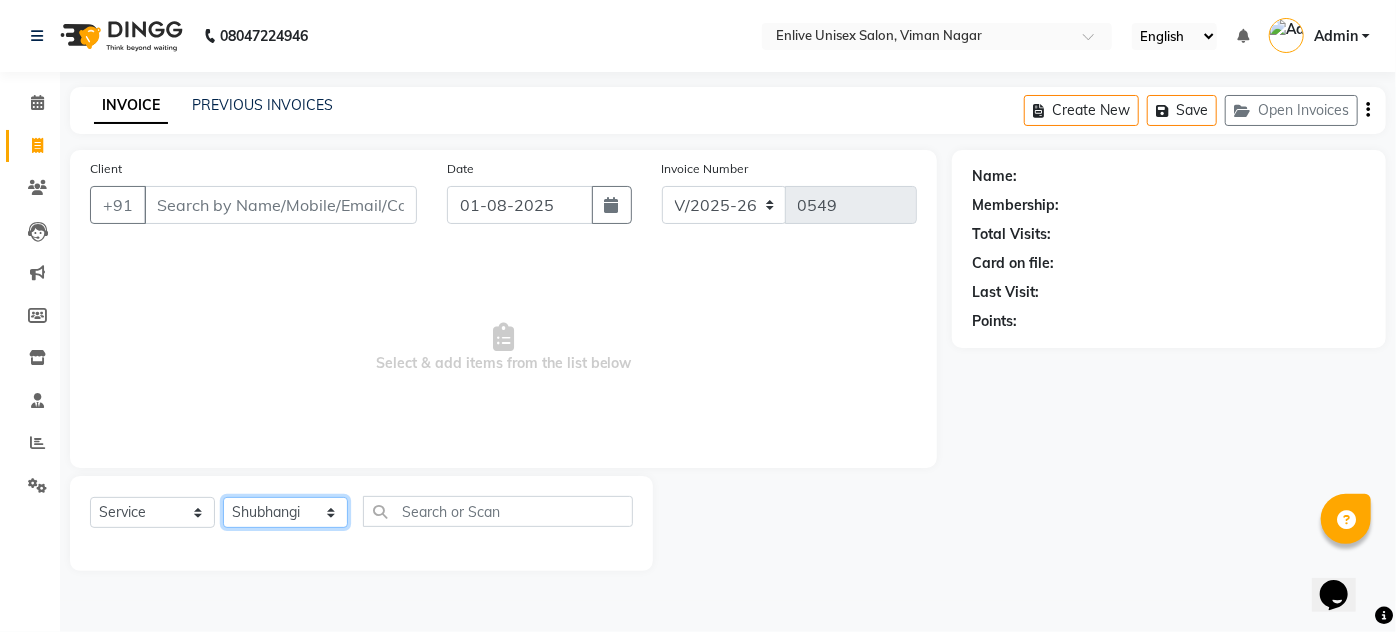 click on "Select Stylist Amin Shaikh Arti lohar Jyoti Namrata Nitin Sir Roshani sameer Shubhangi Vikas Yasmeen" 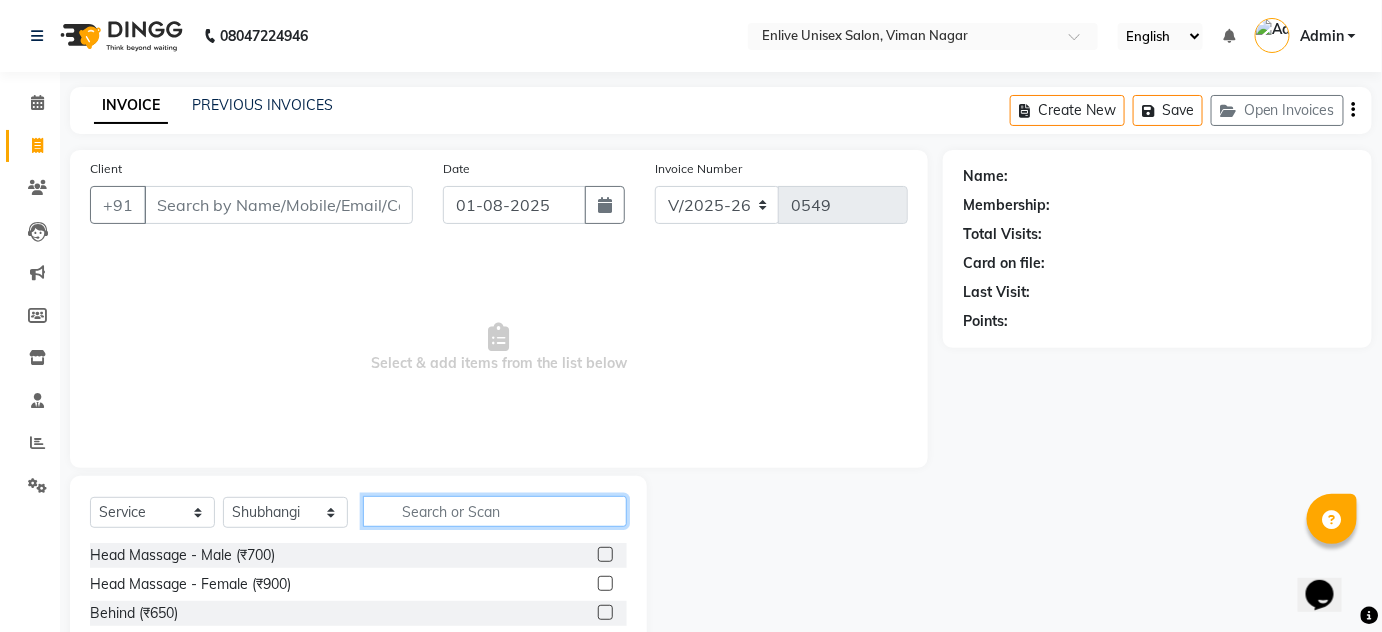 click 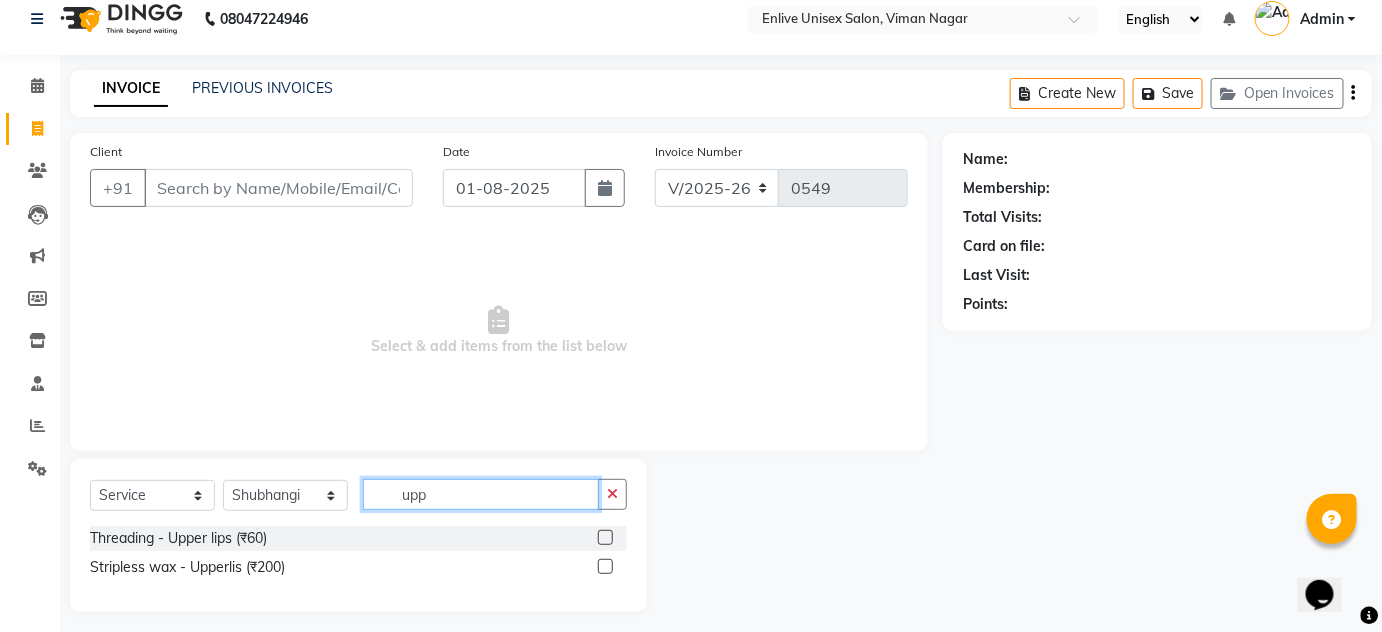 scroll, scrollTop: 26, scrollLeft: 0, axis: vertical 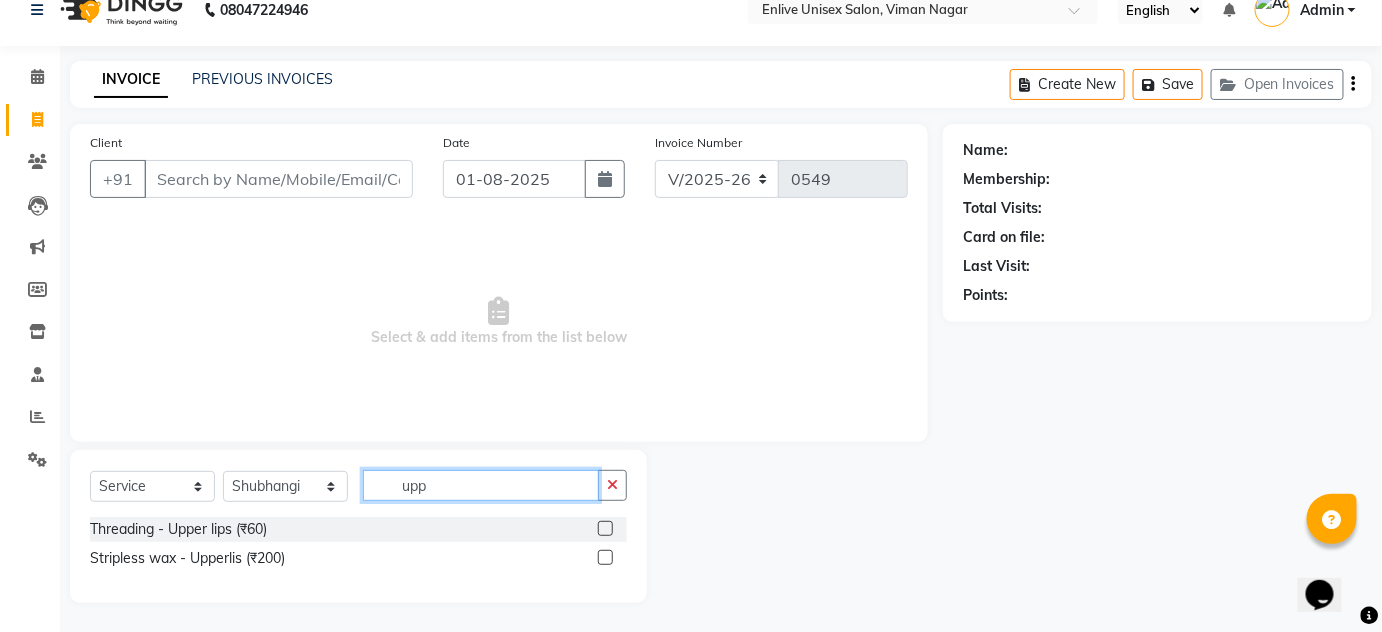 type on "upp" 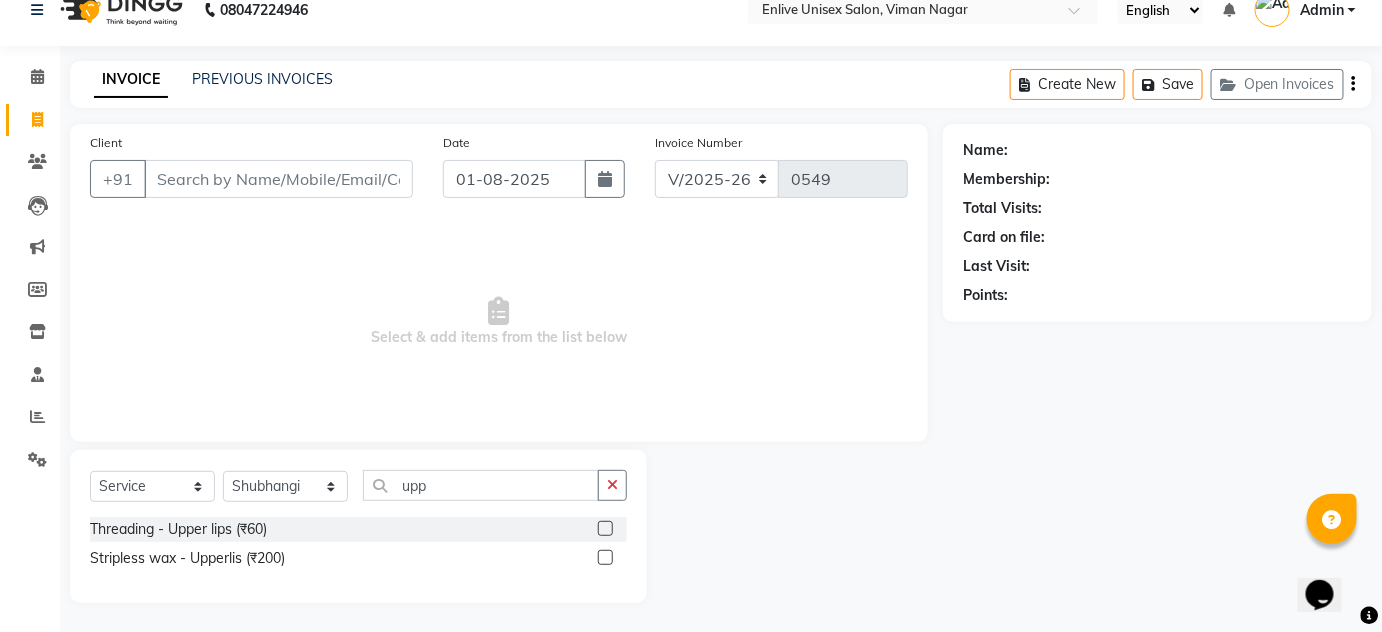 click 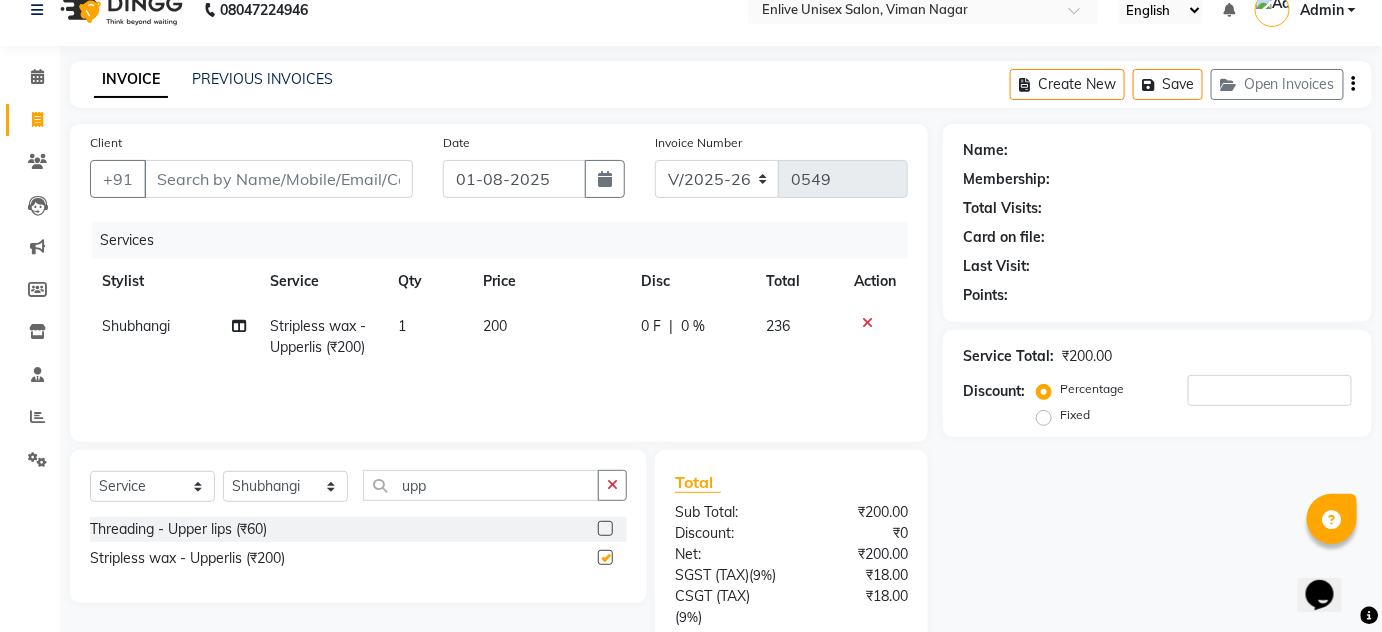 checkbox on "false" 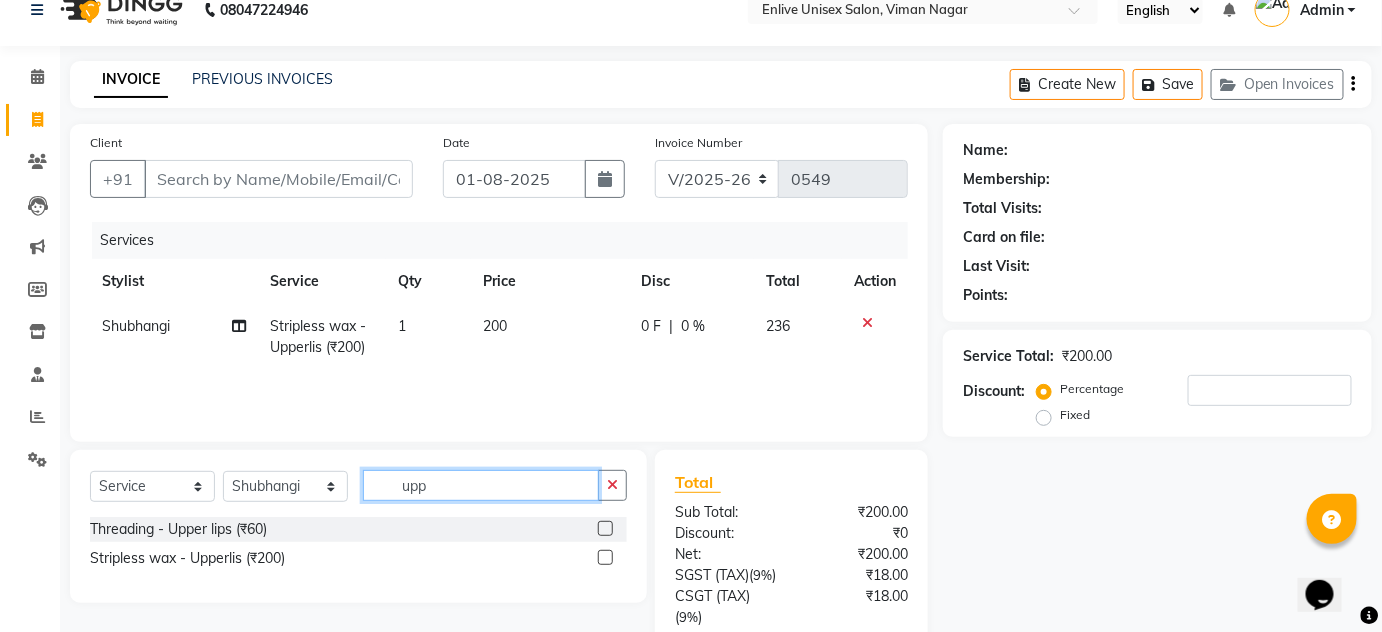 drag, startPoint x: 455, startPoint y: 500, endPoint x: 320, endPoint y: 481, distance: 136.33047 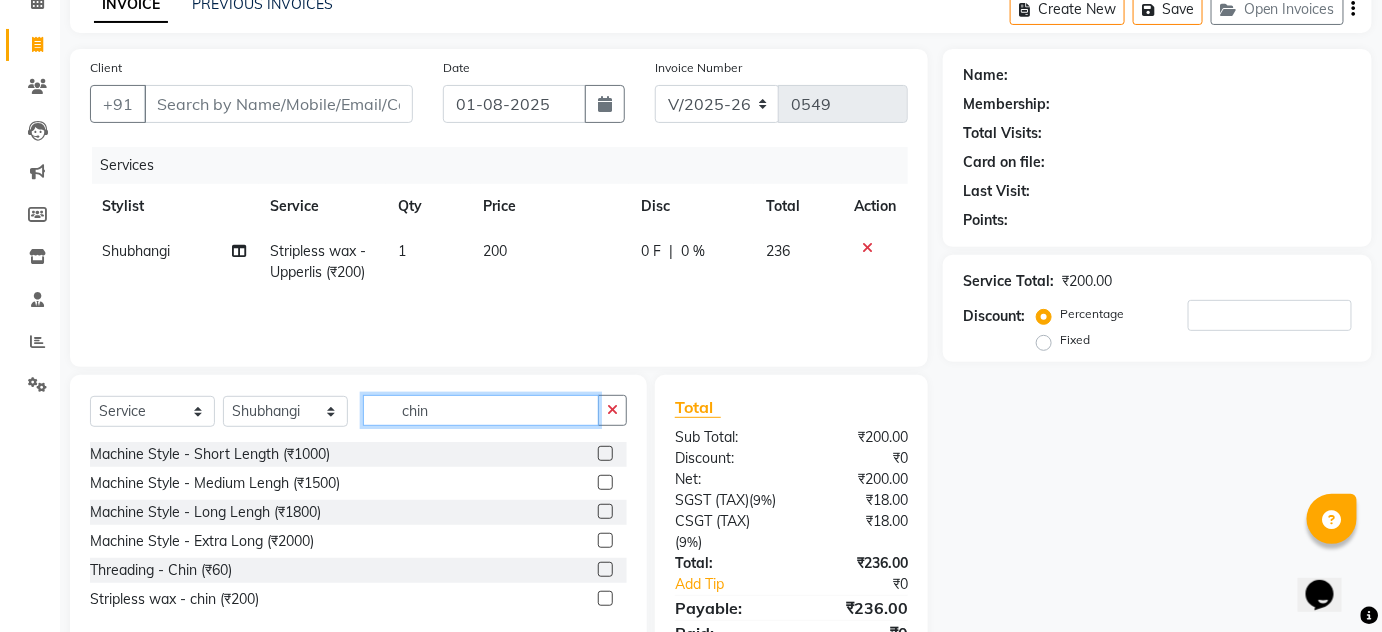 scroll, scrollTop: 208, scrollLeft: 0, axis: vertical 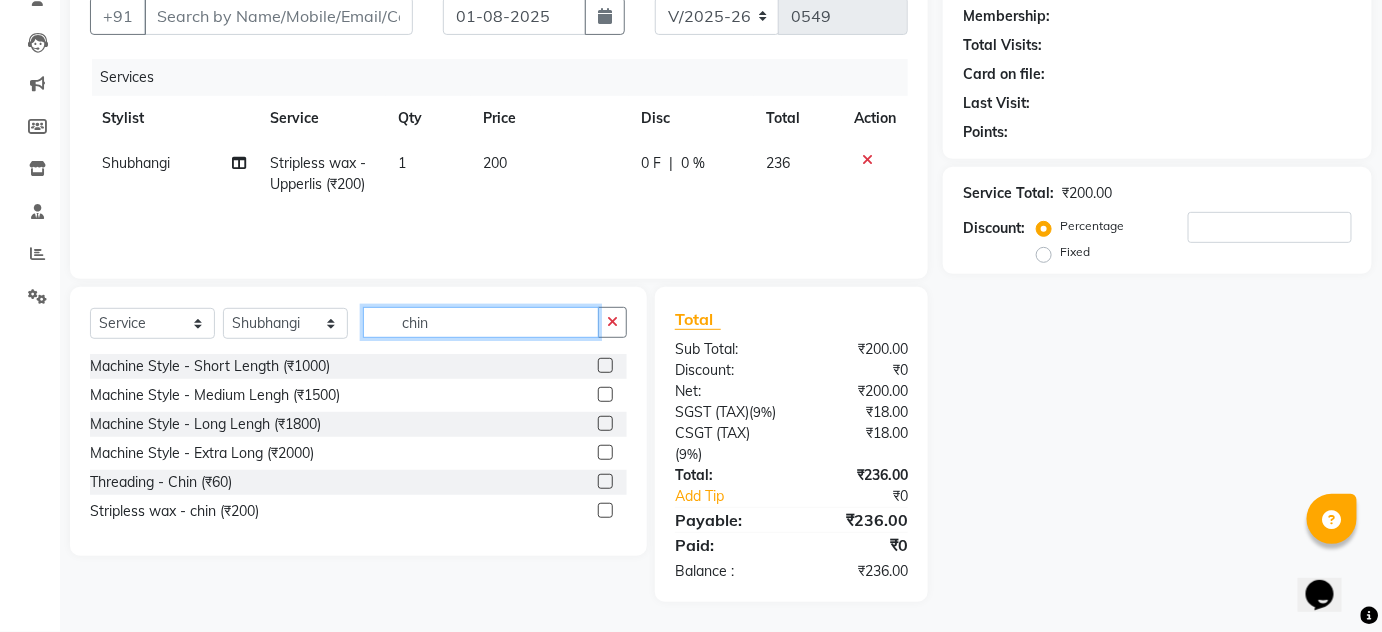 type on "chin" 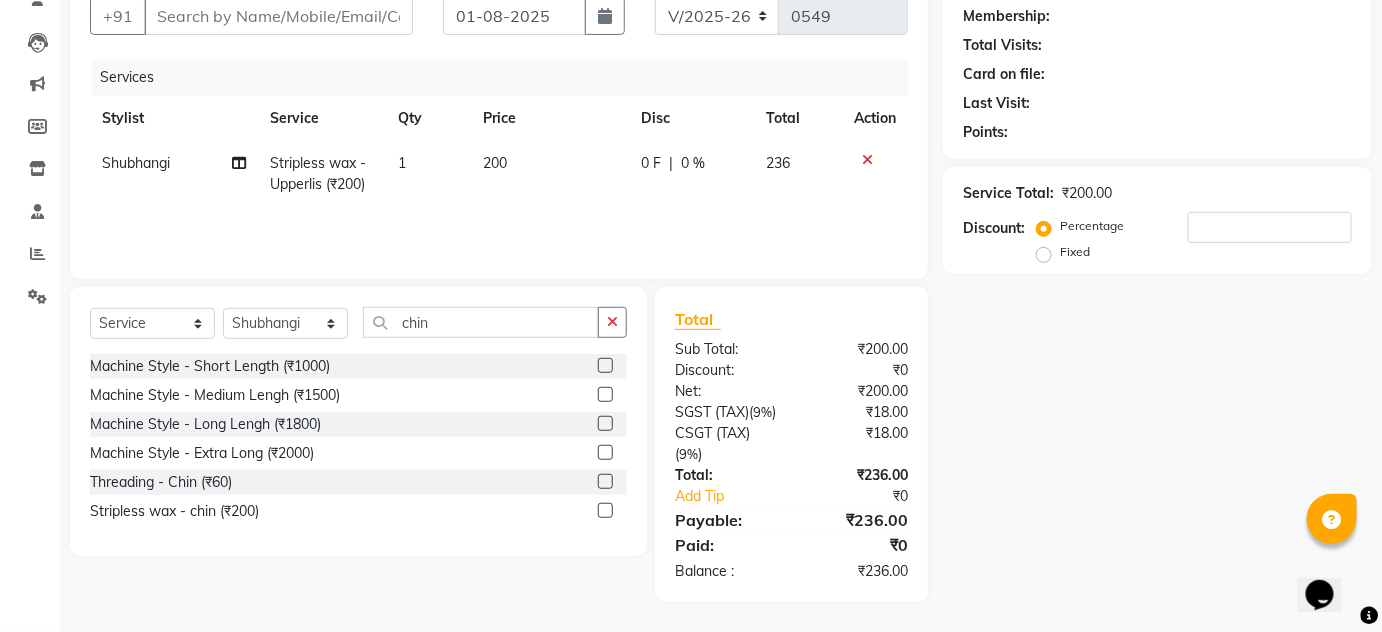 click 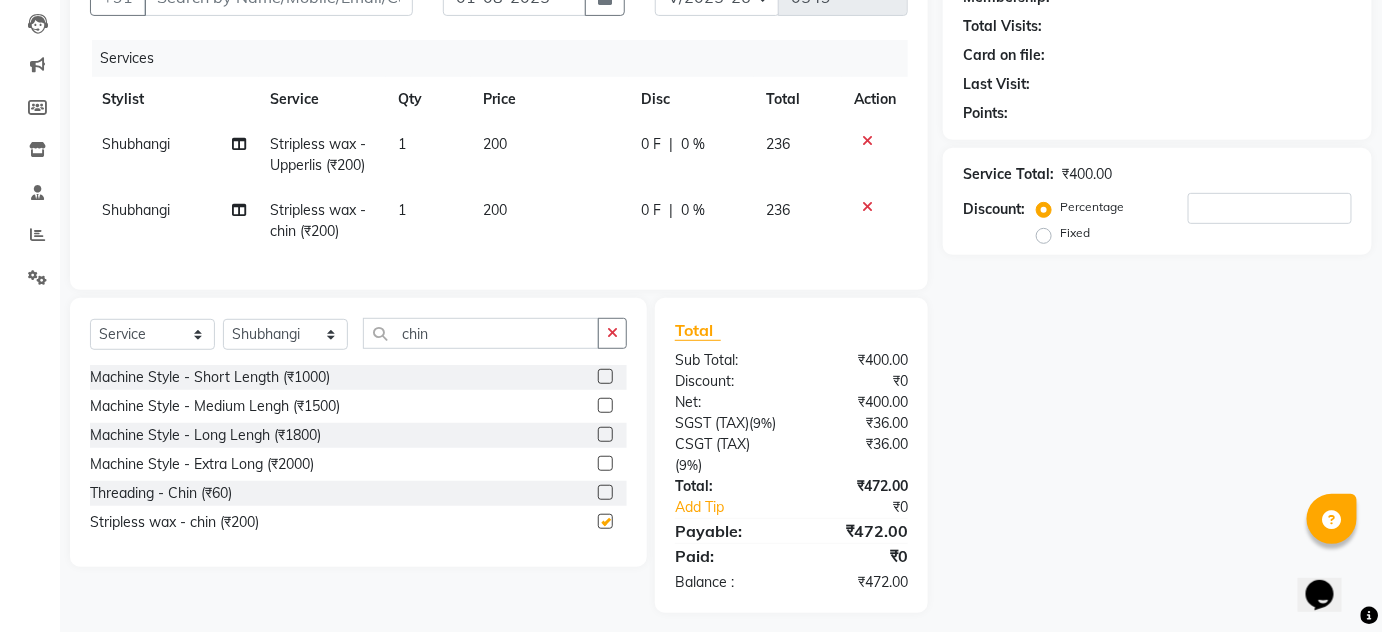 checkbox on "false" 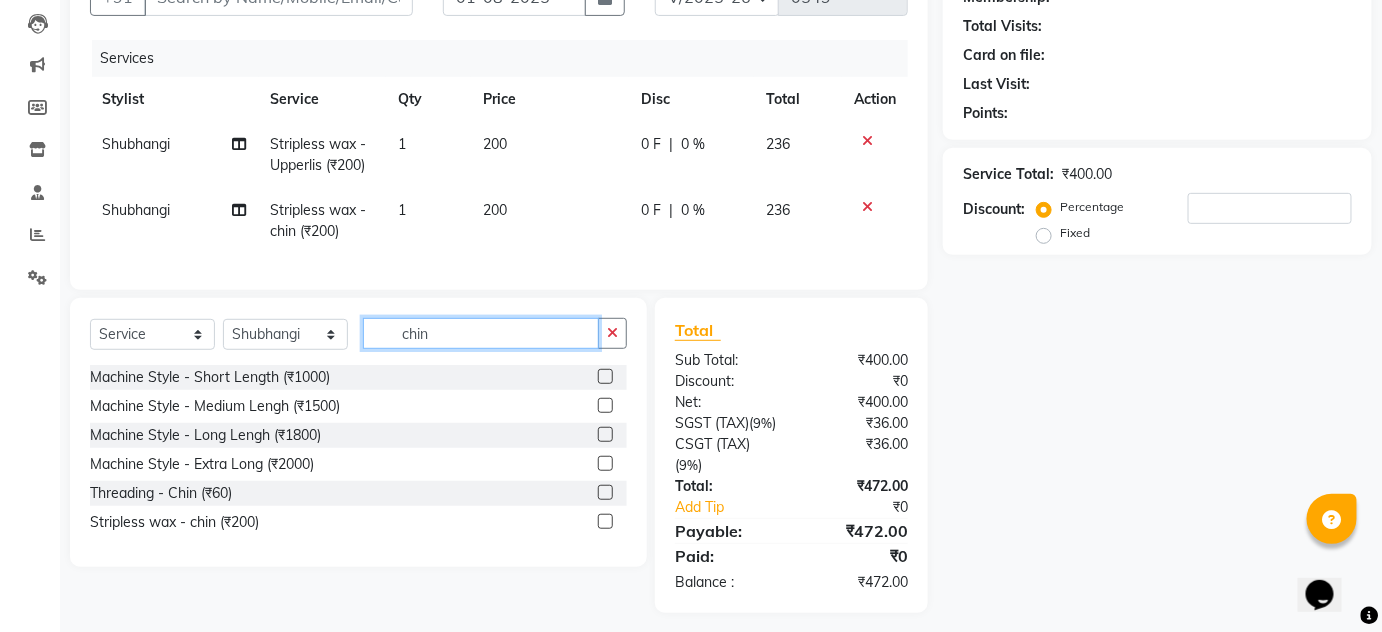 drag, startPoint x: 490, startPoint y: 344, endPoint x: 216, endPoint y: 323, distance: 274.80356 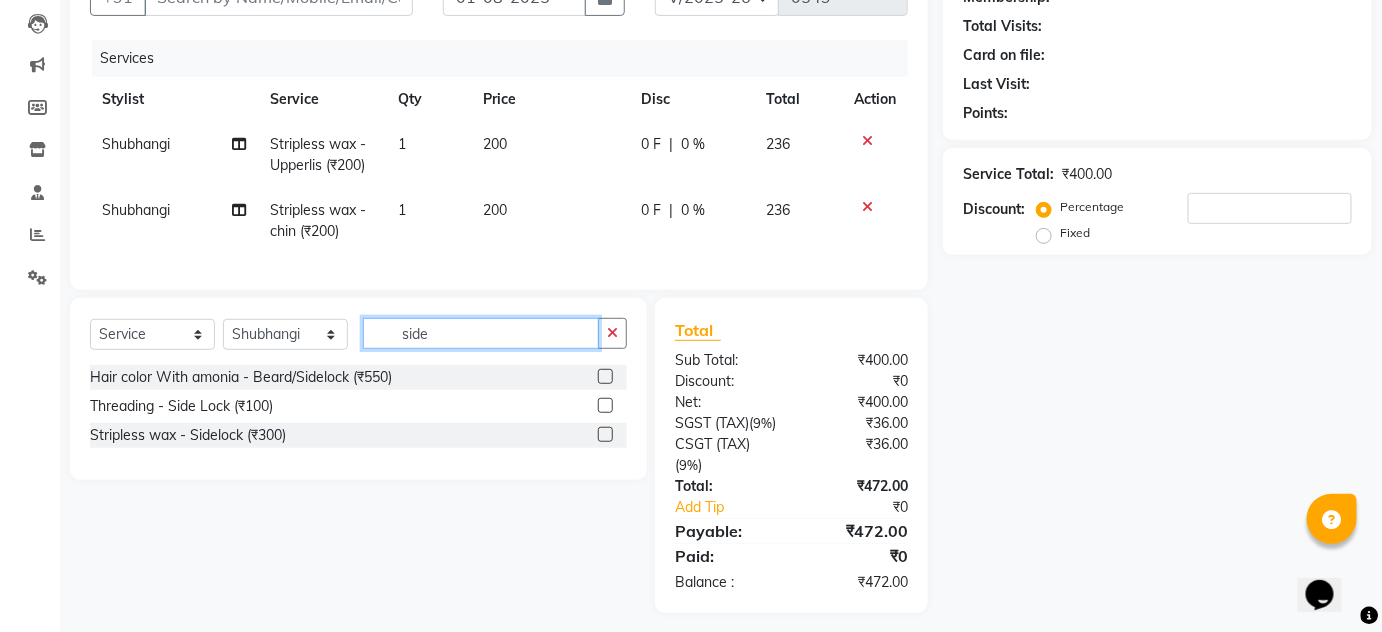 type on "side" 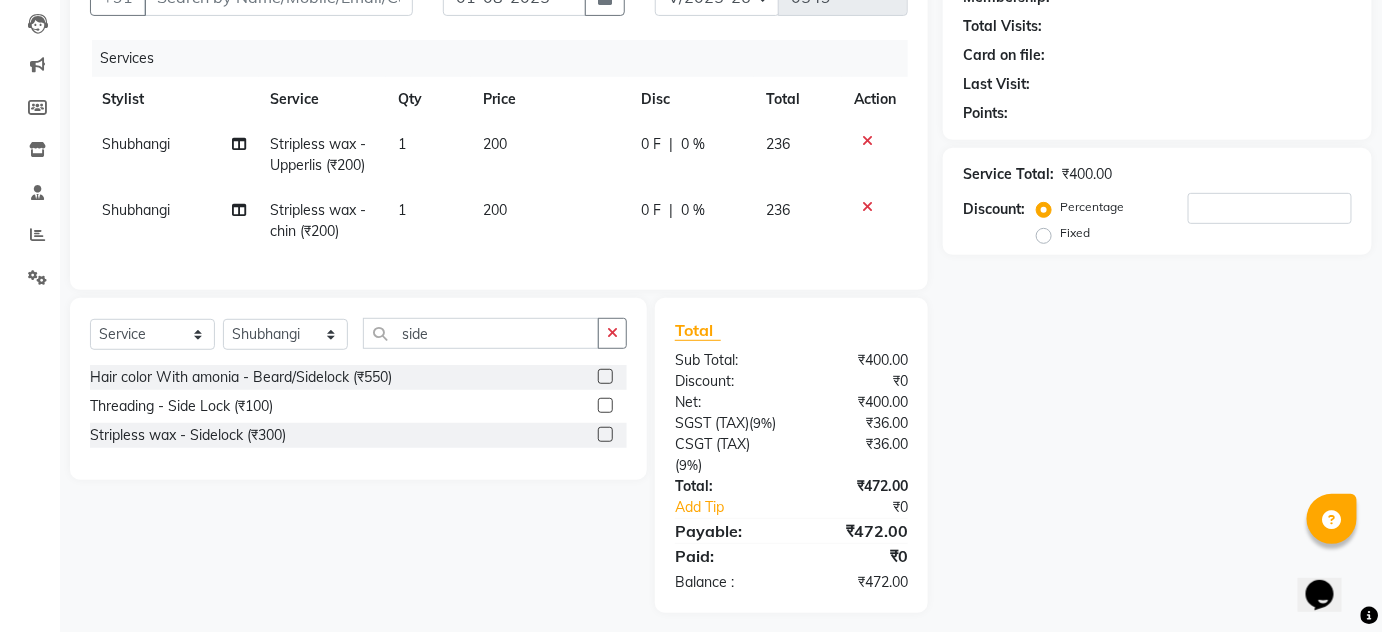 click 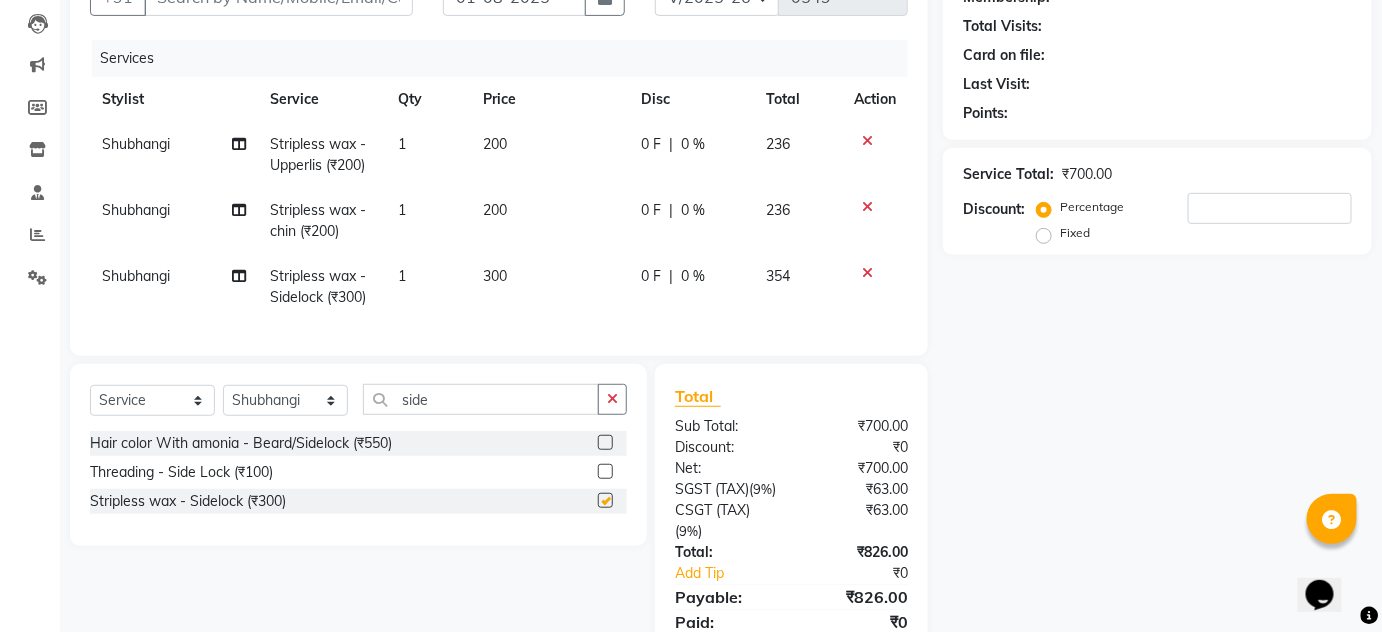 checkbox on "false" 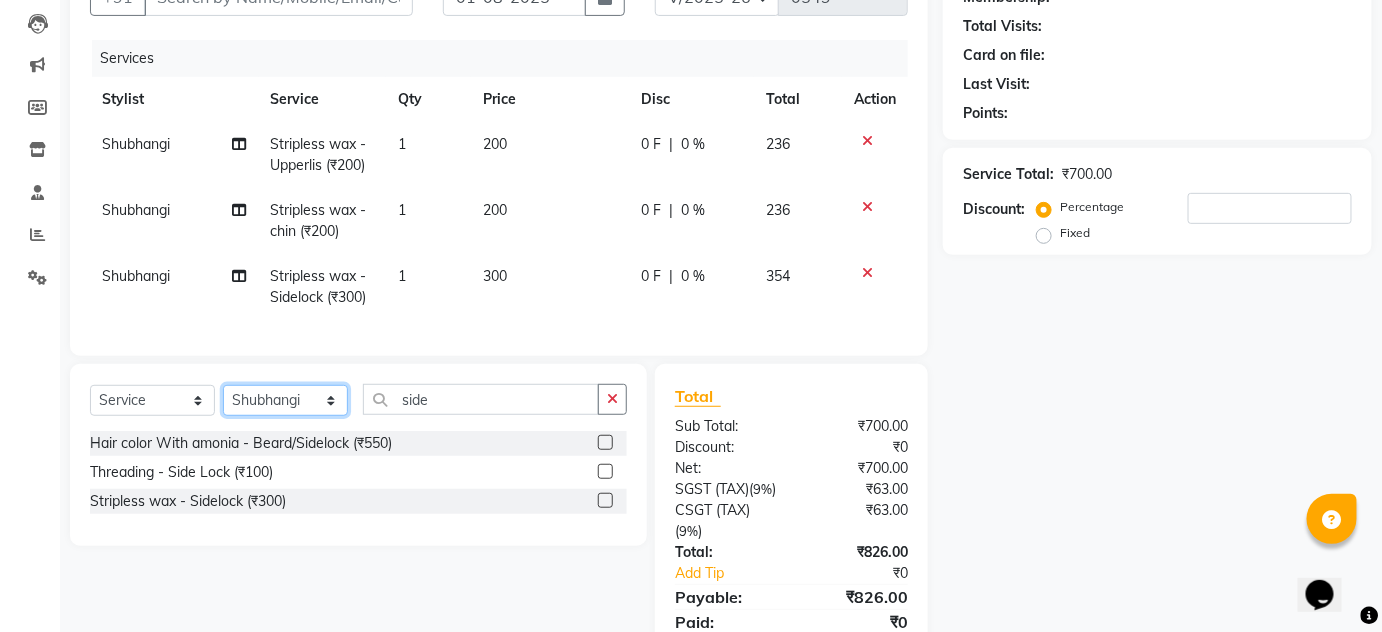 click on "Select Stylist Amin Shaikh Arti lohar Jyoti Namrata Nitin Sir Roshani sameer Shubhangi Vikas Yasmeen" 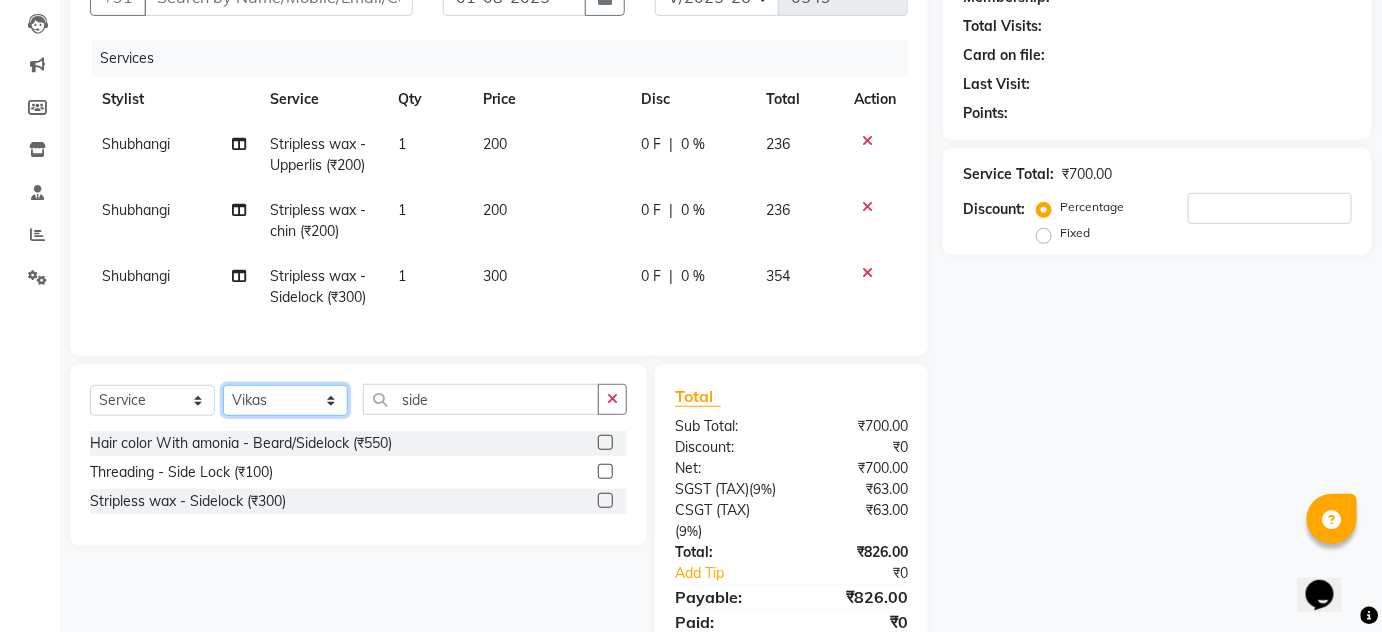 click on "Select Stylist Amin Shaikh Arti lohar Jyoti Namrata Nitin Sir Roshani sameer Shubhangi Vikas Yasmeen" 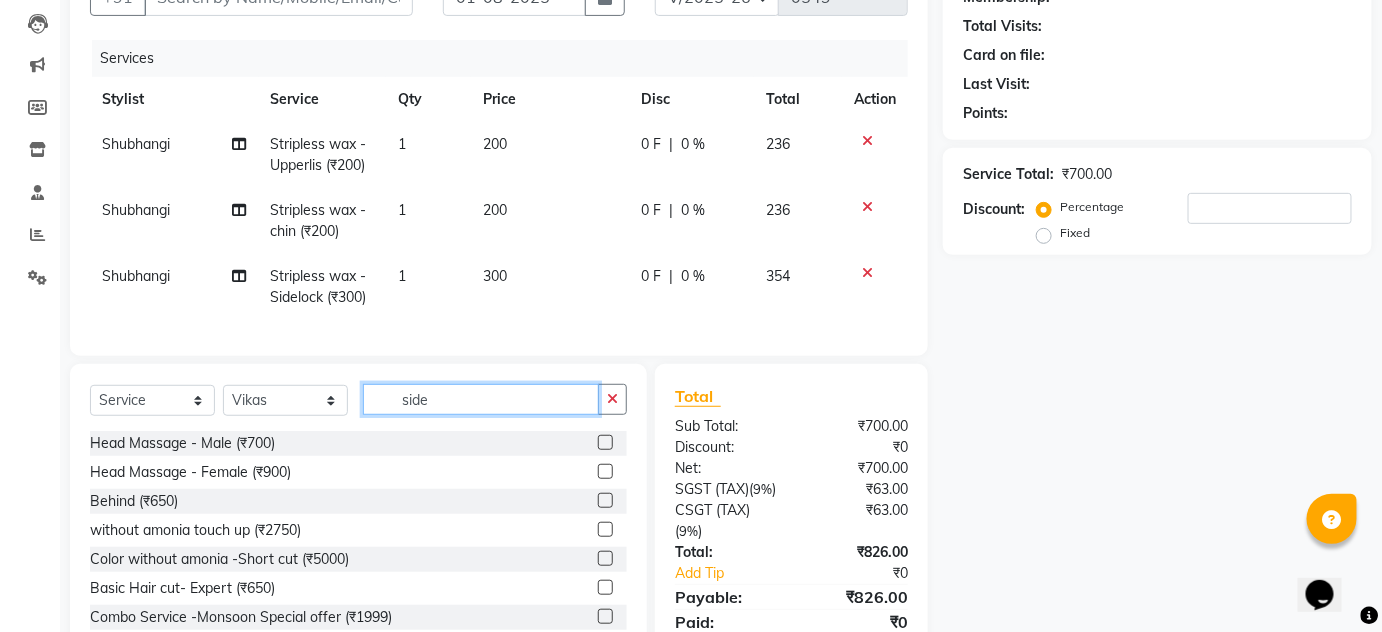 drag, startPoint x: 441, startPoint y: 405, endPoint x: 280, endPoint y: 404, distance: 161.00311 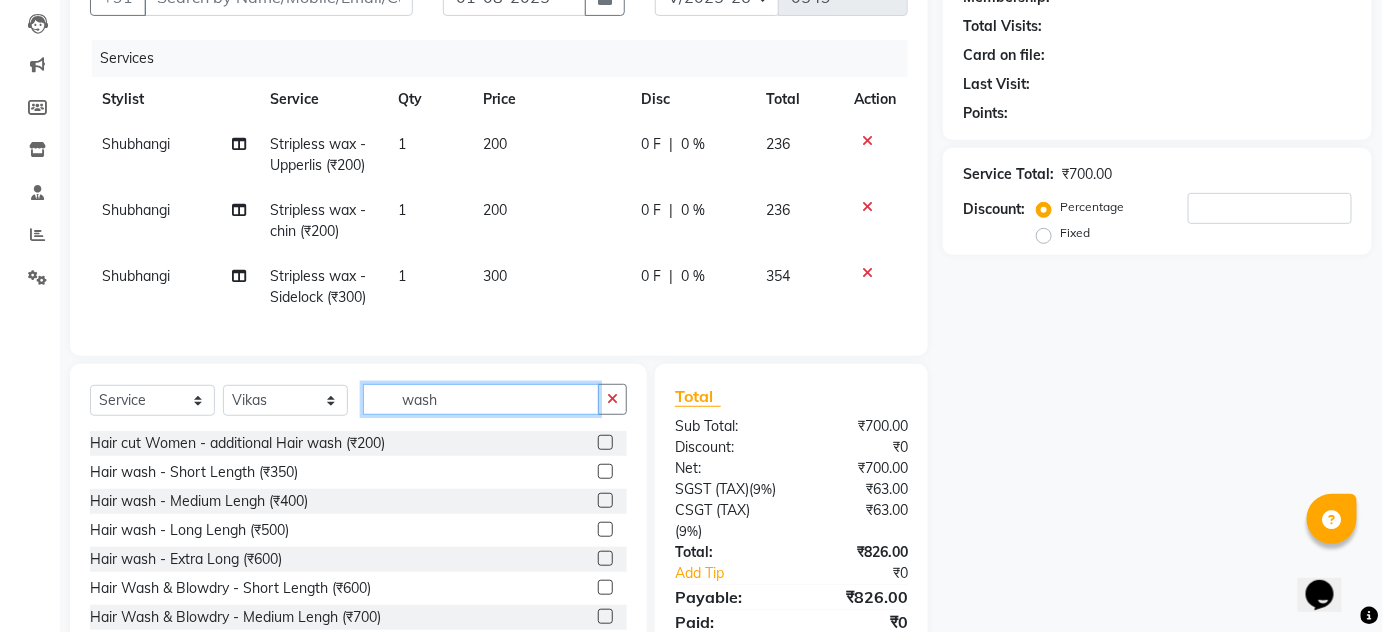 scroll, scrollTop: 90, scrollLeft: 0, axis: vertical 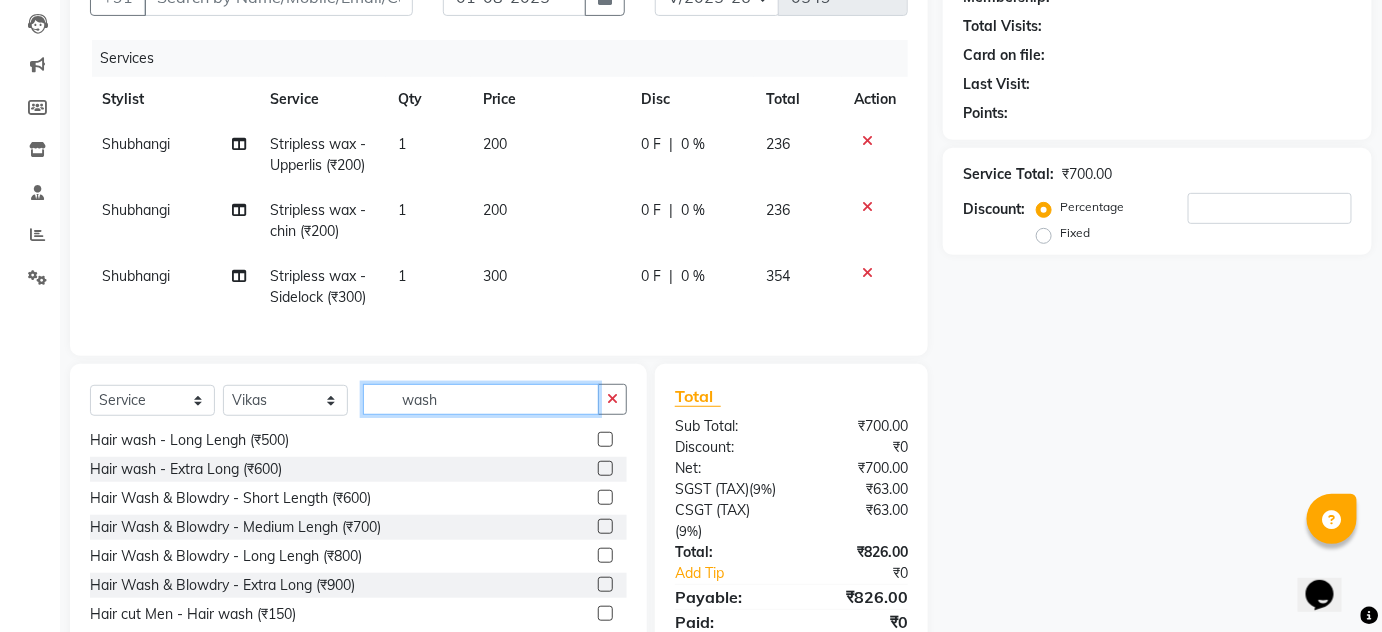 type on "wash" 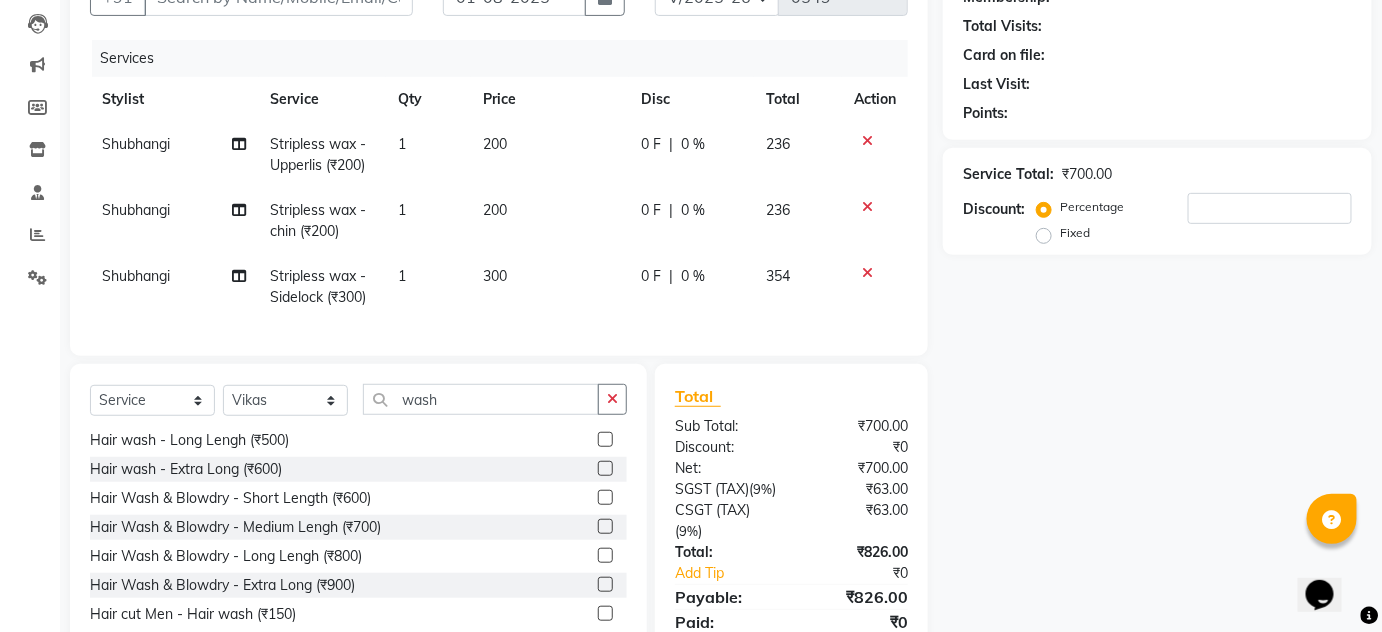 click 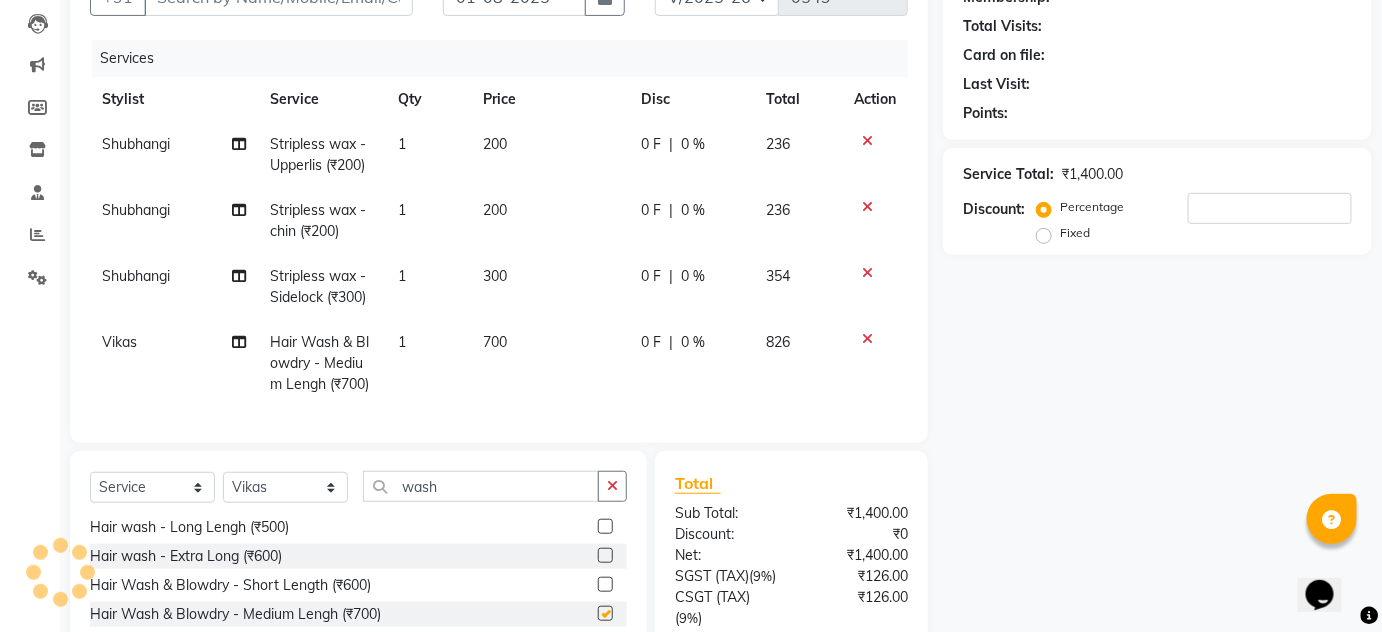 checkbox on "false" 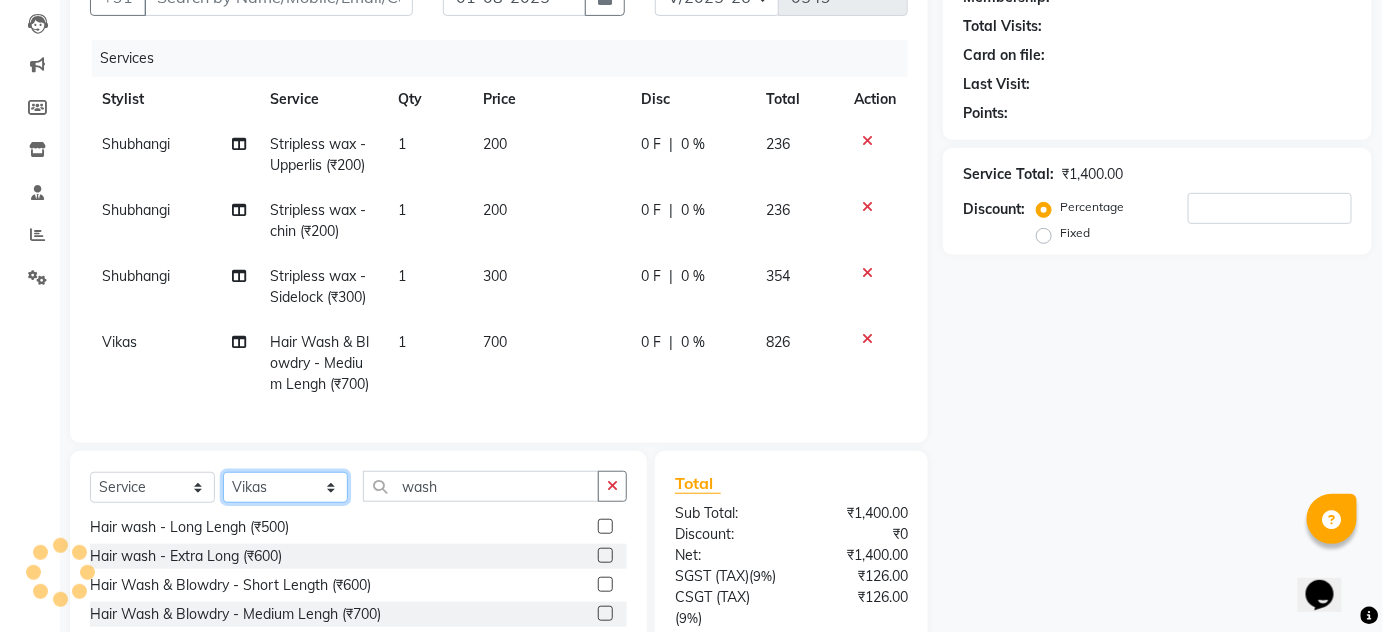 click on "Select Stylist Amin Shaikh Arti lohar Jyoti Namrata Nitin Sir Roshani sameer Shubhangi Vikas Yasmeen" 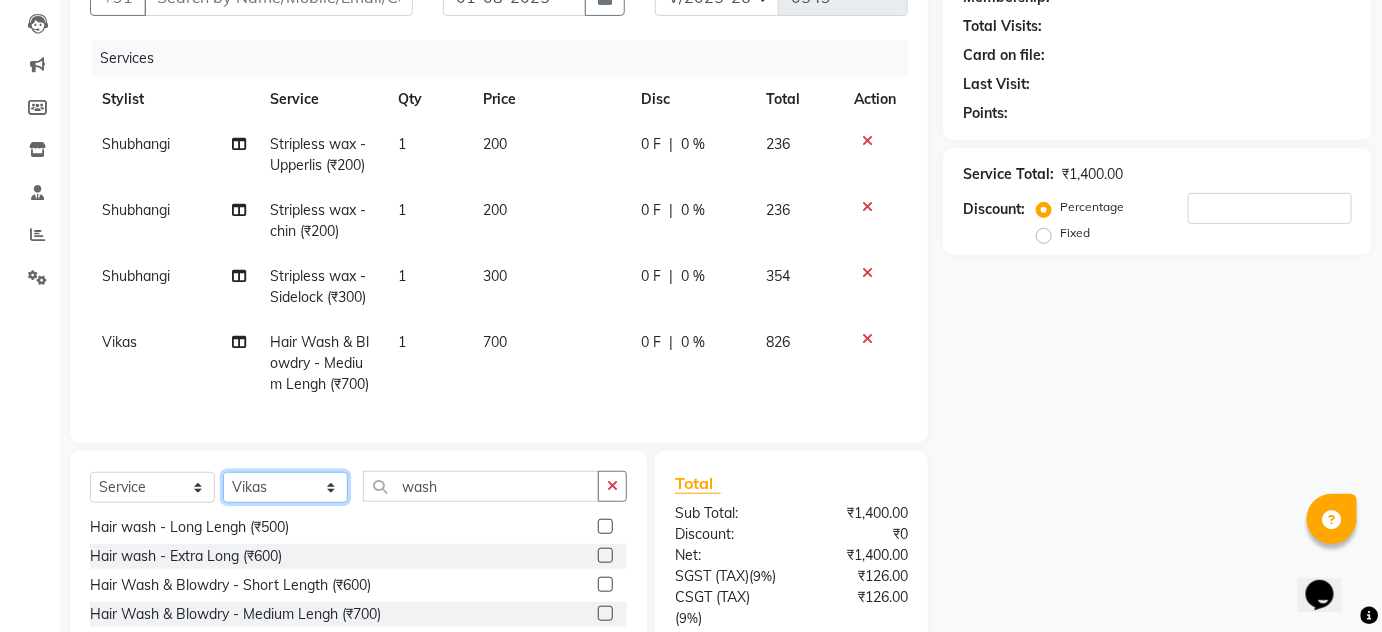 select on "4236" 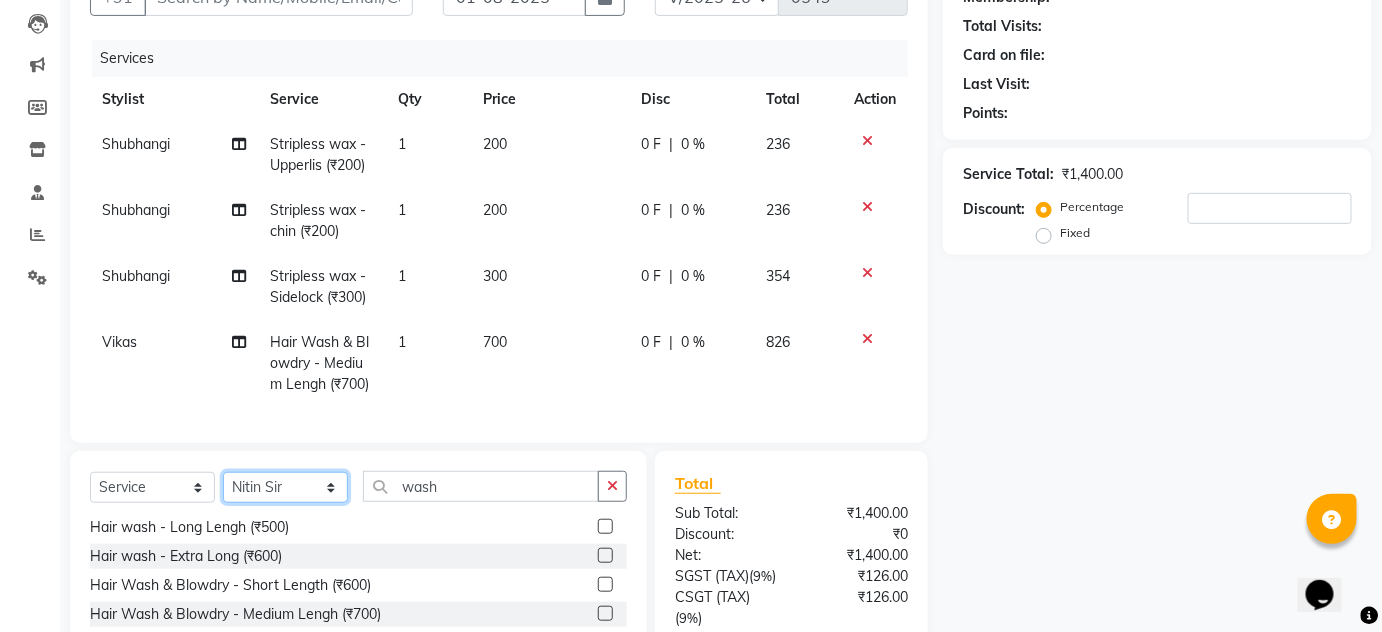 click on "Select Stylist Amin Shaikh Arti lohar Jyoti Namrata Nitin Sir Roshani sameer Shubhangi Vikas Yasmeen" 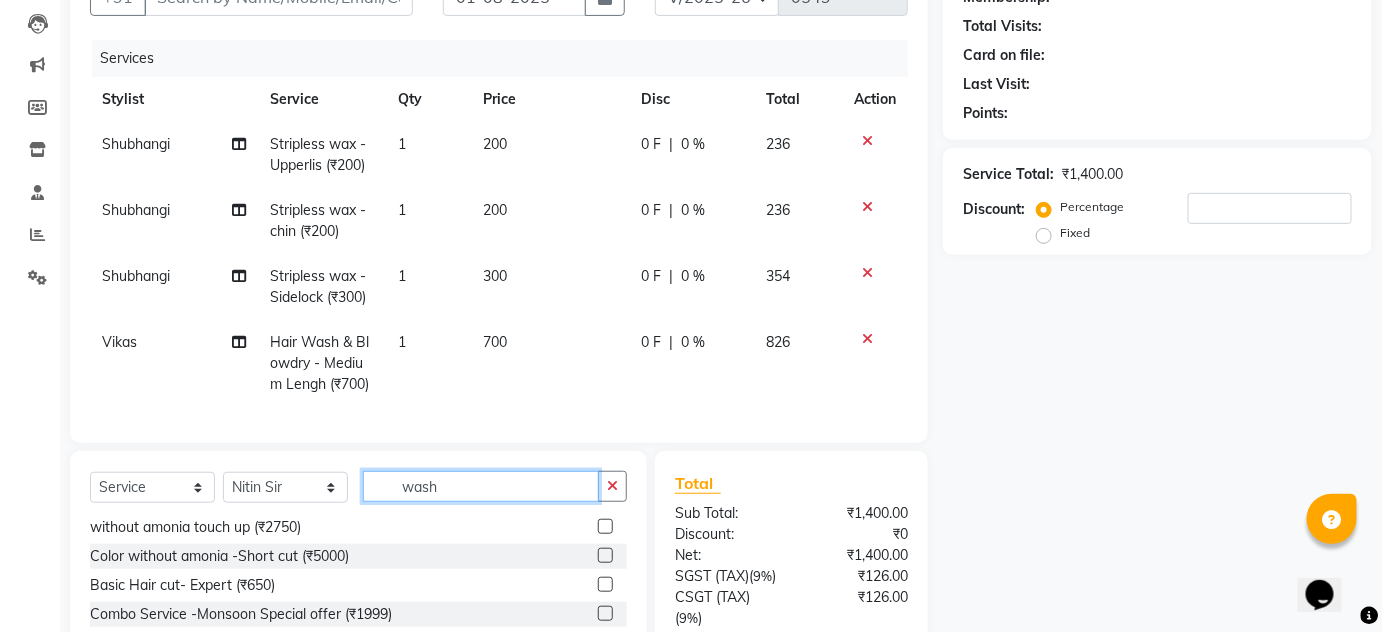 click on "Client +91 Date 01-08-2025 Invoice Number V/2025 V/2025-26 0549 Services Stylist Service Qty Price Disc Total Action Shubhangi Stripless wax - Upperlis (₹200) 1 200 0 F | 0 % 236 Shubhangi Stripless wax - chin (₹200) 1 200 0 F | 0 % 236 Shubhangi Stripless wax - Sidelock (₹300) 1 300 0 F | 0 % 354 Vikas Hair Wash & Blowdry  - Medium Lengh (₹700) 1 700 0 F | 0 % 826 Select  Service  Product  Membership  Package Voucher Prepaid Gift Card  Select Stylist Amin Shaikh Arti lohar Jyoti Namrata Nitin Sir Roshani sameer Shubhangi Vikas Yasmeen wash Head Massage - Male (₹700)  Head Massage - Female (₹900)  Behind (₹650)  without amonia touch up (₹2750)  Color without amonia -Short cut (₹5000)  Basic Hair cut- Expert  (₹650)  Combo Service -Monsoon Special offer (₹1999)  full body - waxing (₹4000)  ROLL ON WAX (₹2000)  eyebrows - strip less wax (₹250)  Body Massage  (₹2500)  Split end removal (₹800)  Waxing combo (₹1600)  Expert (Grooming Combo) (₹1500)  Nose wax (₹200)  Total ₹0" 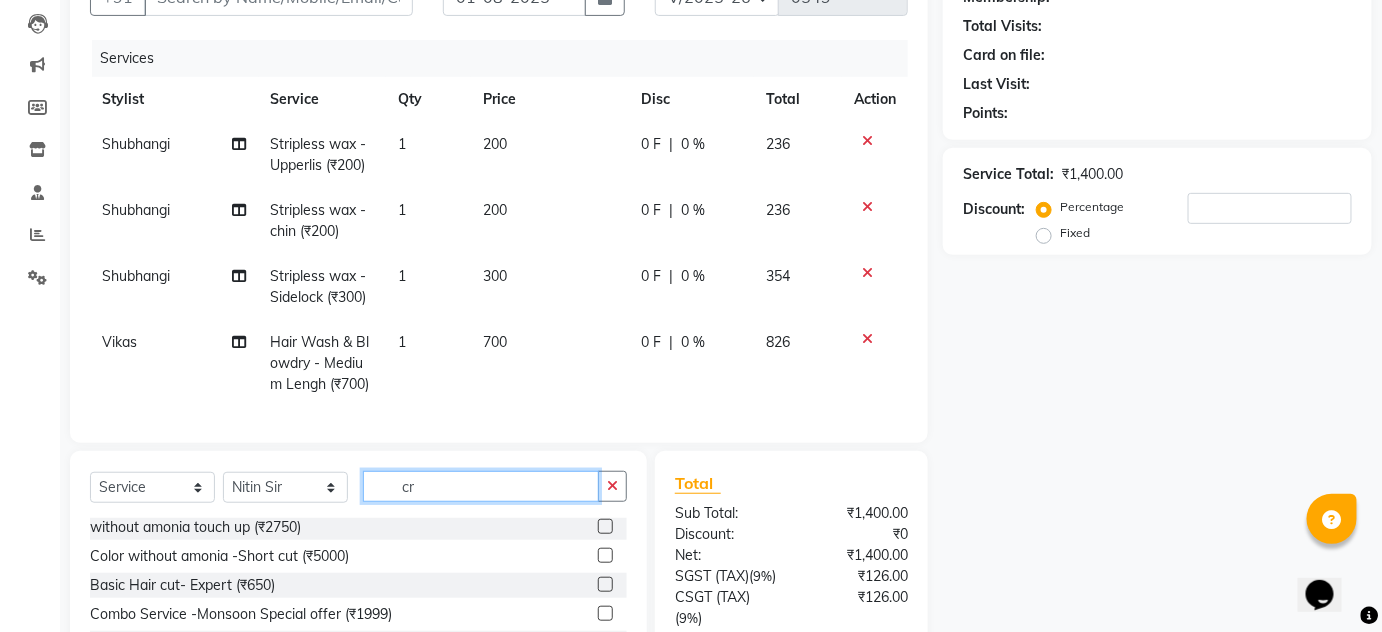 scroll, scrollTop: 0, scrollLeft: 0, axis: both 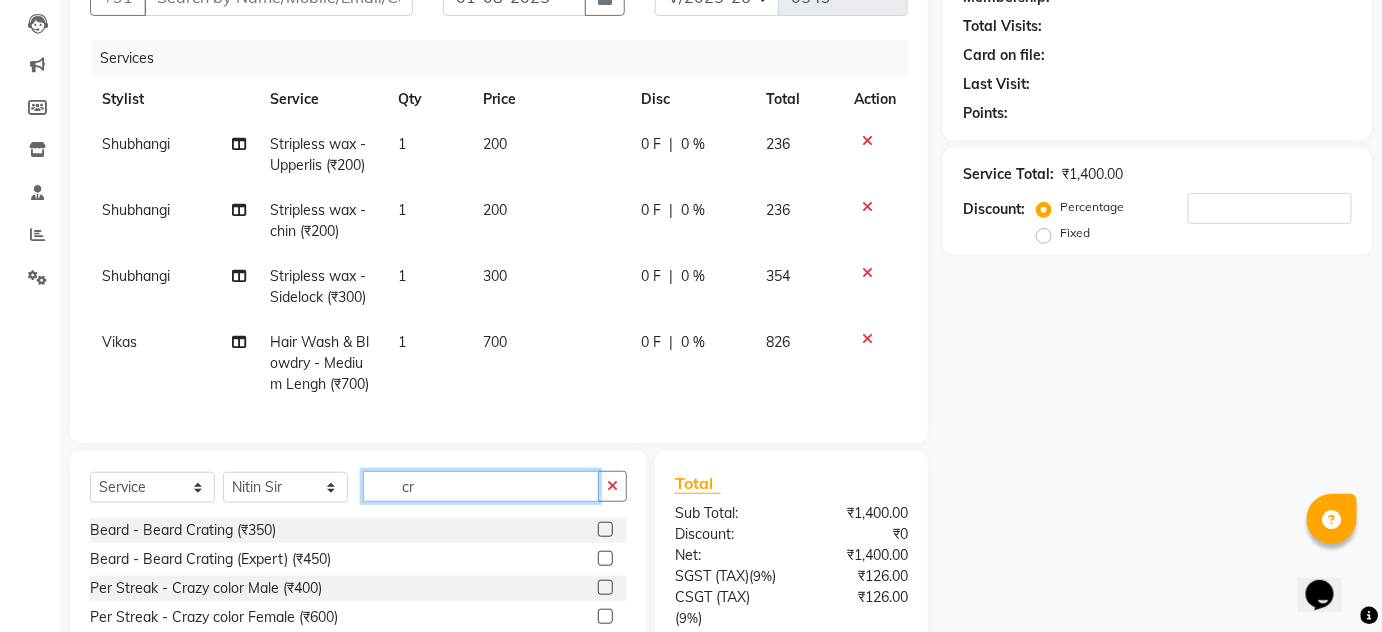 type on "cr" 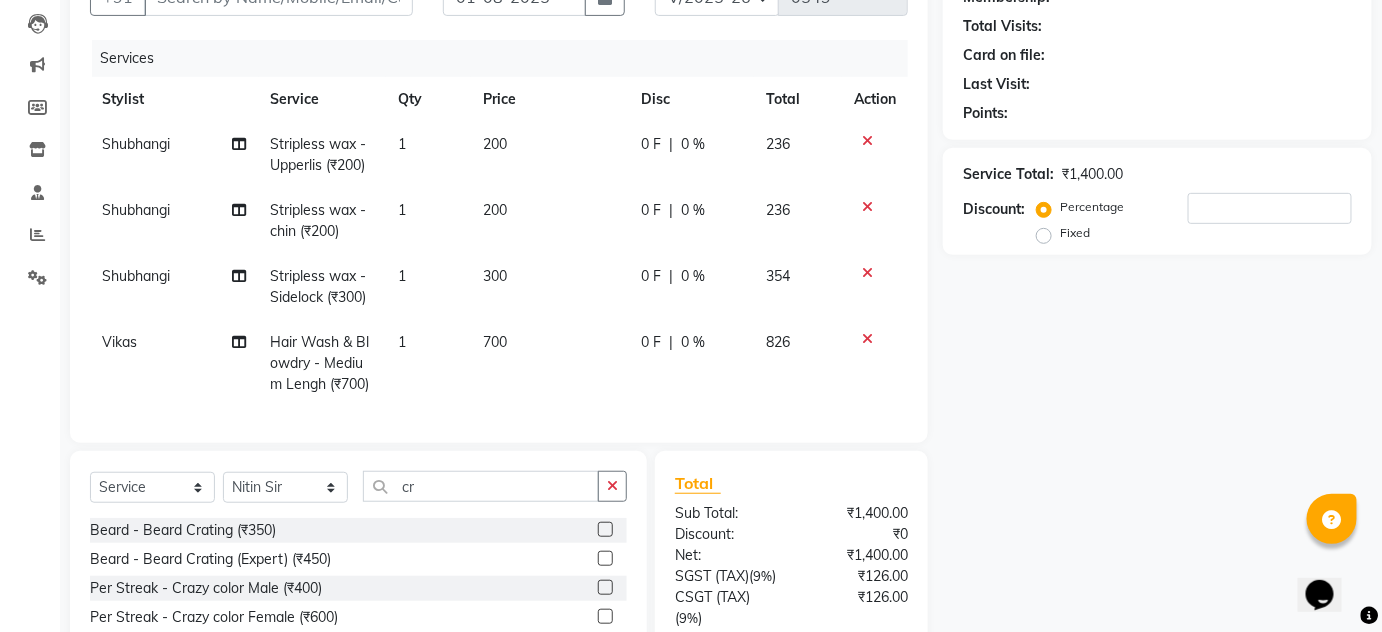 click 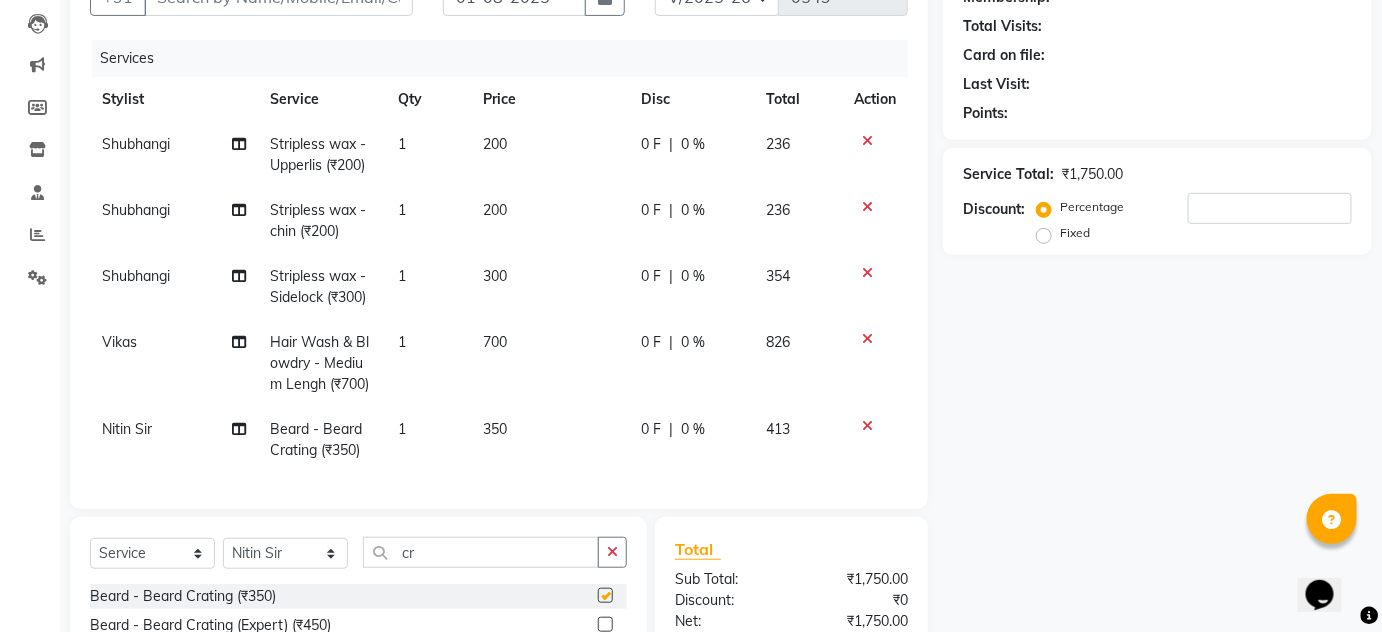 checkbox on "false" 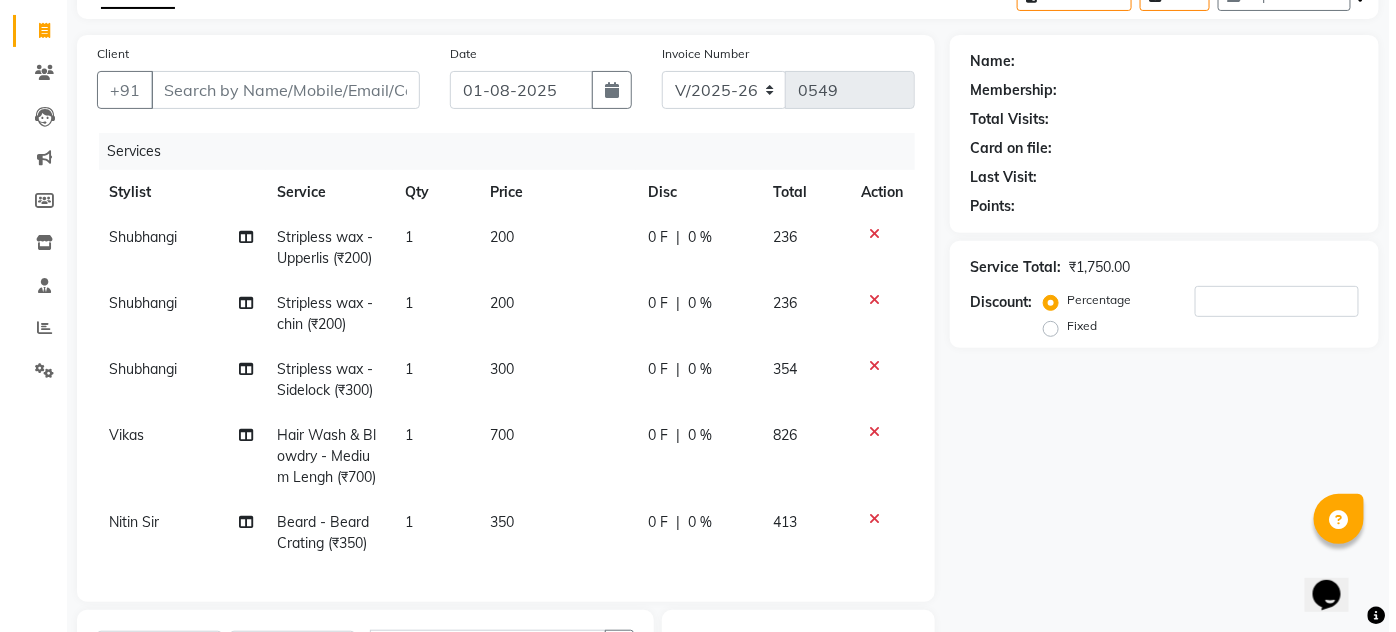 scroll, scrollTop: 0, scrollLeft: 0, axis: both 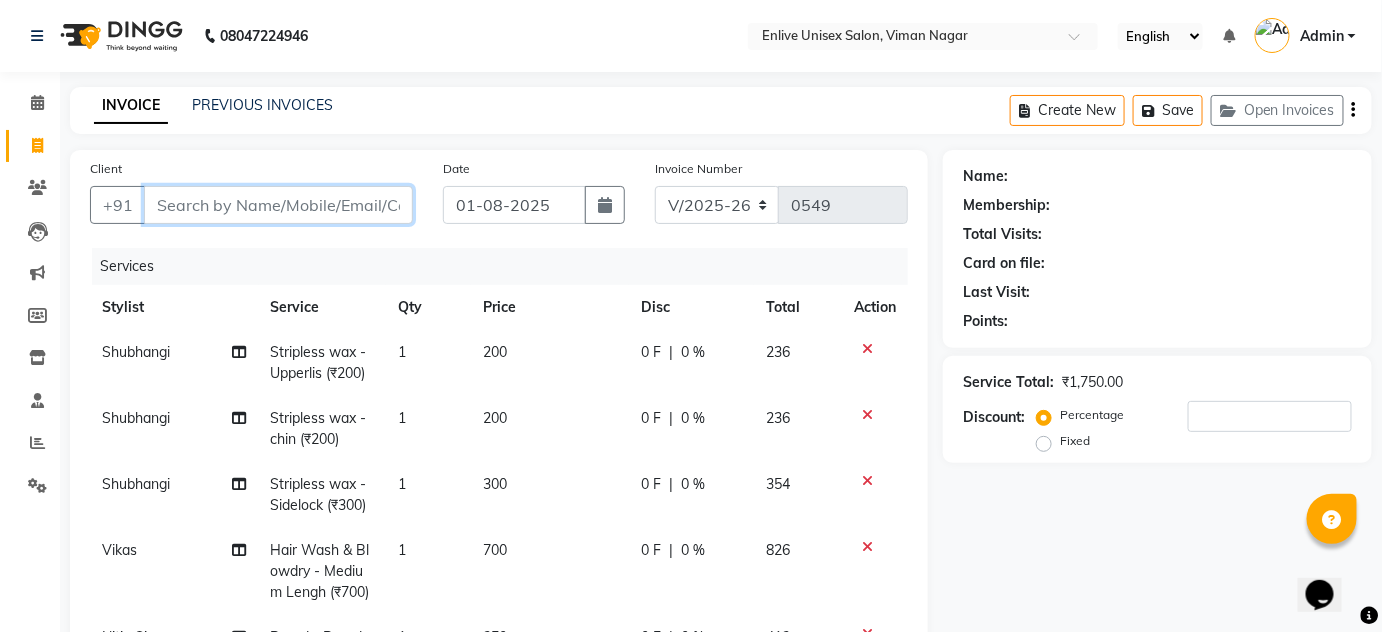 click on "Client" at bounding box center [278, 205] 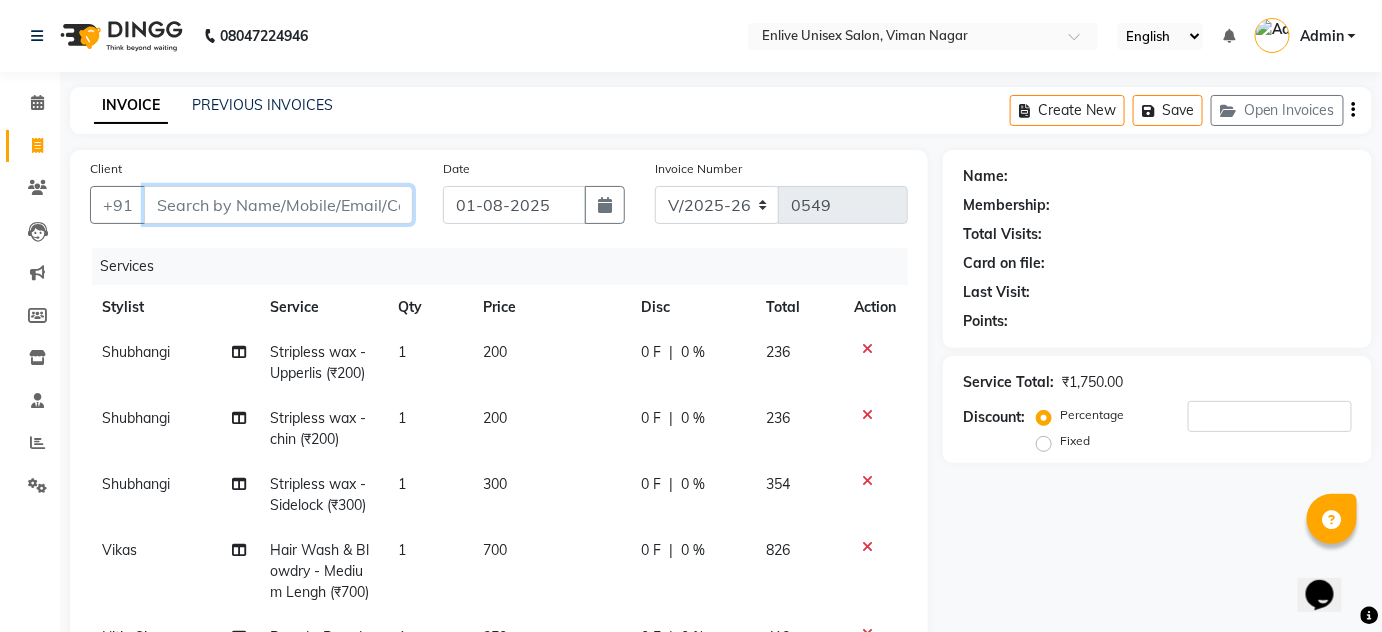type on "9" 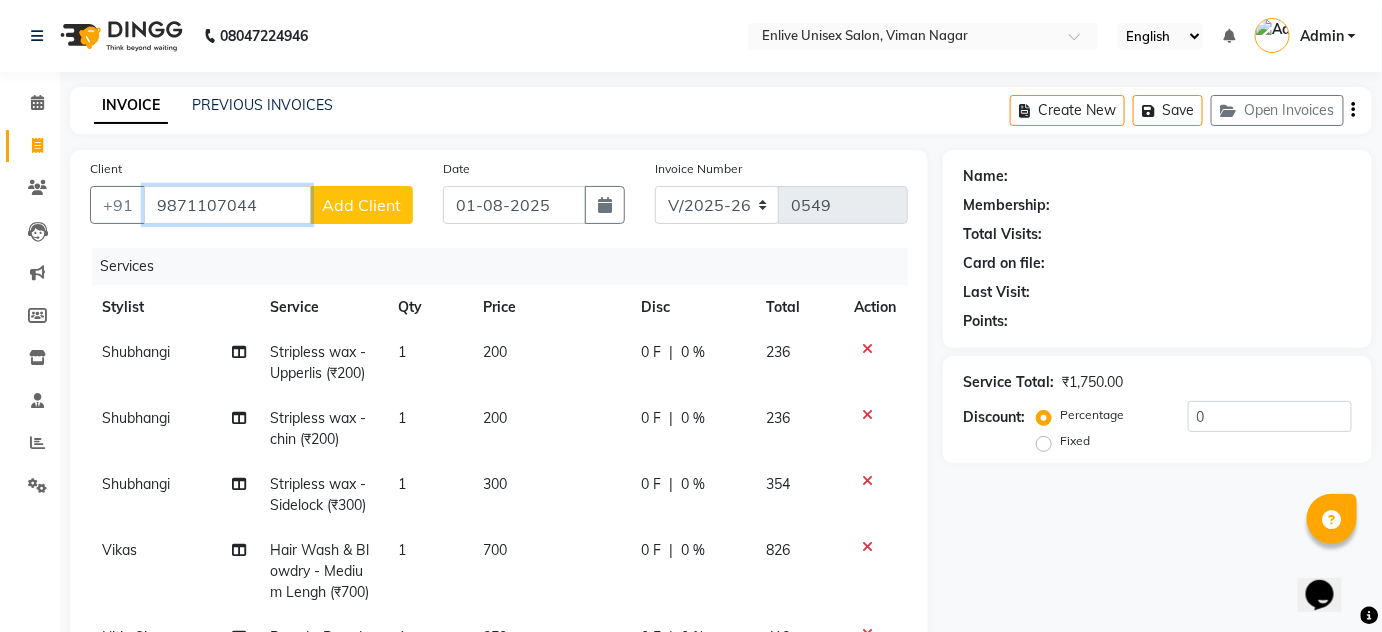 type on "9871107044" 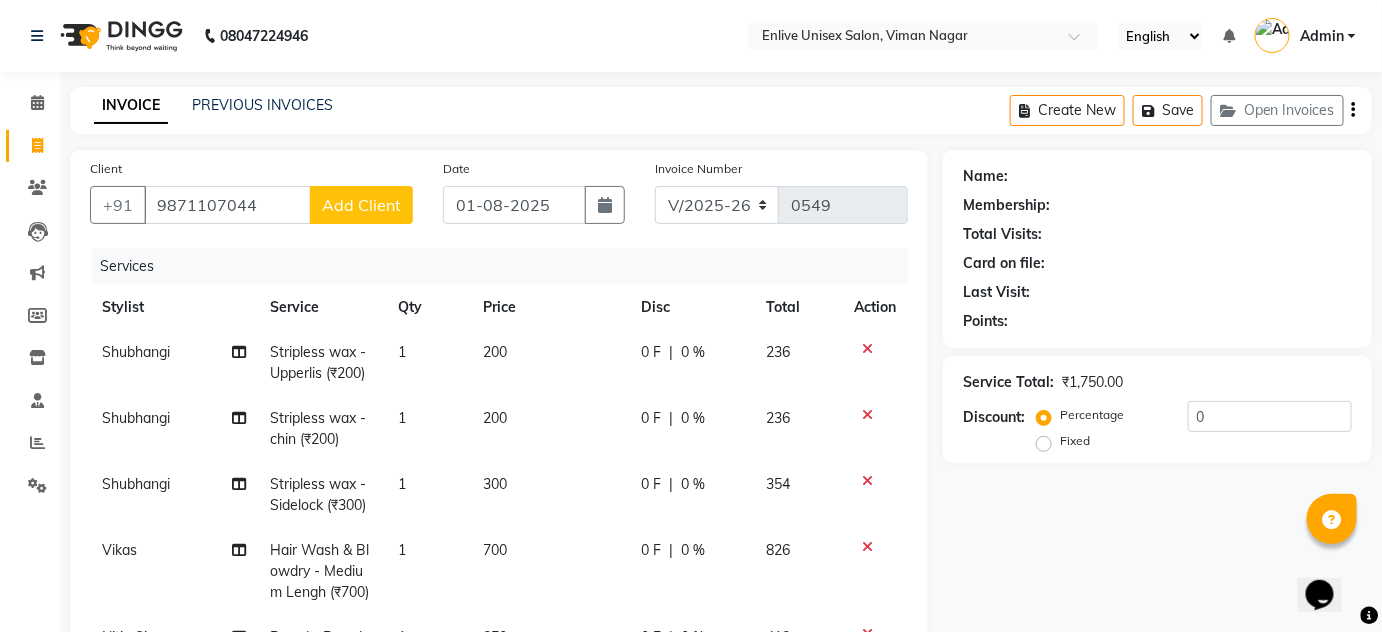 click on "Add Client" 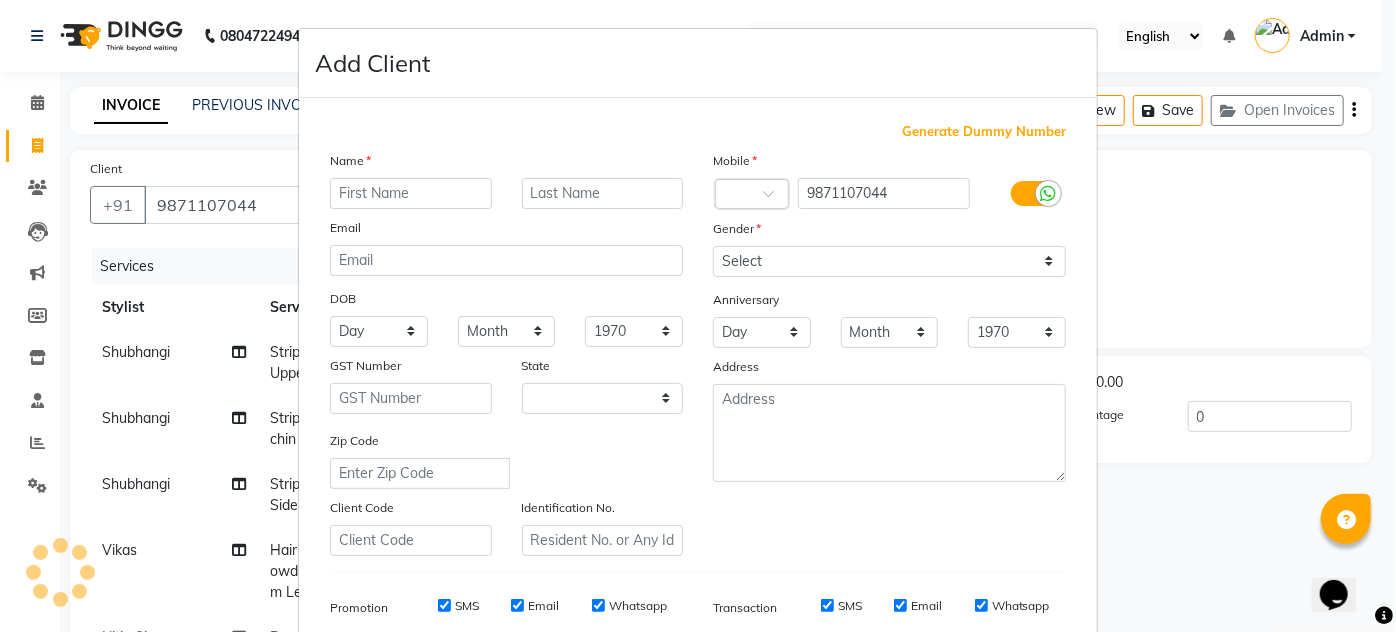 select on "22" 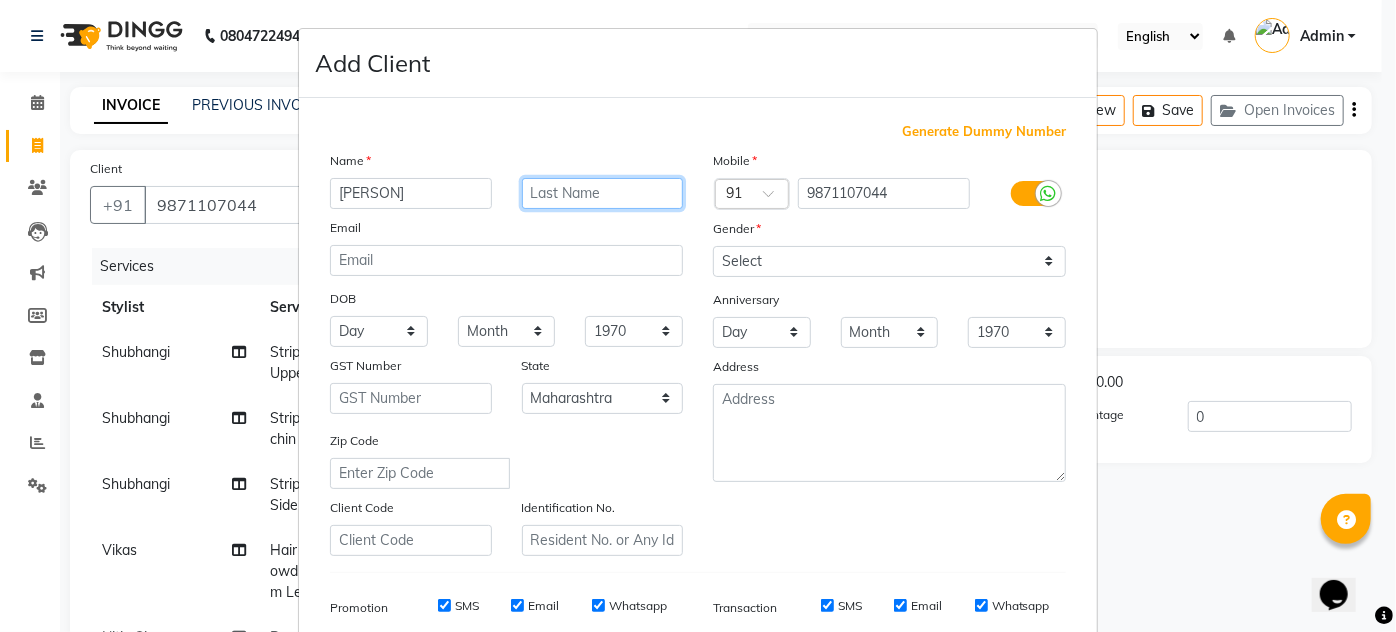 click at bounding box center [603, 193] 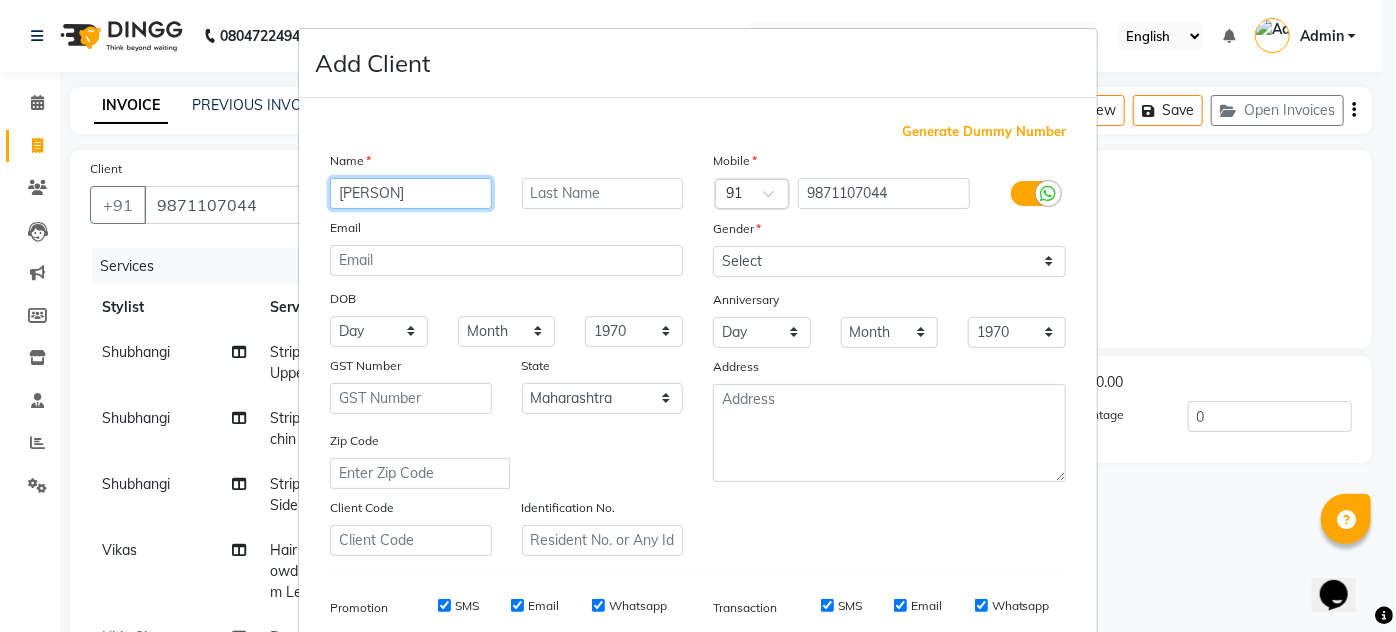 click on "vruda" at bounding box center [411, 193] 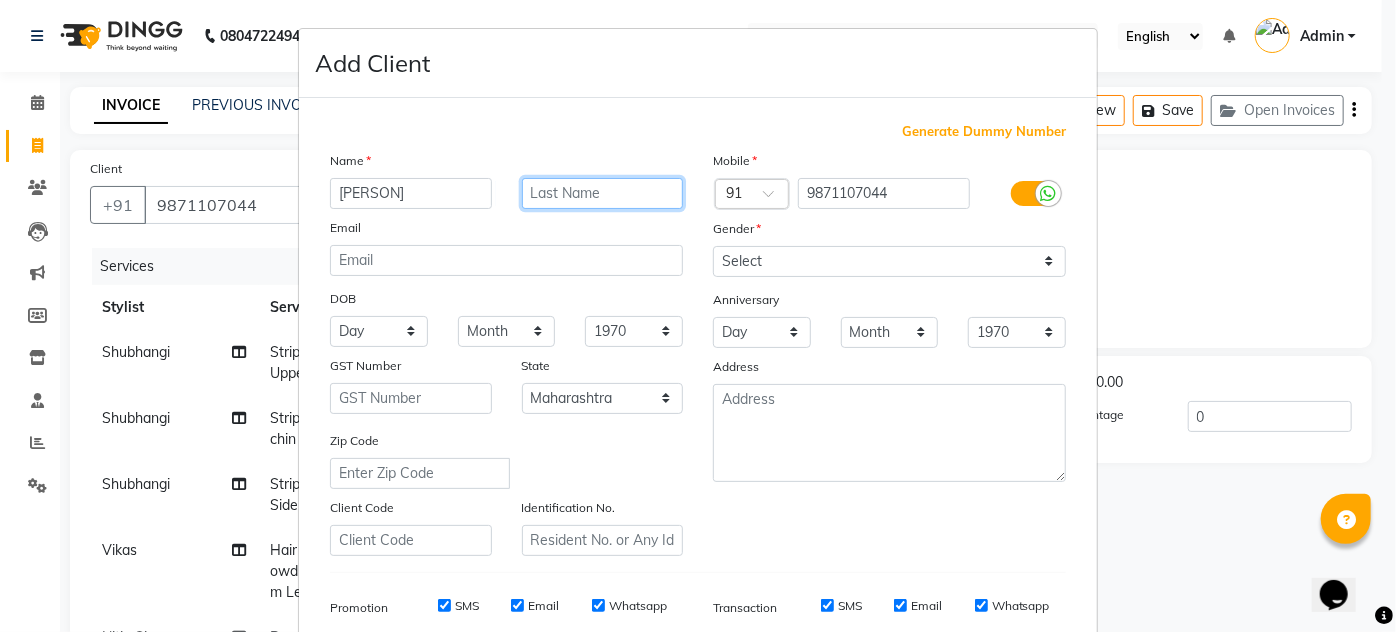 click at bounding box center (603, 193) 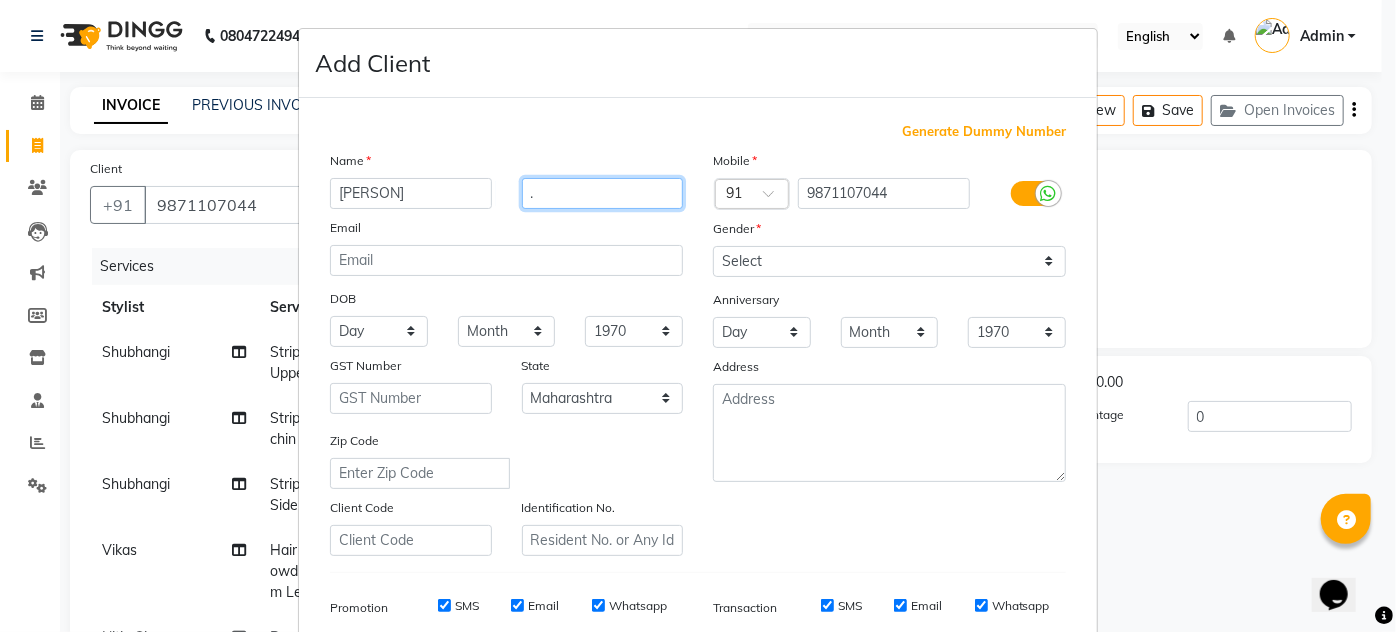type on "." 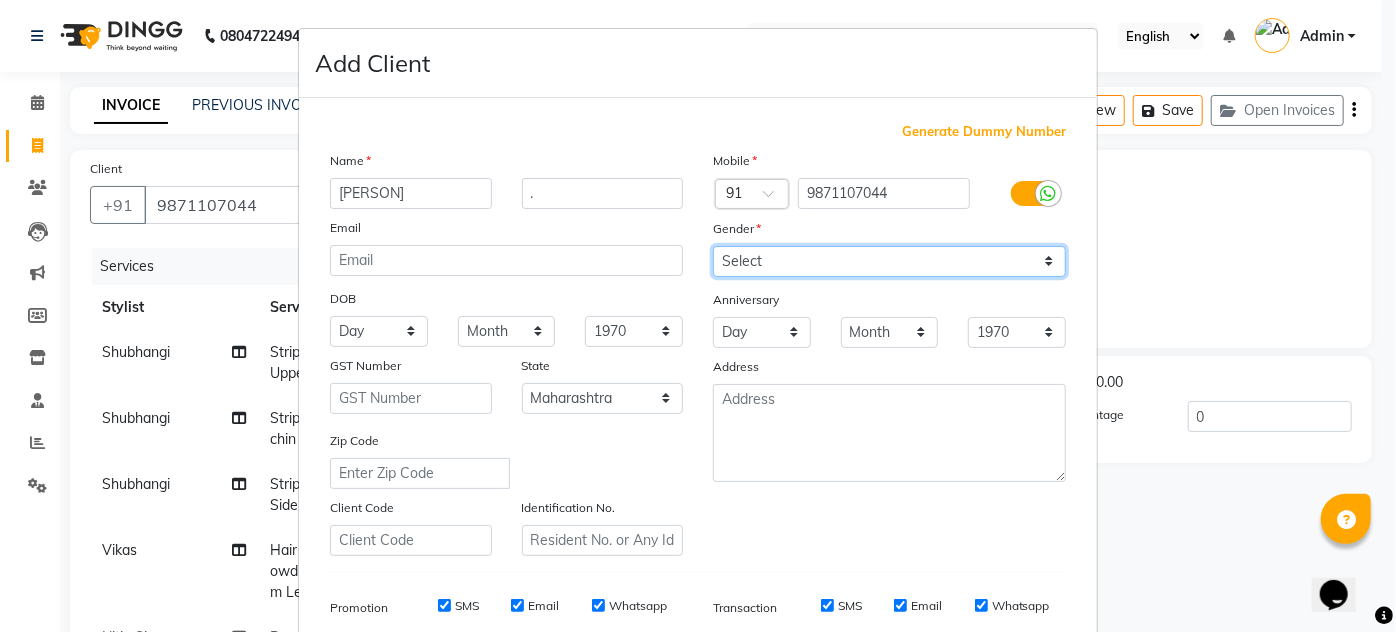 click on "Select Male Female Other Prefer Not To Say" at bounding box center [889, 261] 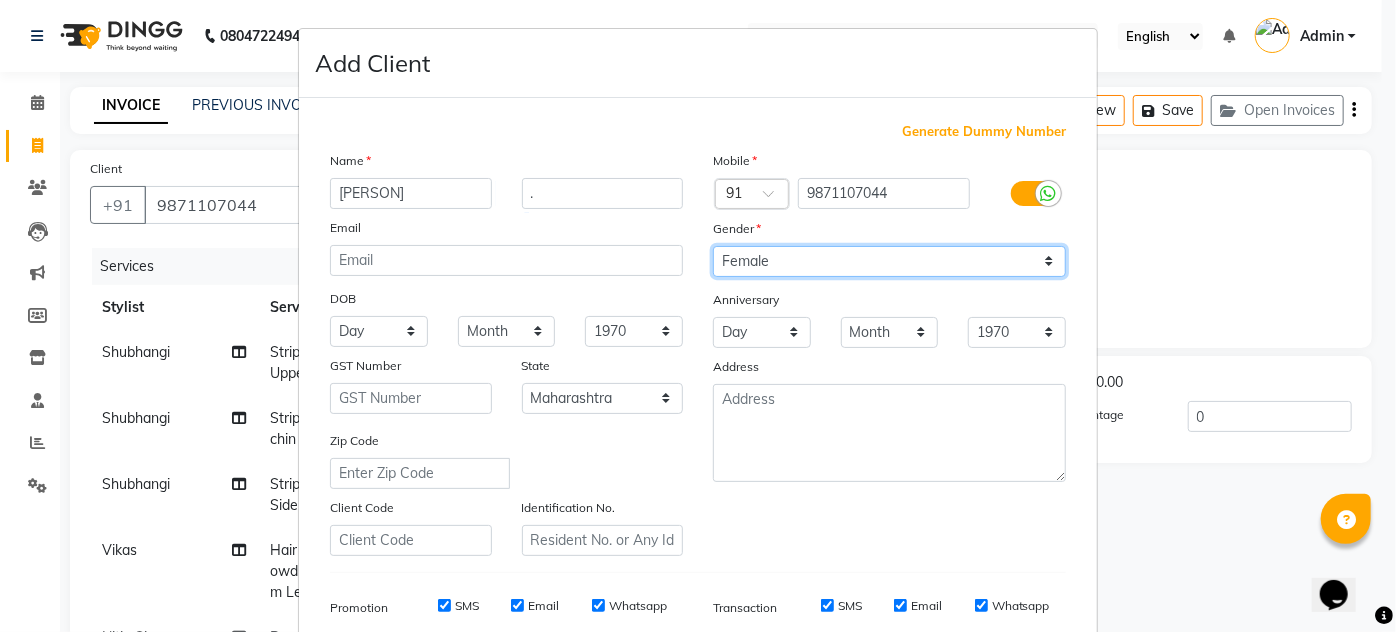click on "Select Male Female Other Prefer Not To Say" at bounding box center (889, 261) 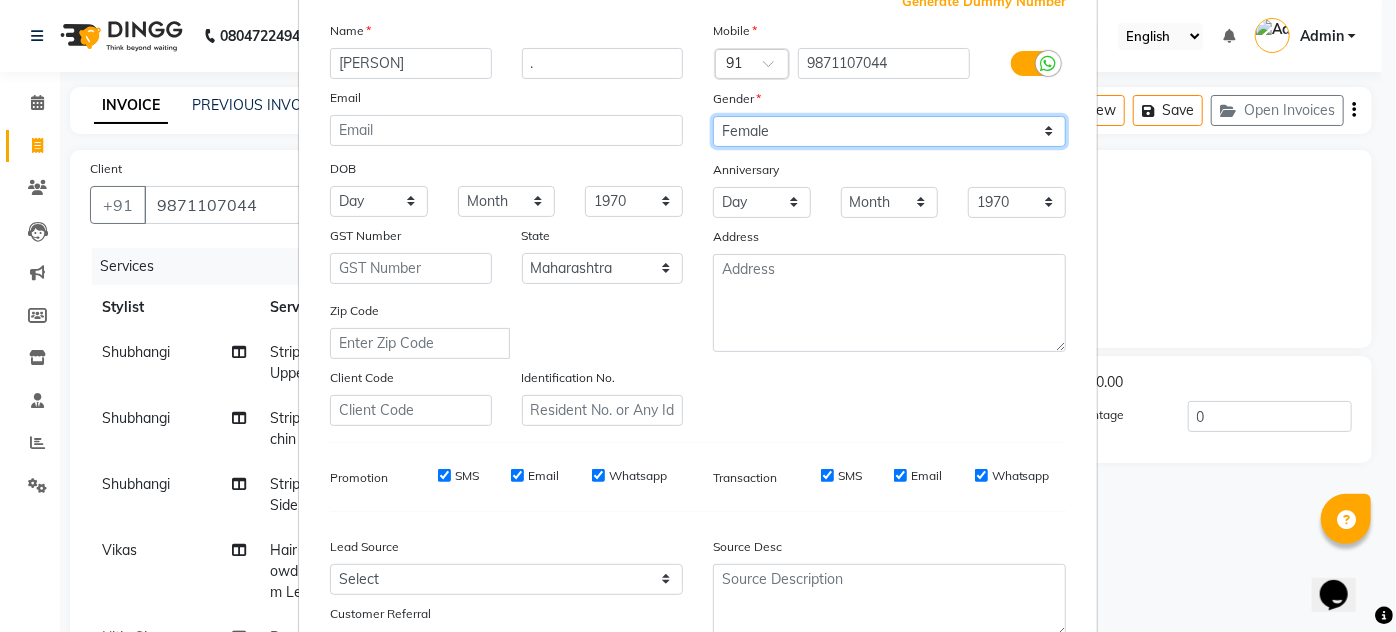 scroll, scrollTop: 272, scrollLeft: 0, axis: vertical 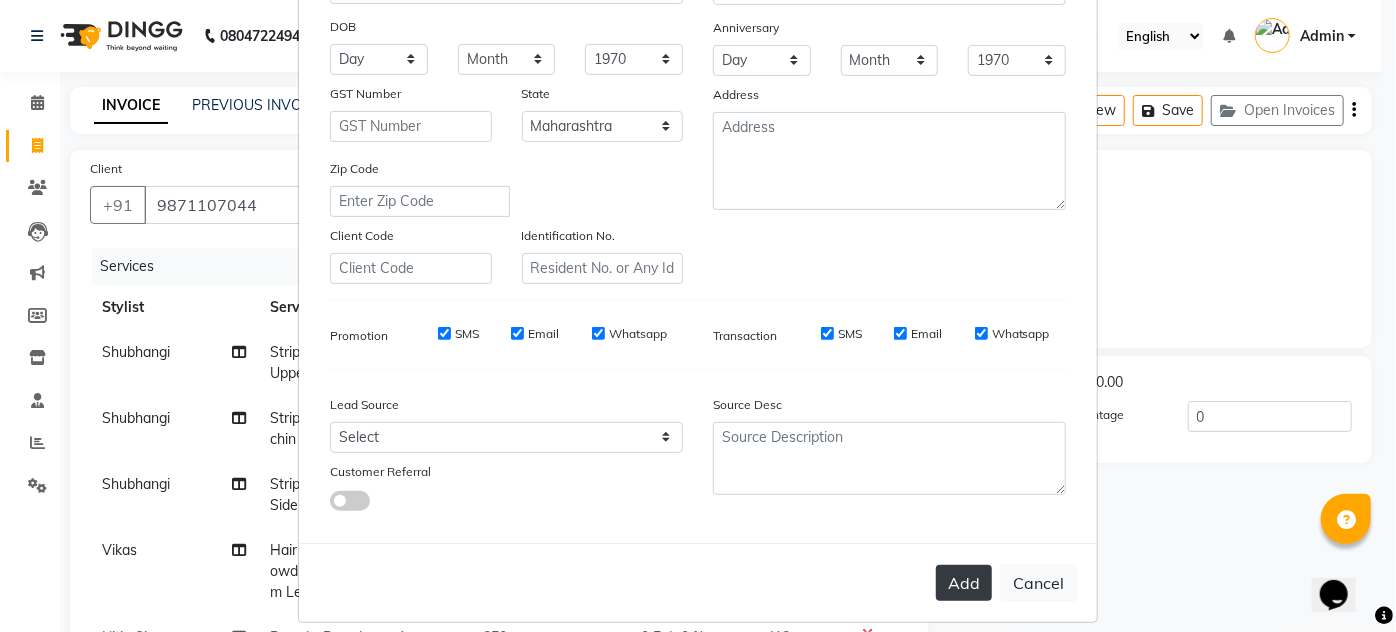 click on "Add" at bounding box center (964, 583) 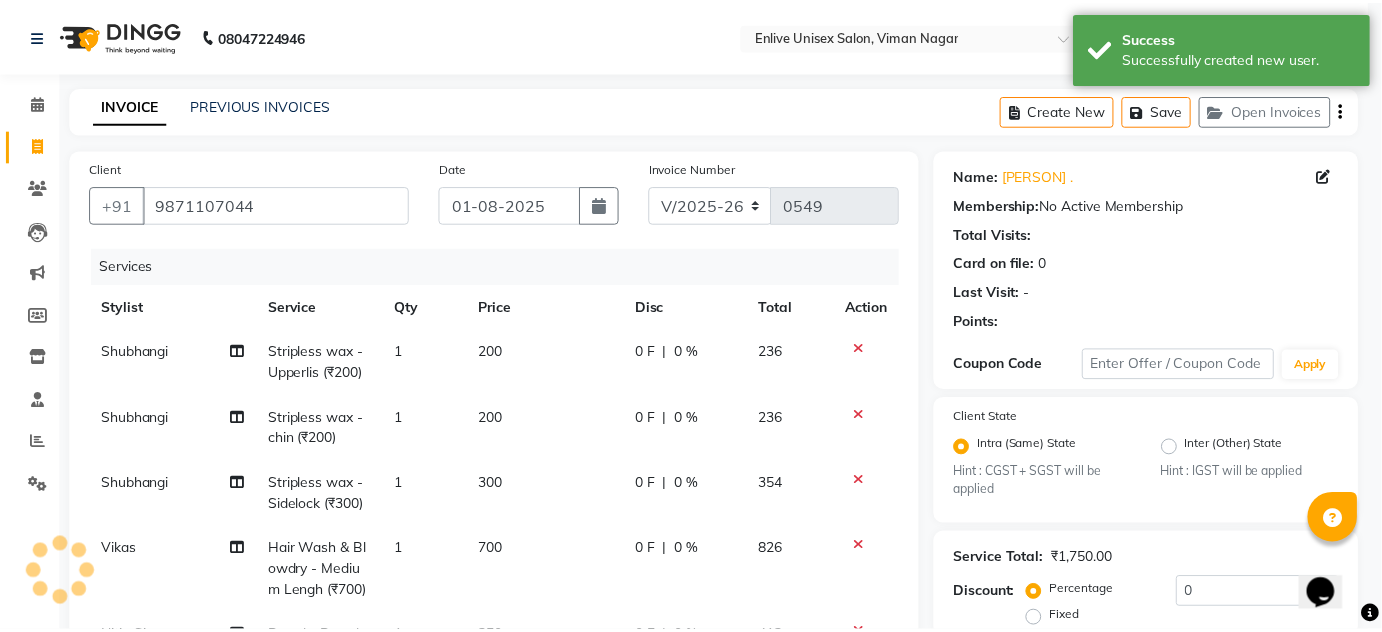 scroll, scrollTop: 0, scrollLeft: 0, axis: both 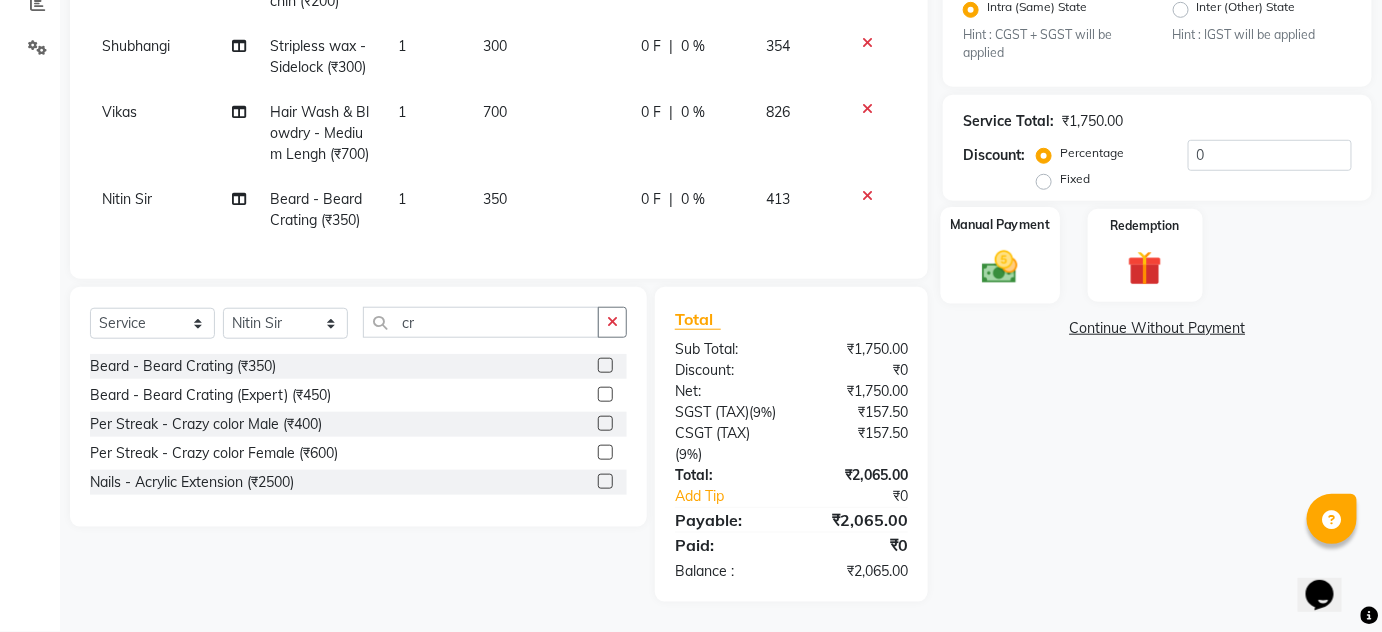 click 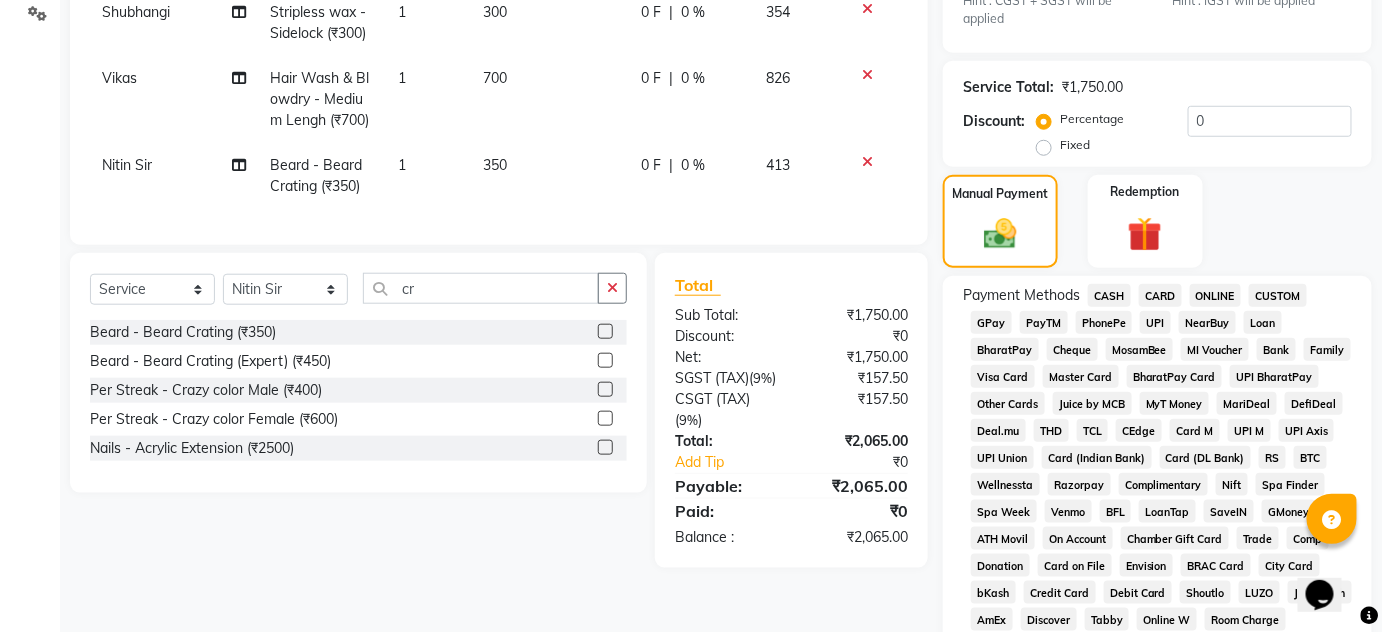 click on "ONLINE" 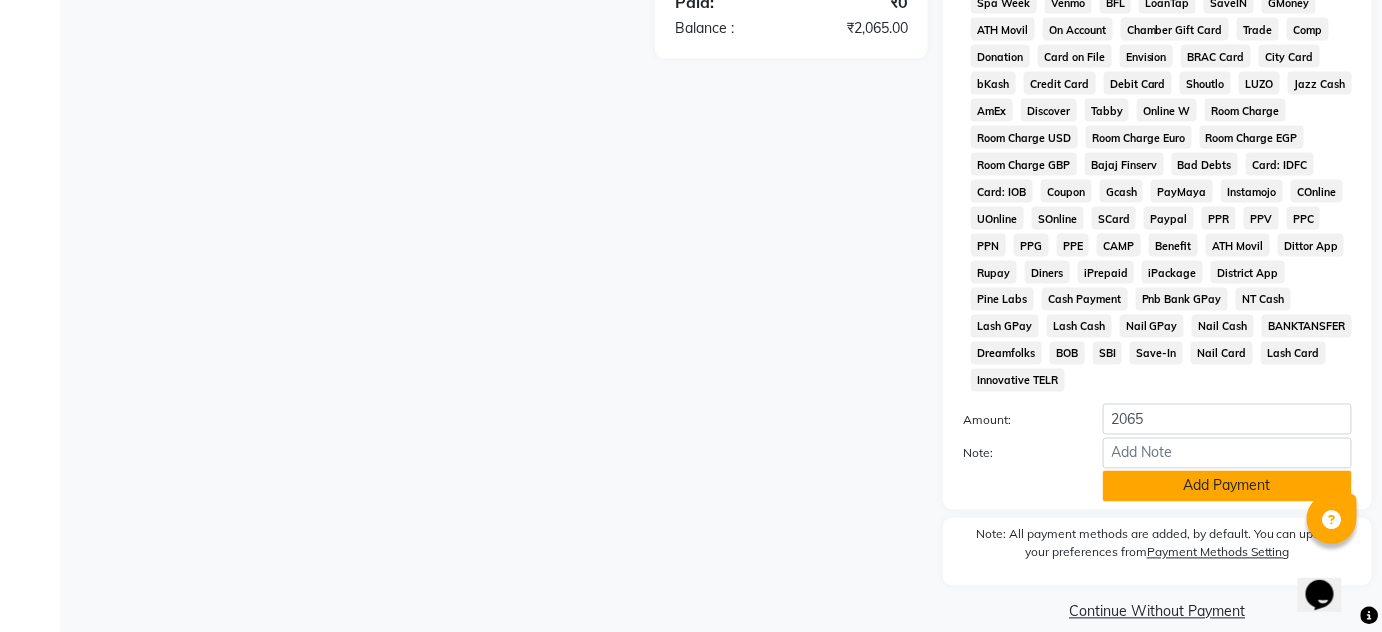 click on "Add Payment" 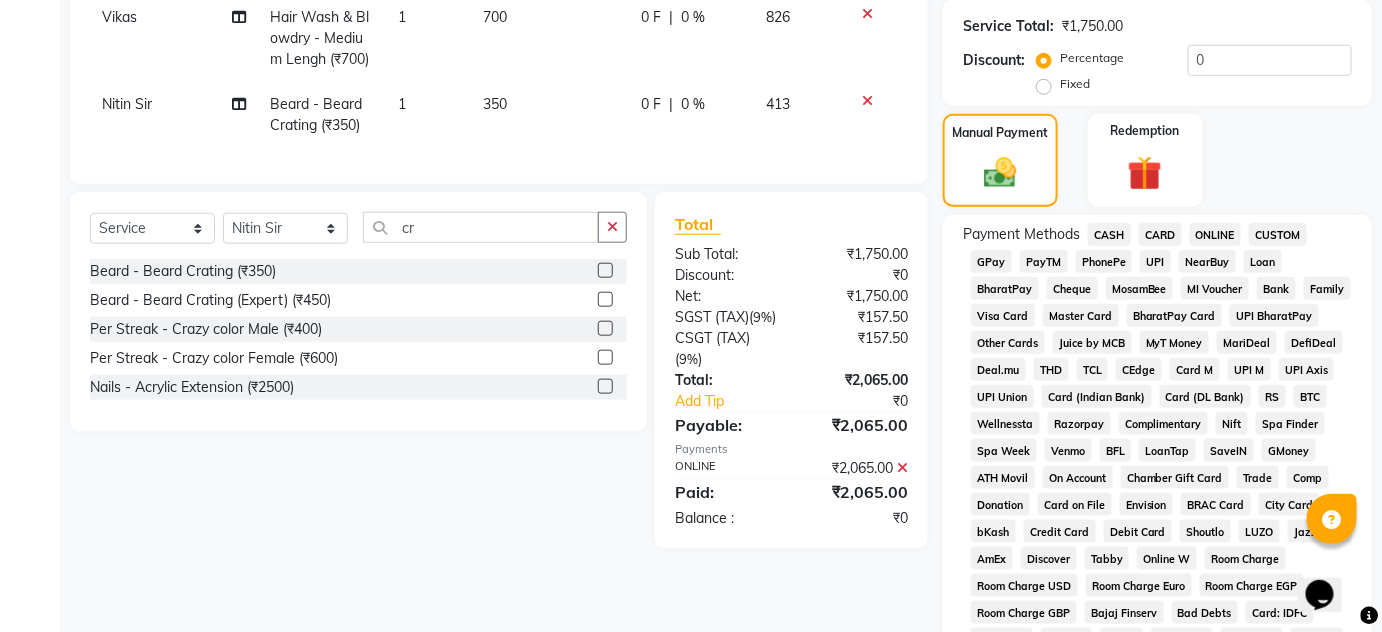 click on "CARD" 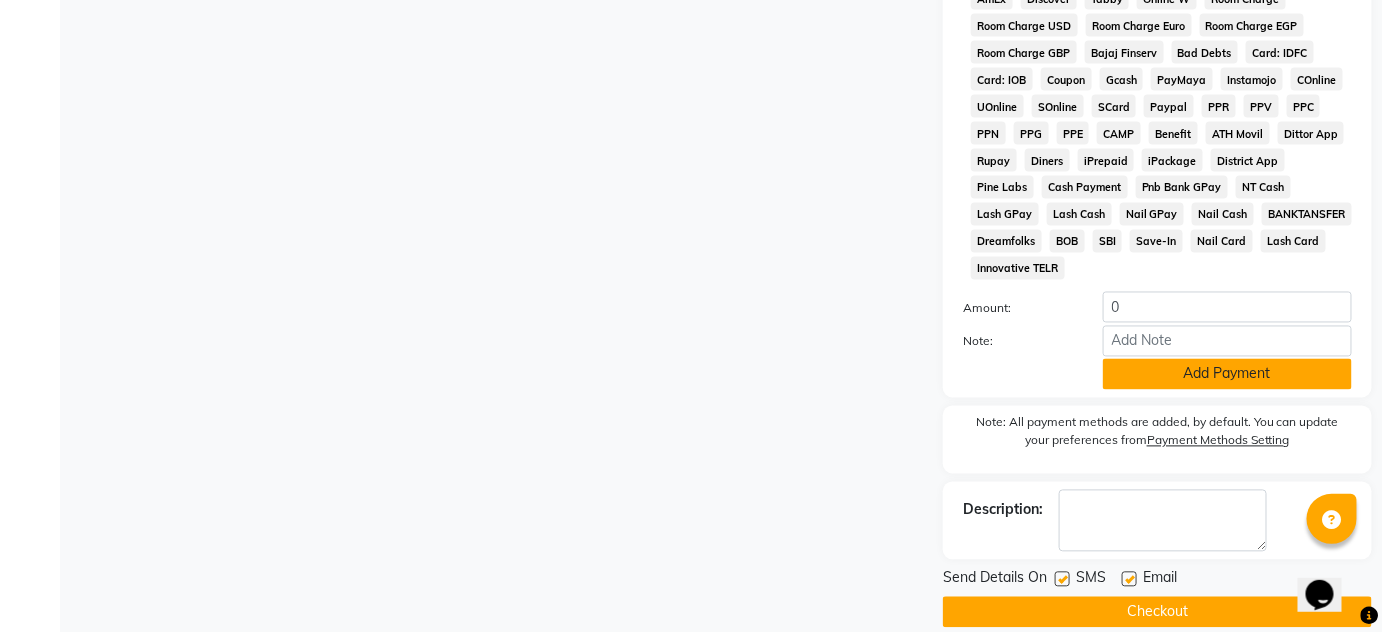 click on "Add Payment" 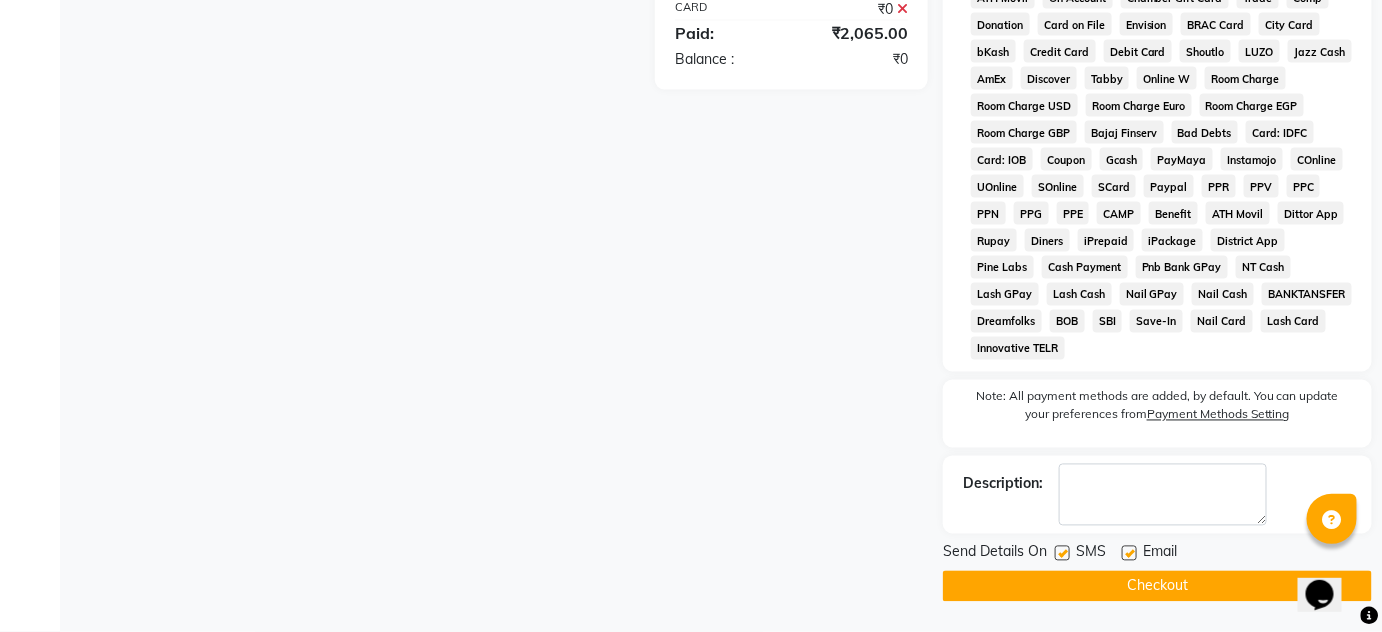scroll, scrollTop: 988, scrollLeft: 0, axis: vertical 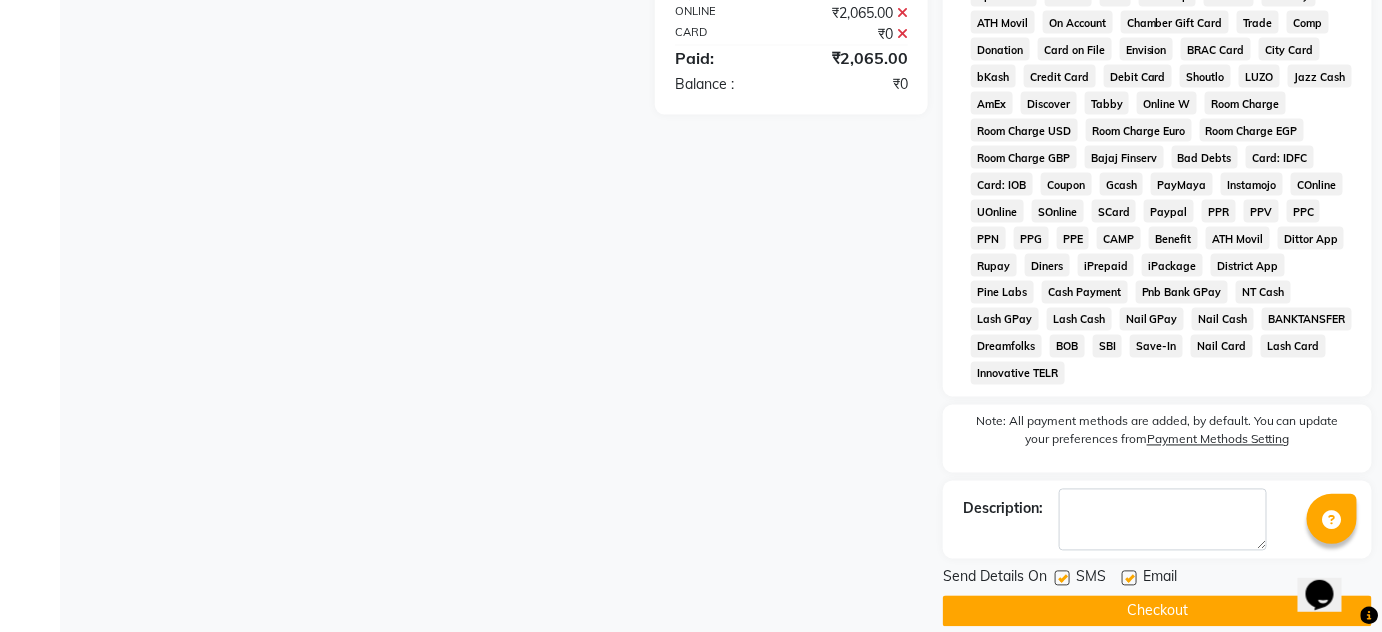 click on "Checkout" 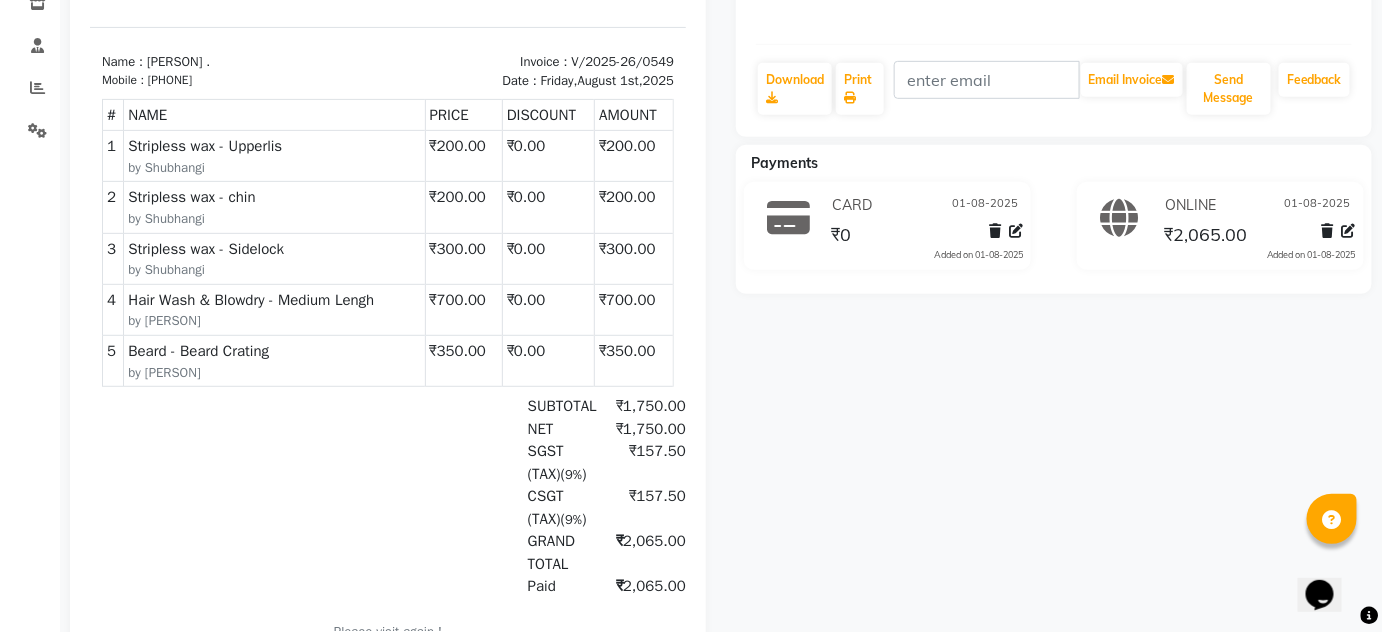scroll, scrollTop: 363, scrollLeft: 0, axis: vertical 